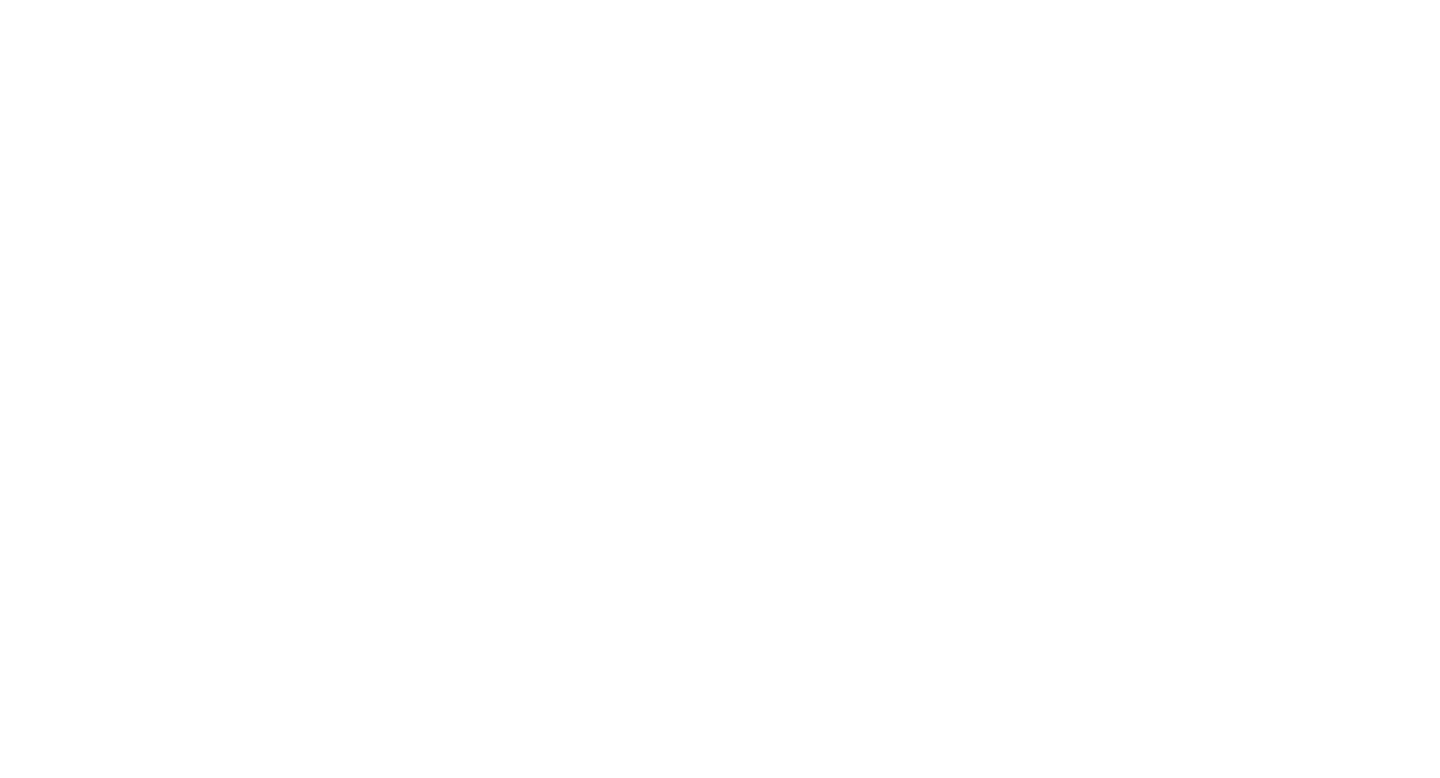 scroll, scrollTop: 0, scrollLeft: 0, axis: both 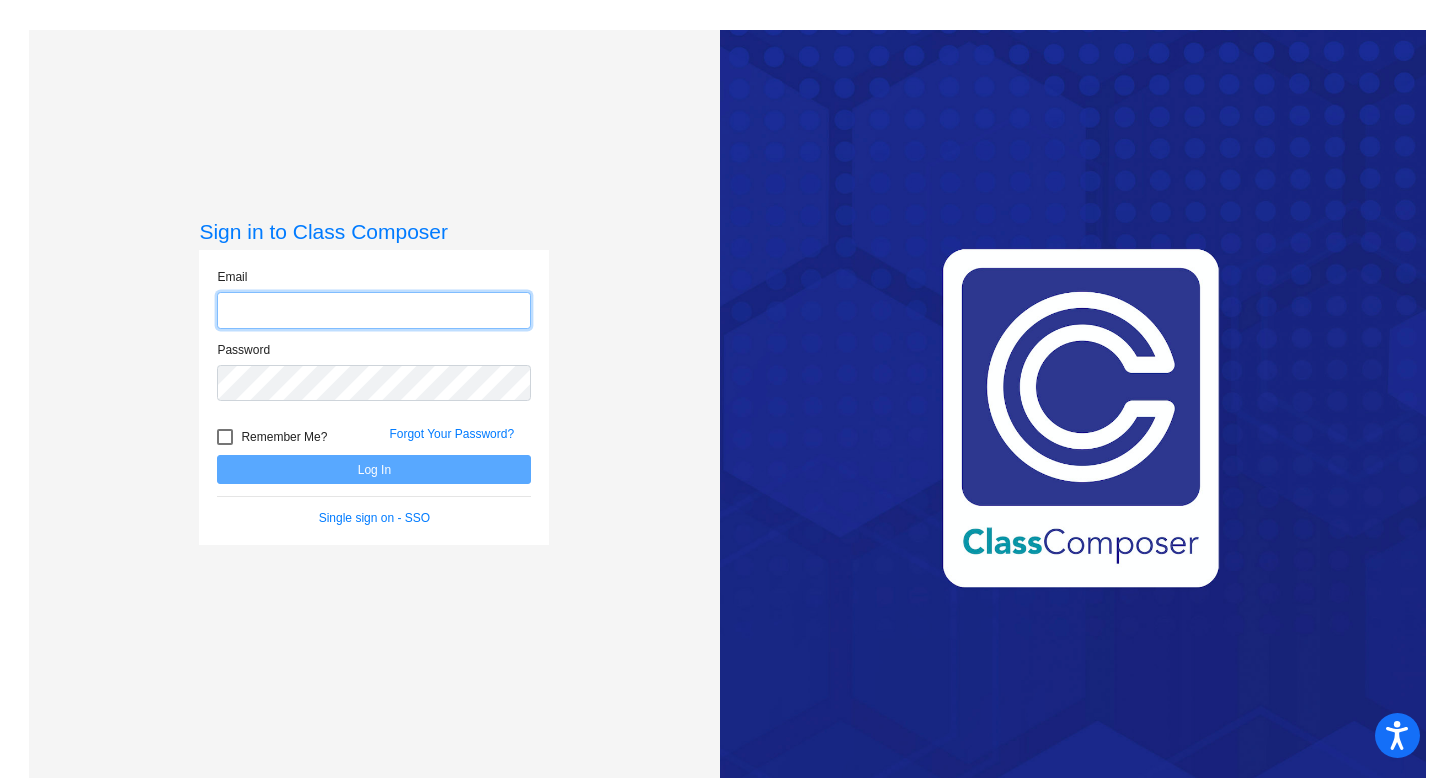 type on "[PERSON_NAME][EMAIL_ADDRESS][PERSON_NAME][DOMAIN_NAME]" 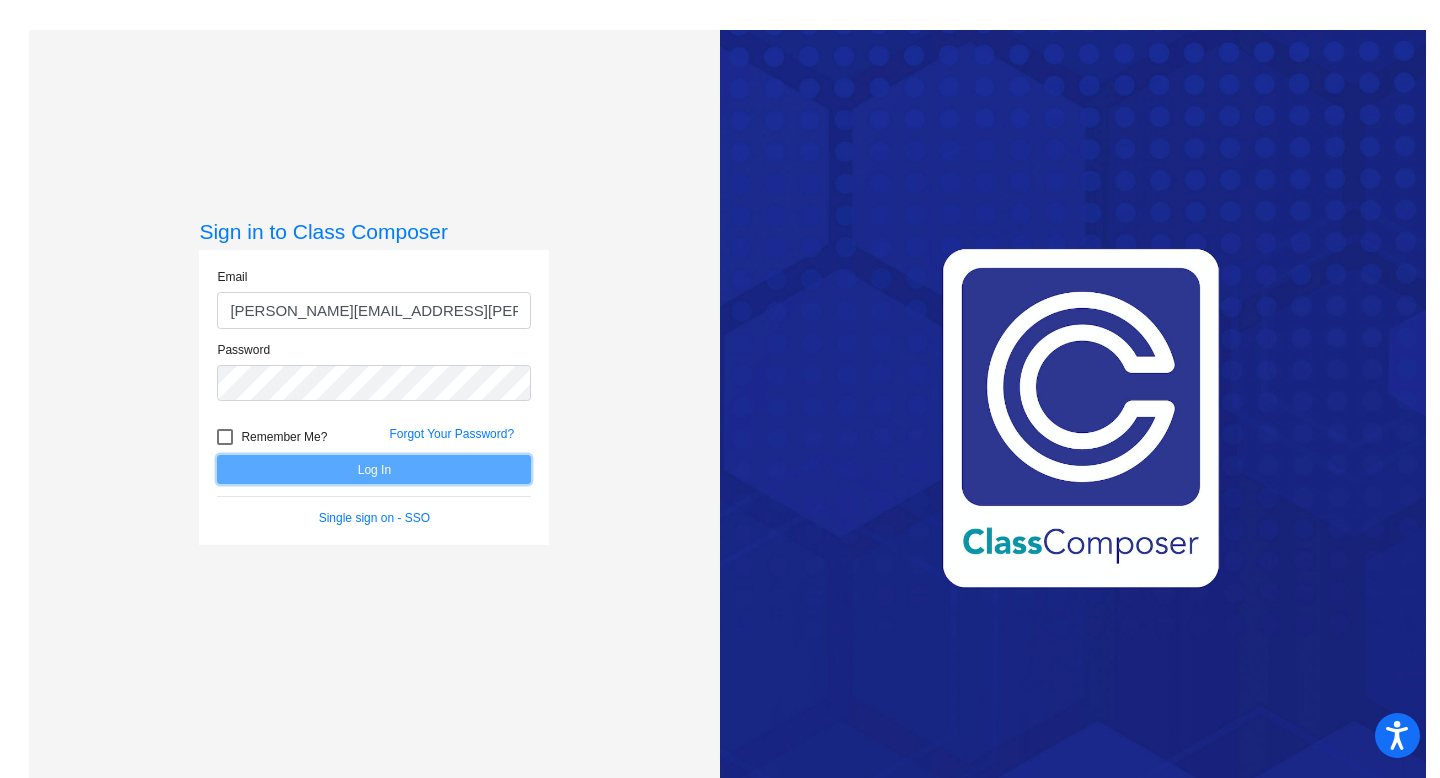 click on "Log In" 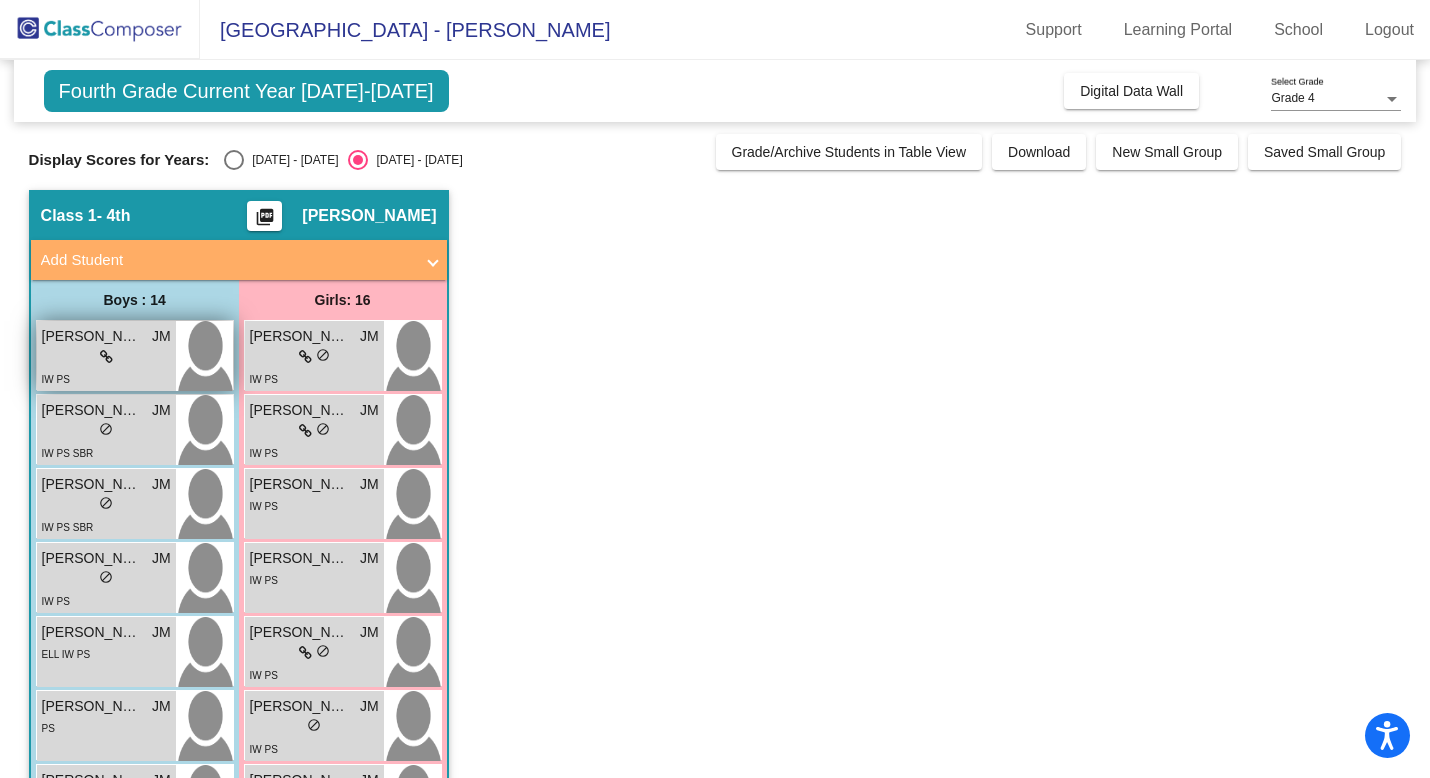 click on "lock do_not_disturb_alt" at bounding box center [106, 357] 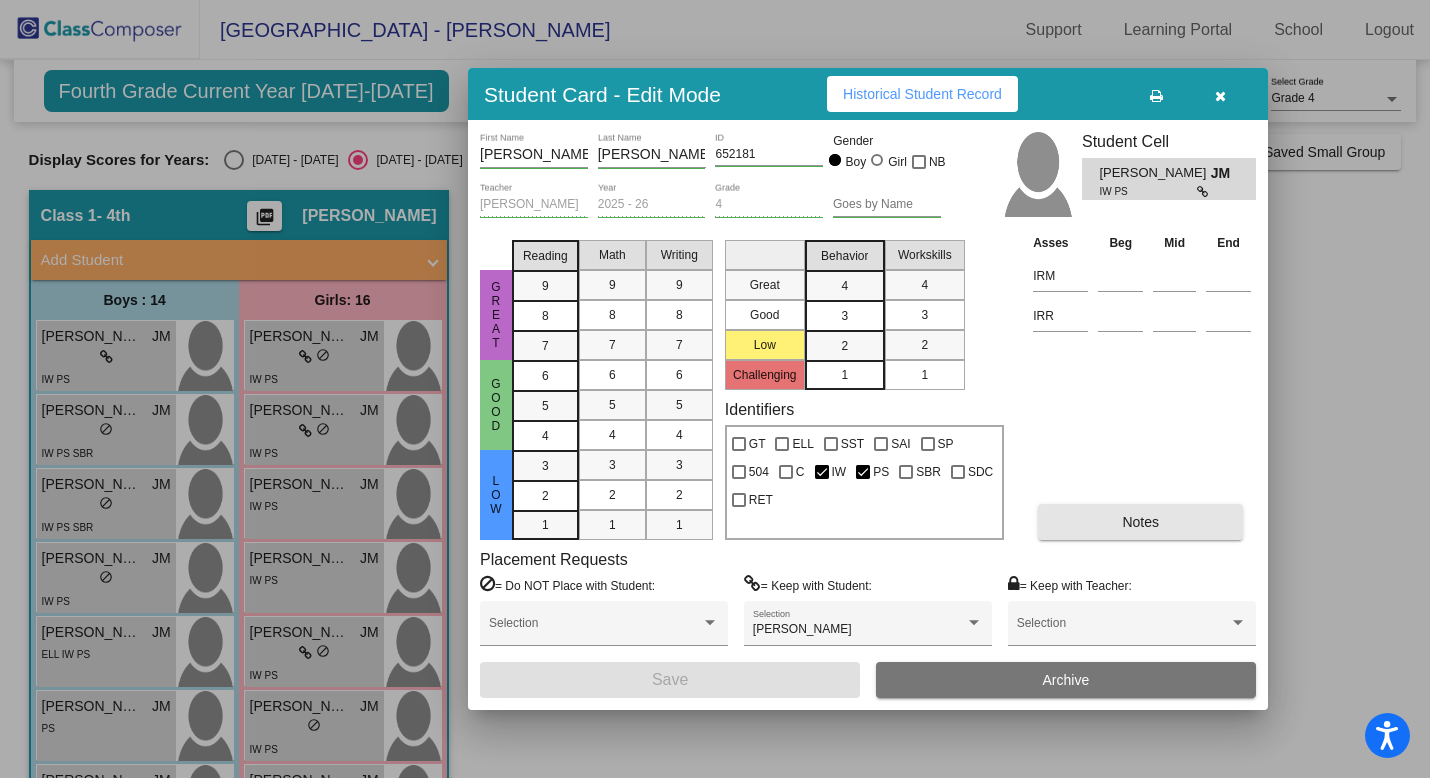 click on "Notes" at bounding box center (1140, 522) 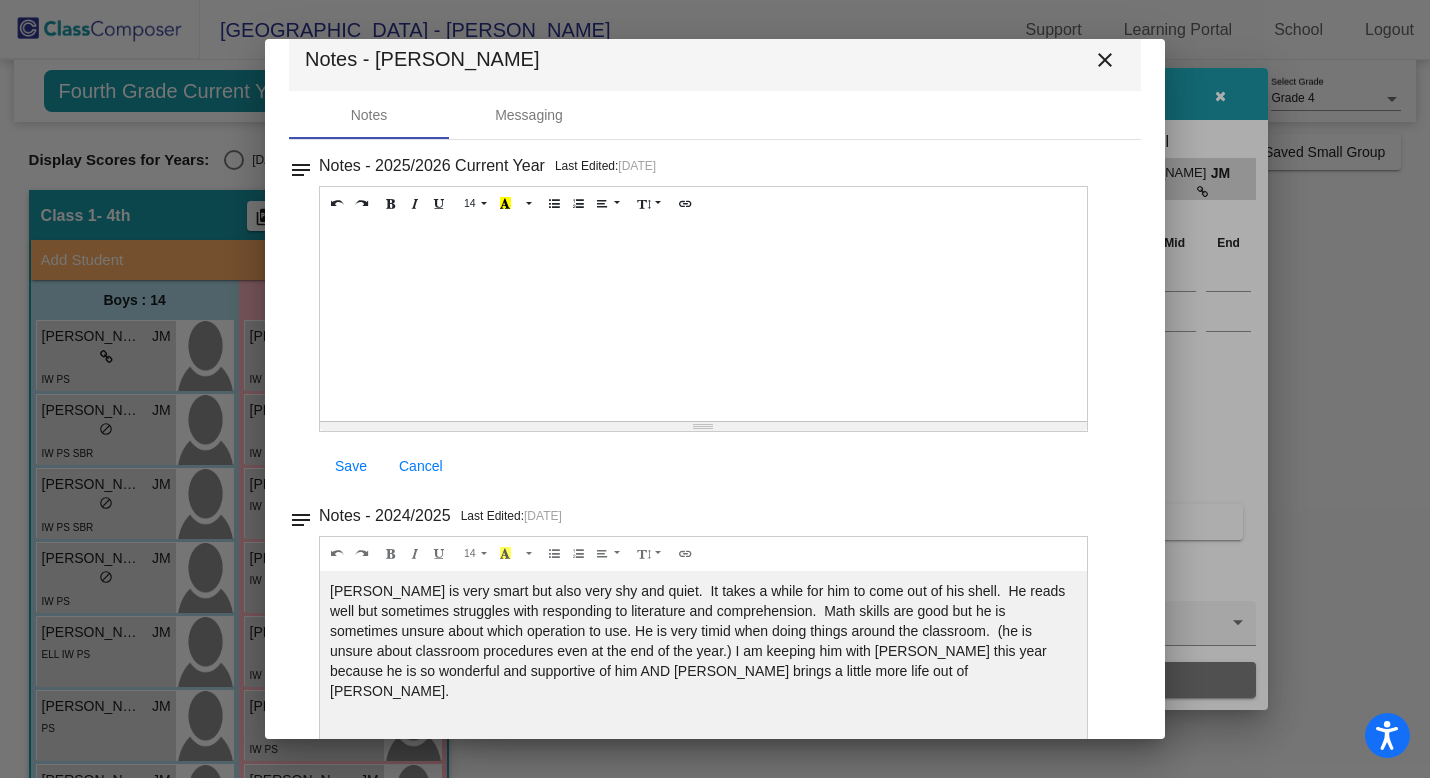 scroll, scrollTop: 45, scrollLeft: 0, axis: vertical 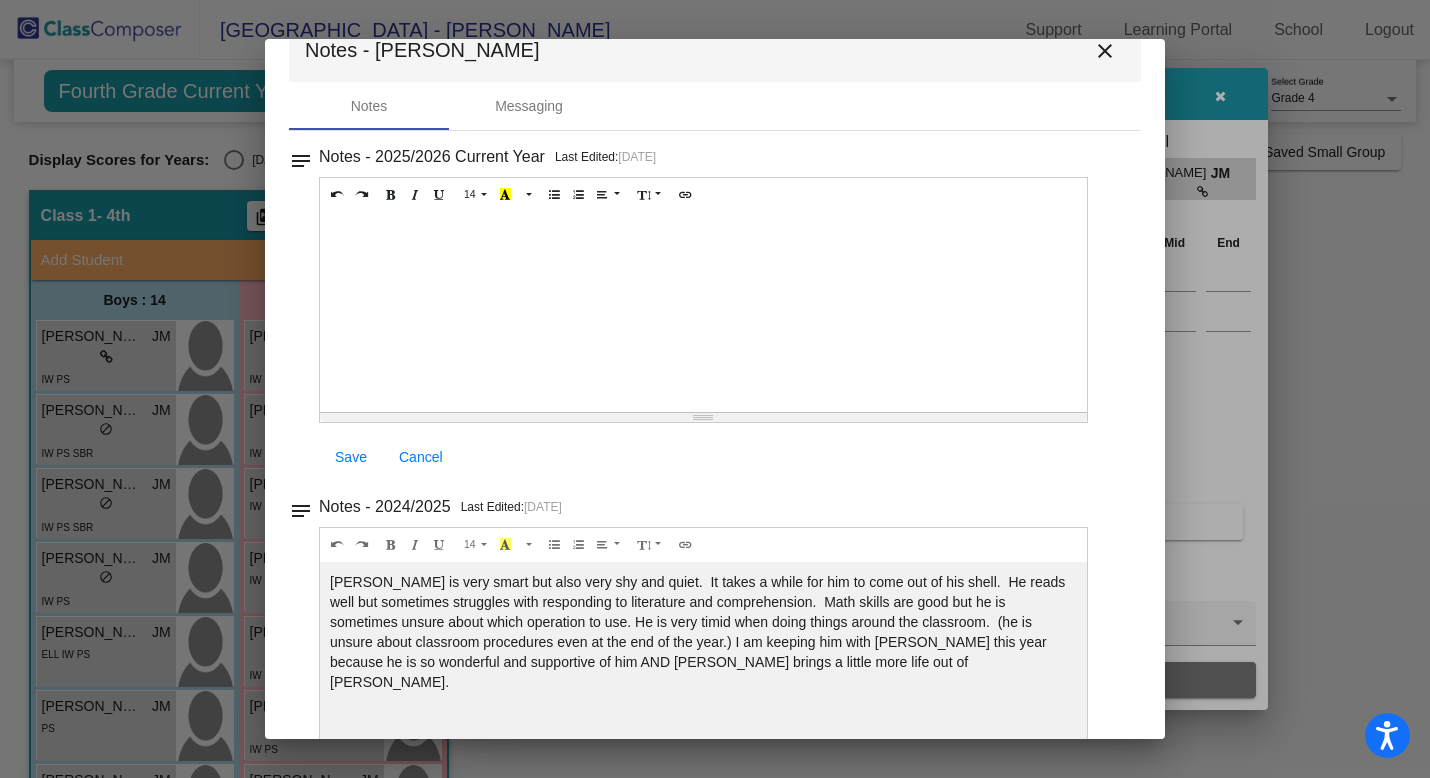 click on "close" at bounding box center (1105, 51) 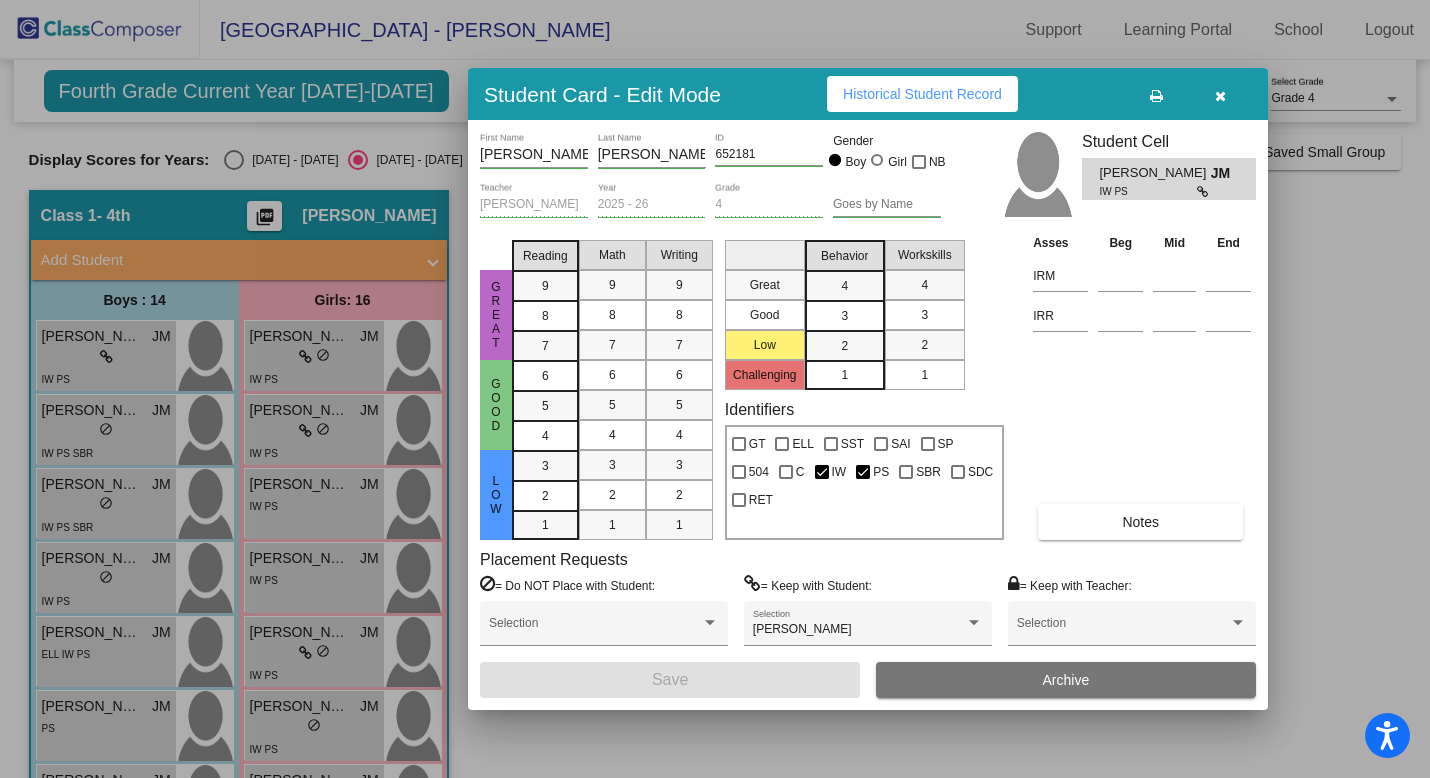click at bounding box center [1220, 96] 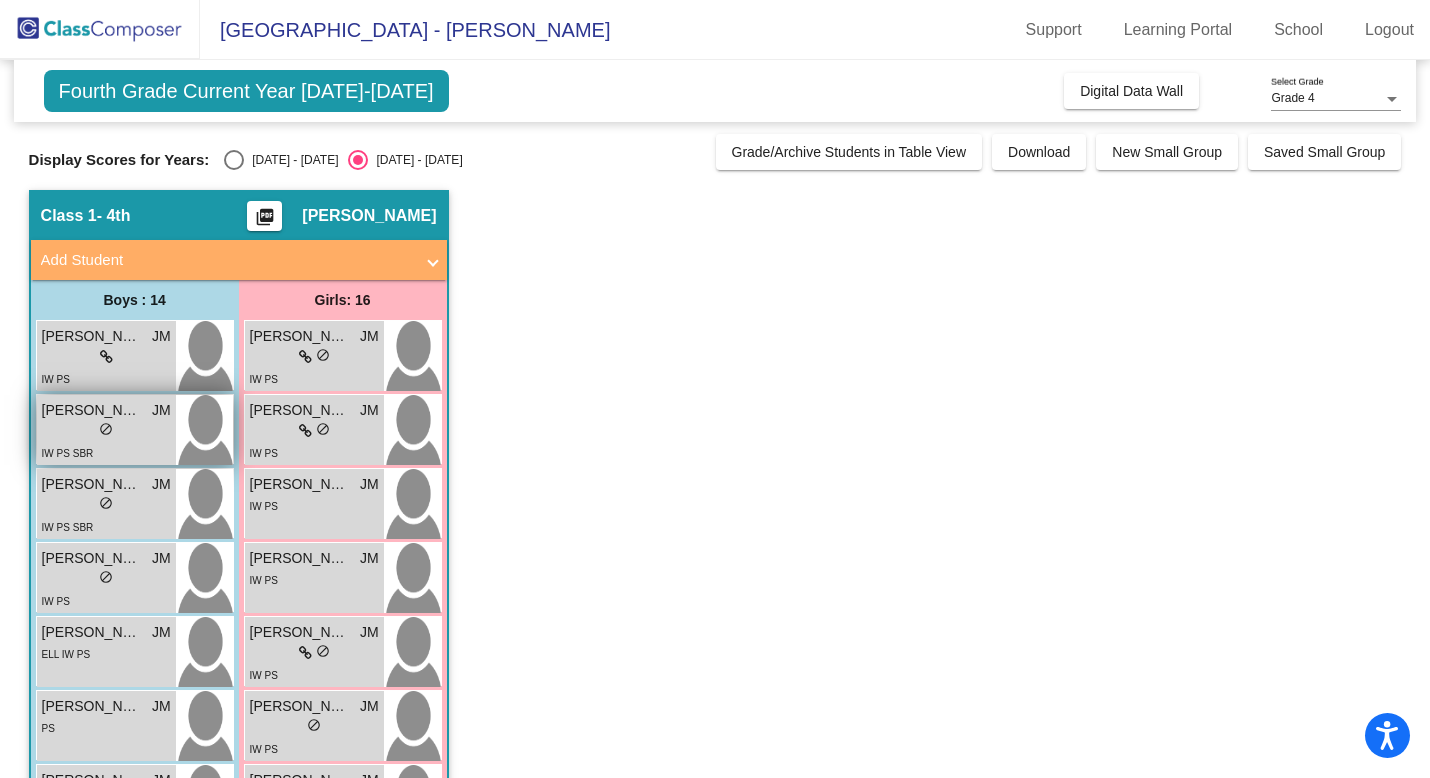 click on "IW PS SBR" at bounding box center (106, 452) 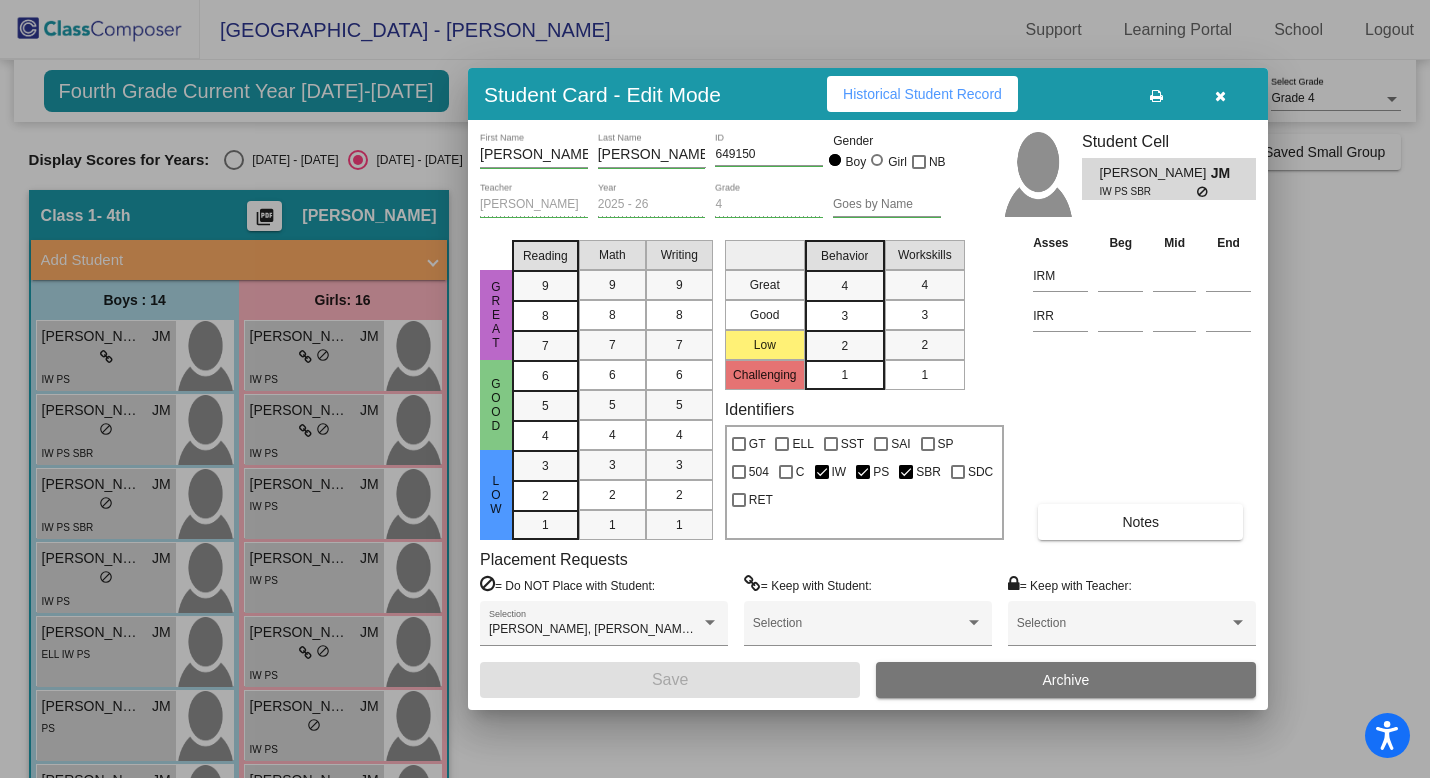 click on "Notes" at bounding box center [1140, 522] 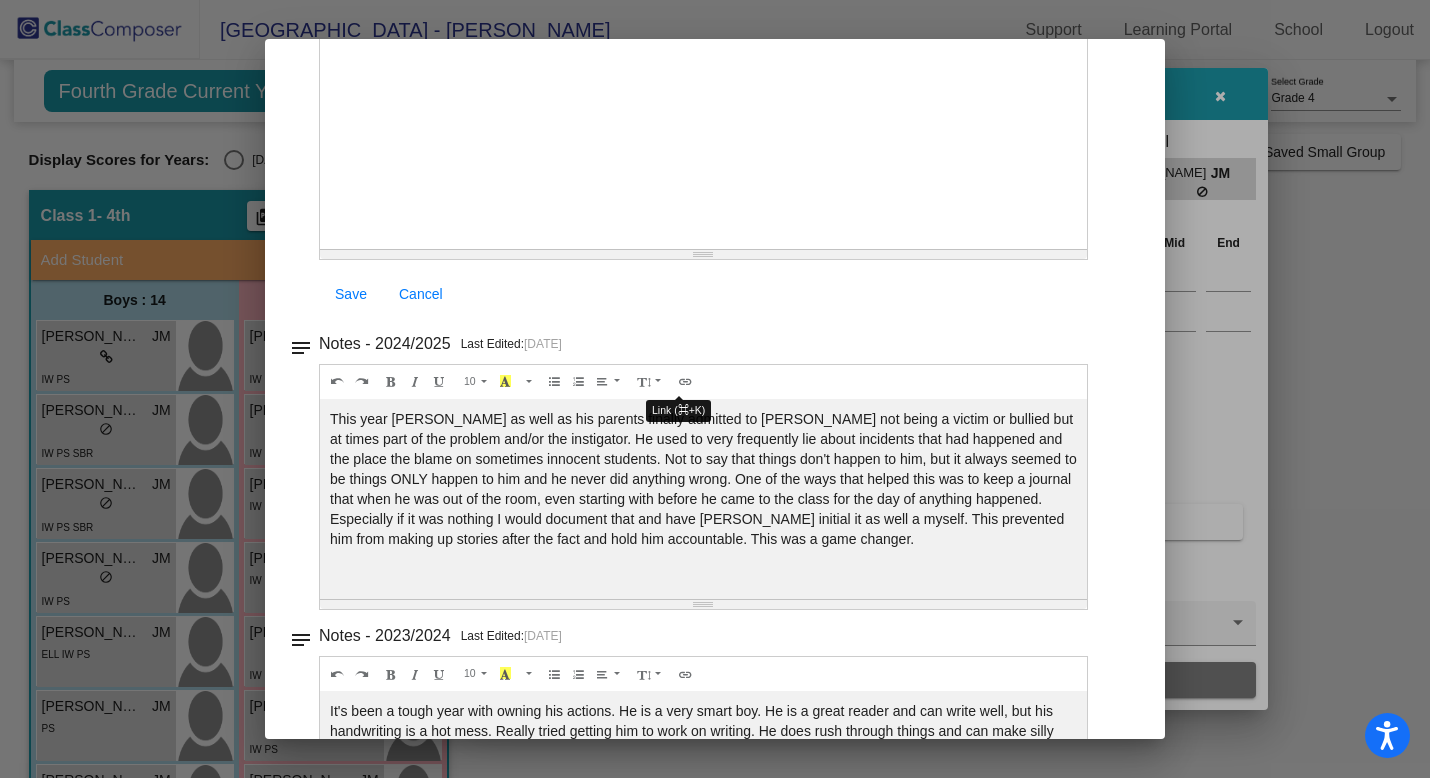 scroll, scrollTop: 211, scrollLeft: 0, axis: vertical 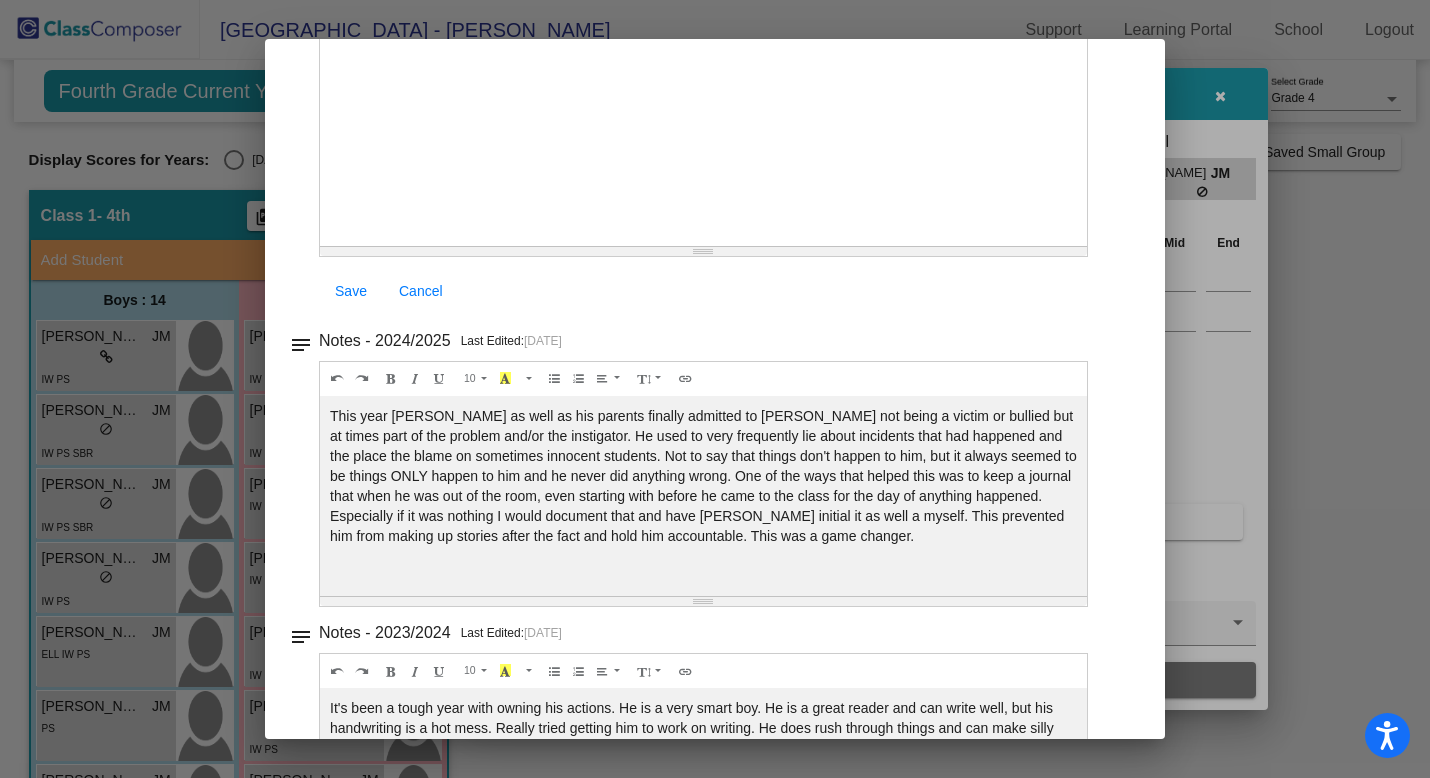 click at bounding box center (715, 389) 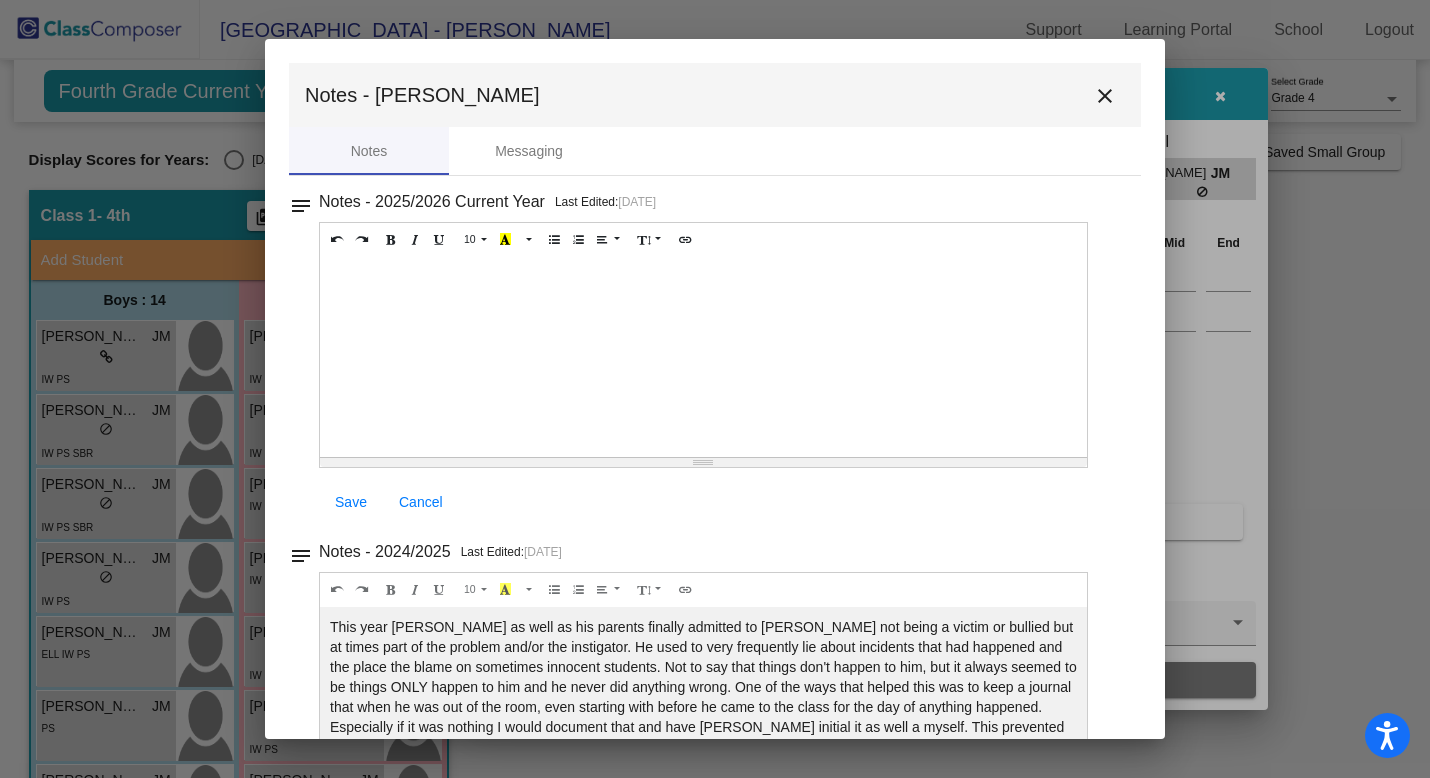 click on "close" at bounding box center (1105, 96) 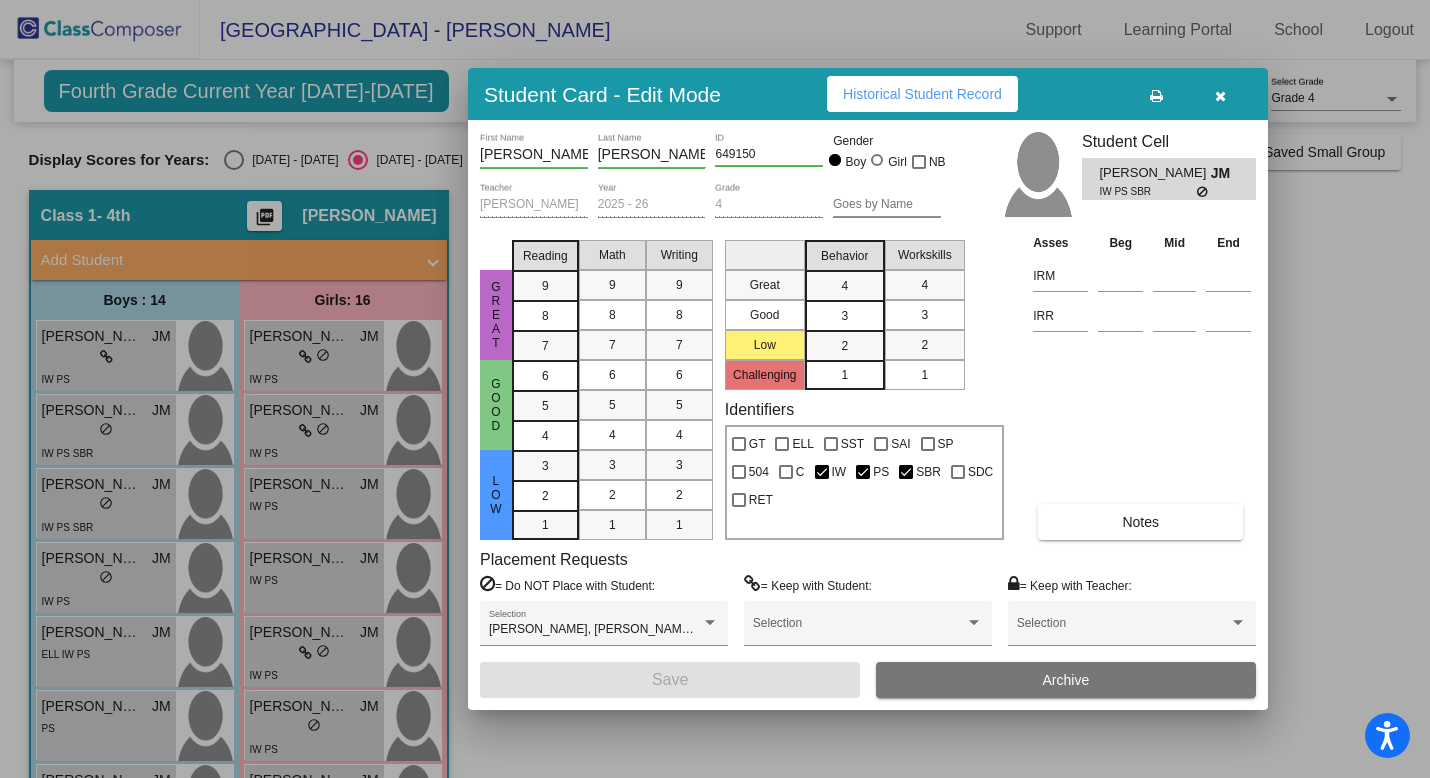 click at bounding box center [715, 389] 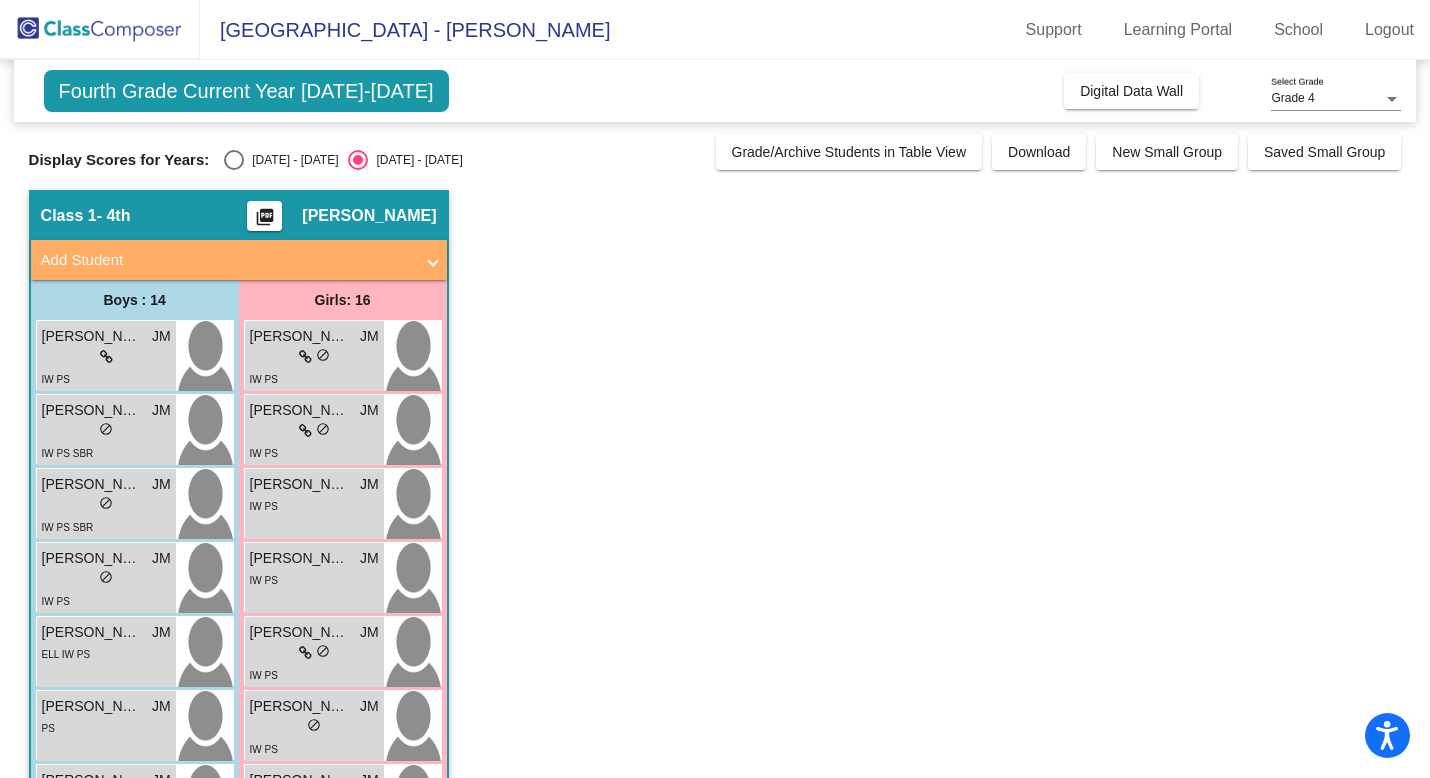 click on "[PERSON_NAME]" at bounding box center [92, 484] 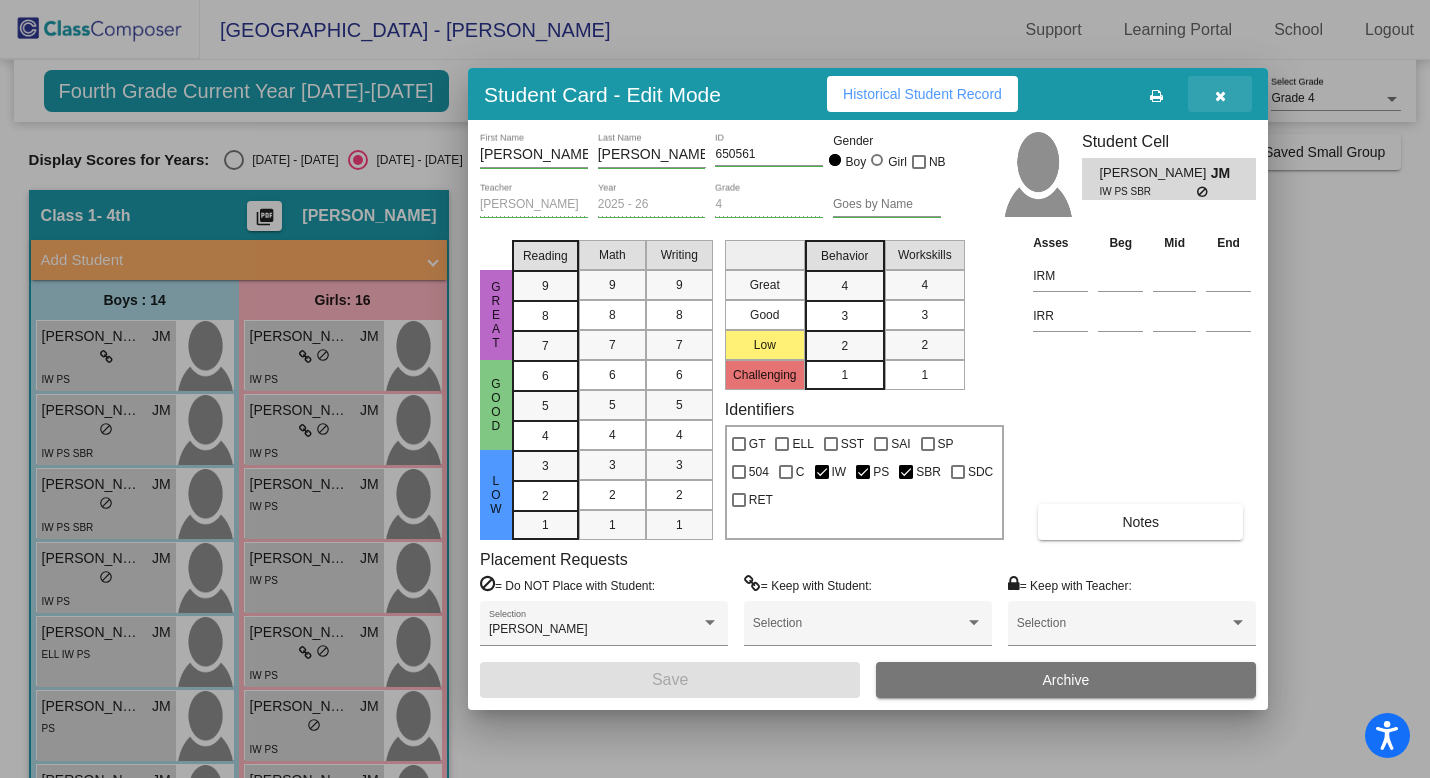 click at bounding box center [1220, 94] 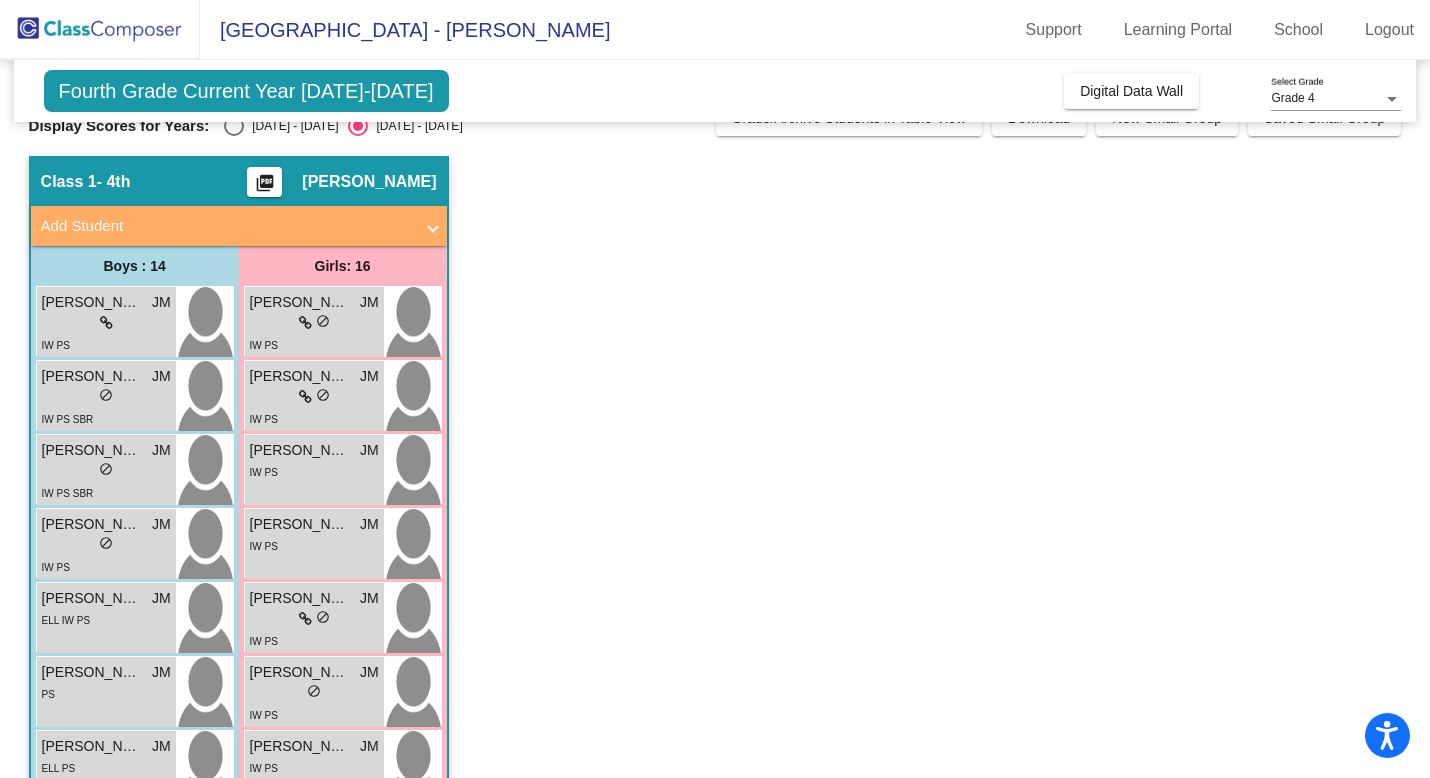 scroll, scrollTop: 0, scrollLeft: 0, axis: both 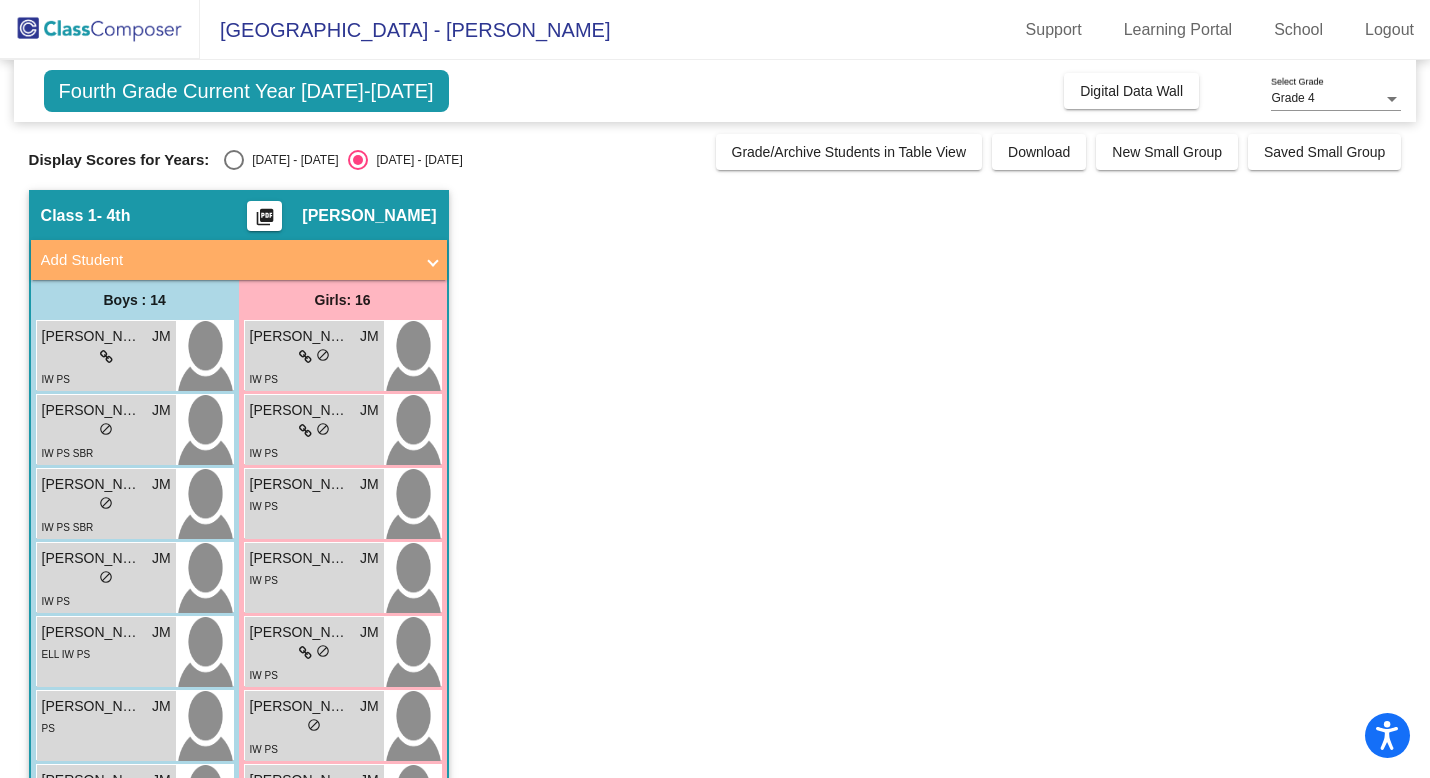 click on "Display Scores for Years:   [DATE] - [DATE]   [DATE] - [DATE]" 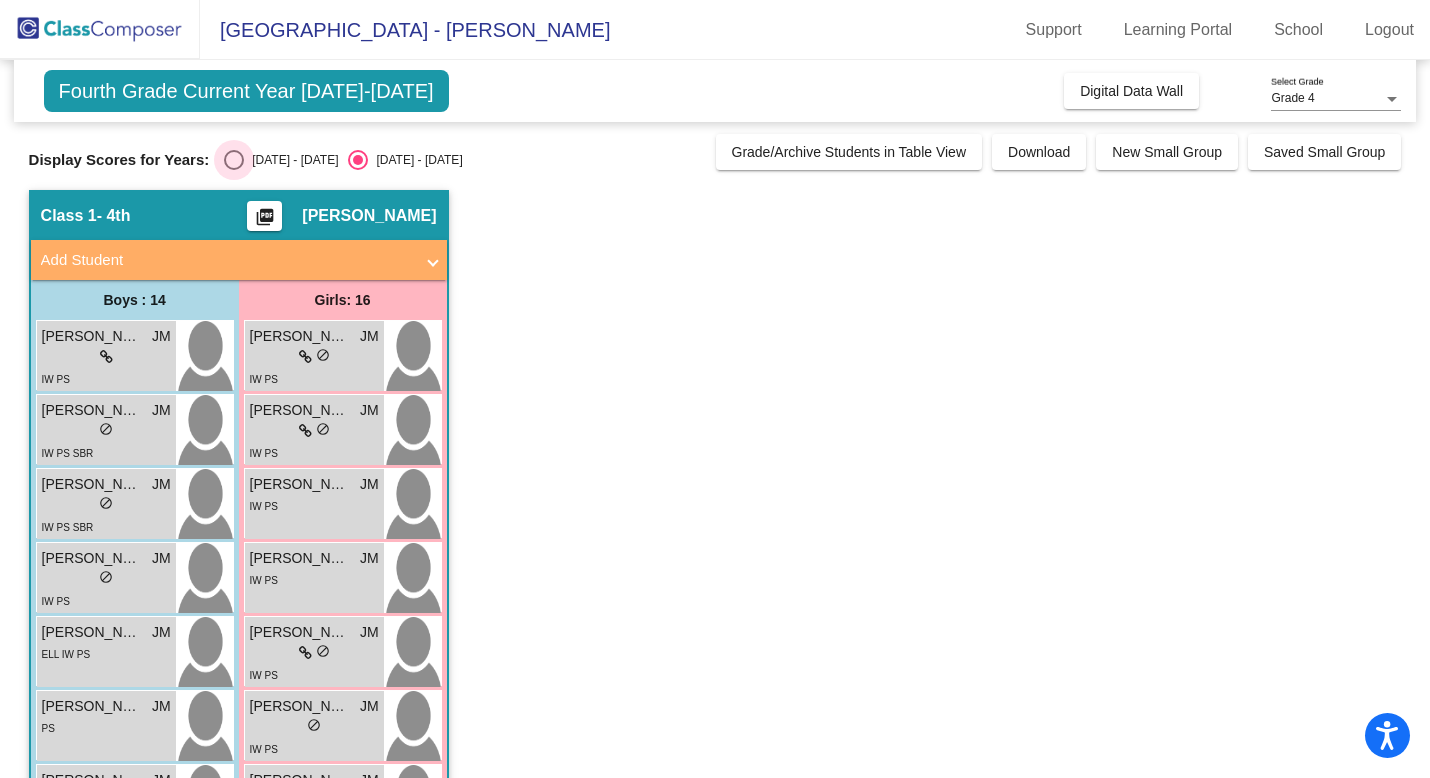 click at bounding box center [234, 160] 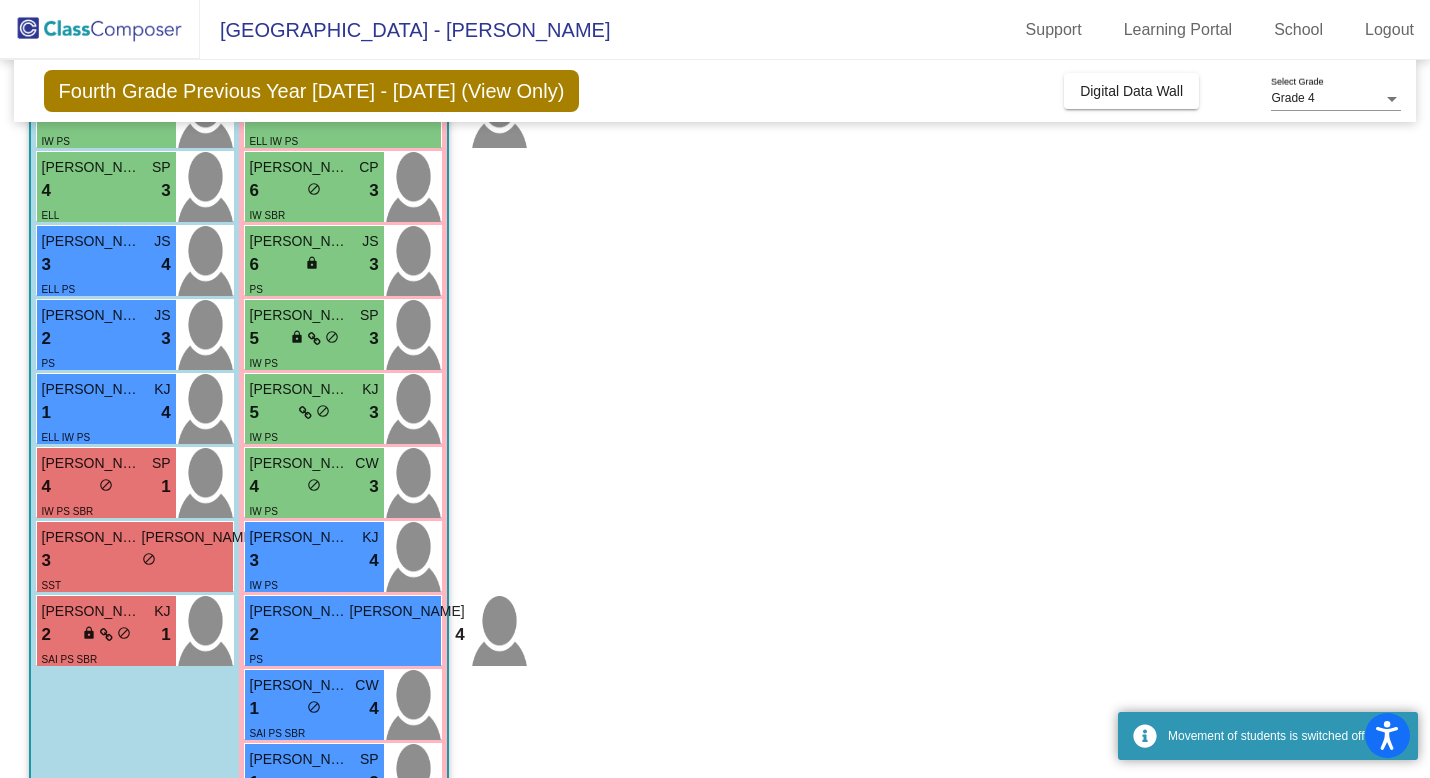 scroll, scrollTop: 758, scrollLeft: 0, axis: vertical 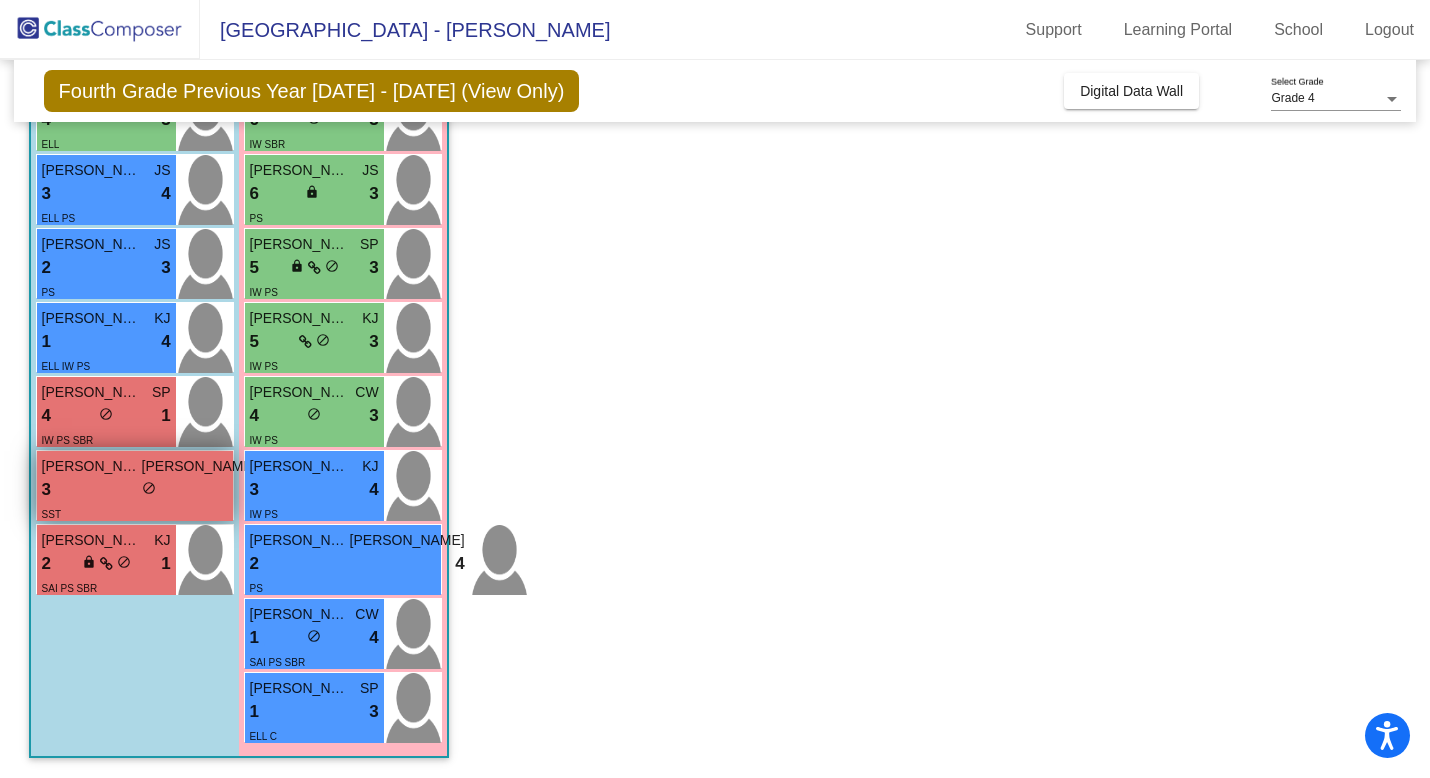 click on "[PERSON_NAME]" at bounding box center (92, 466) 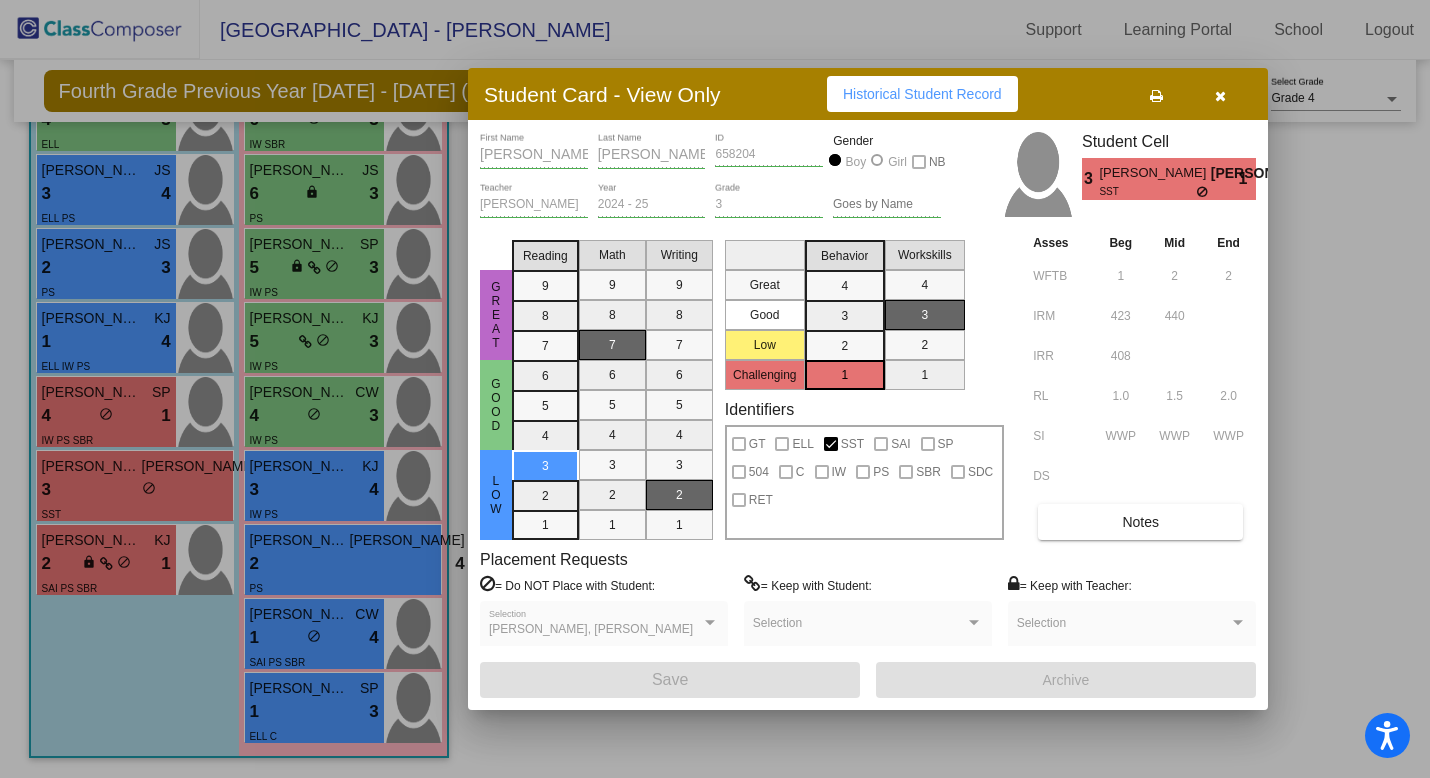 click at bounding box center (715, 389) 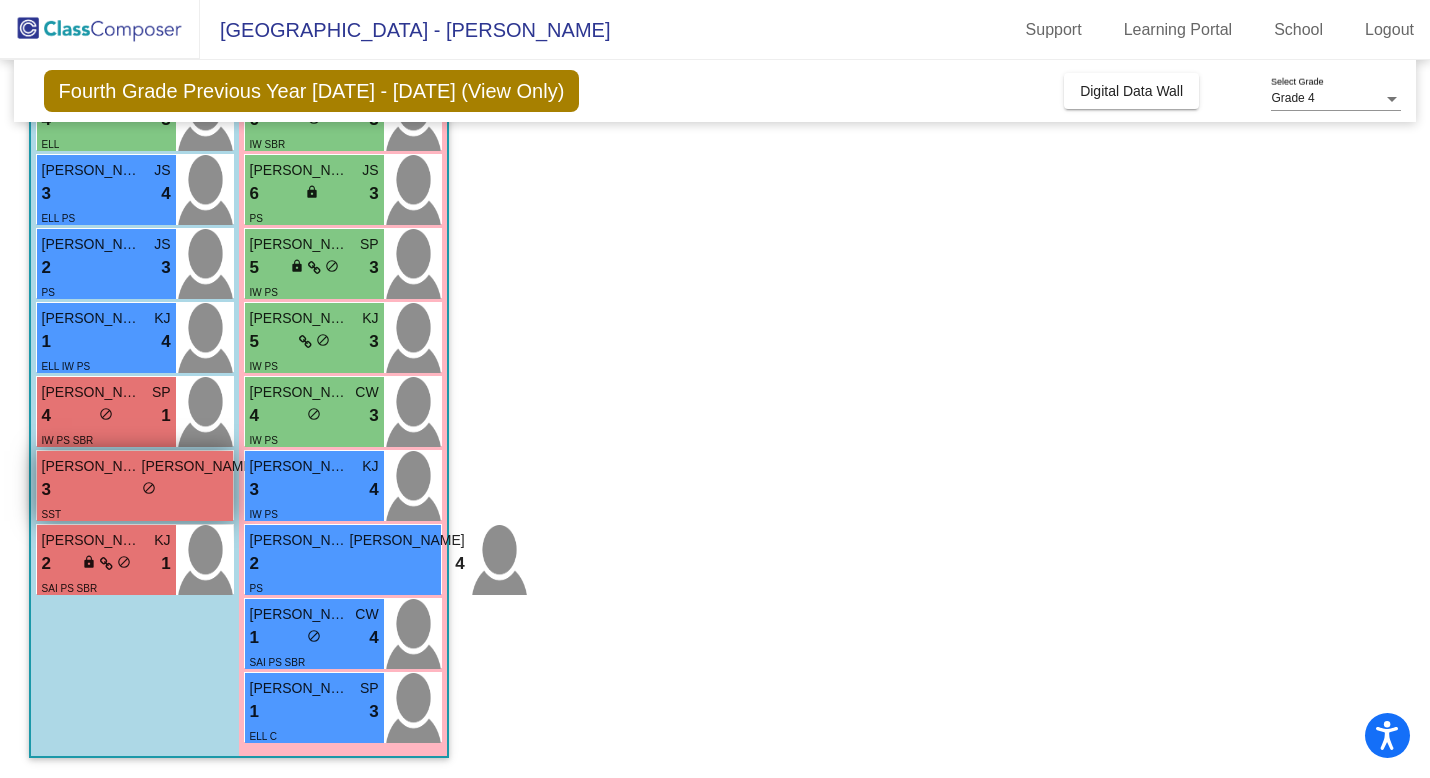 click on "3 lock do_not_disturb_alt 1" at bounding box center [149, 490] 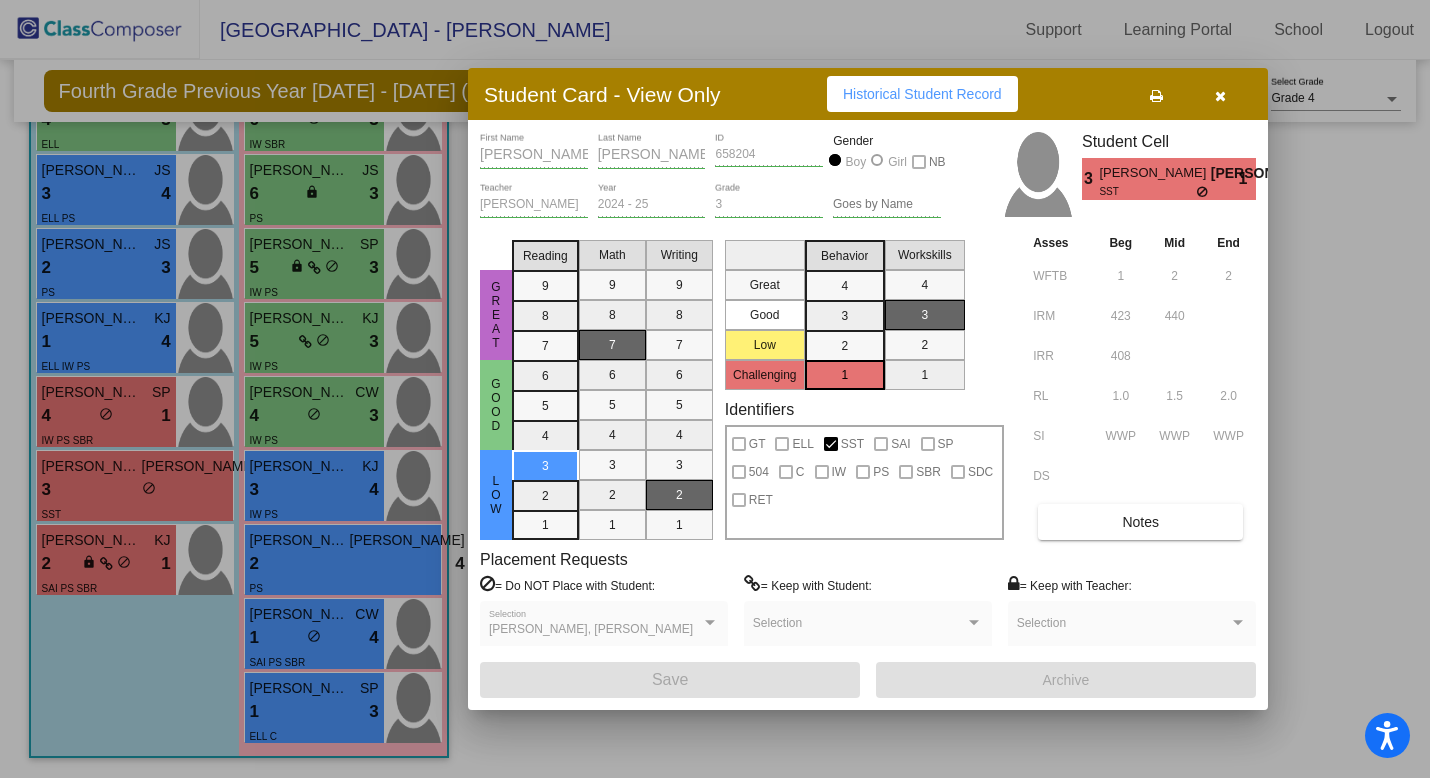 click on "Notes" at bounding box center [1140, 522] 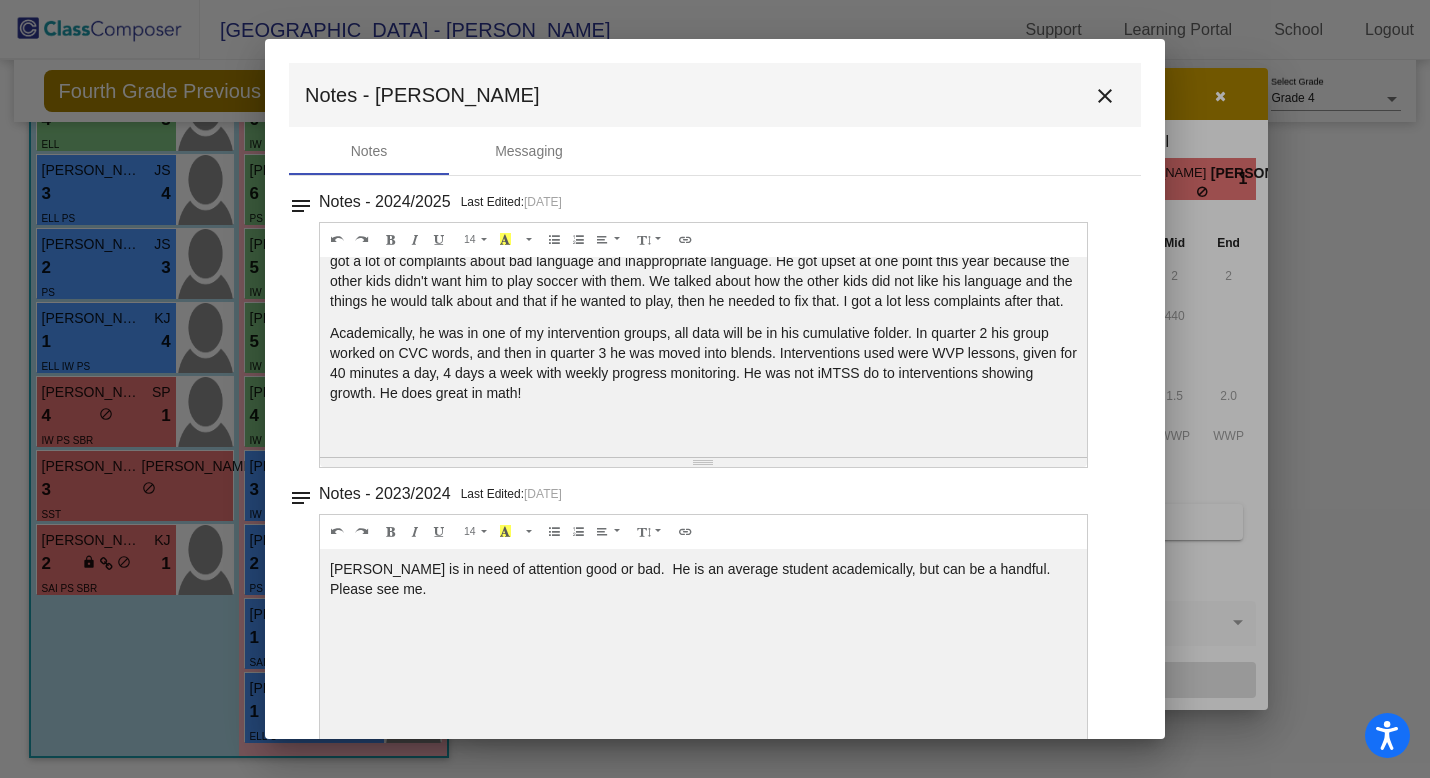 scroll, scrollTop: 208, scrollLeft: 0, axis: vertical 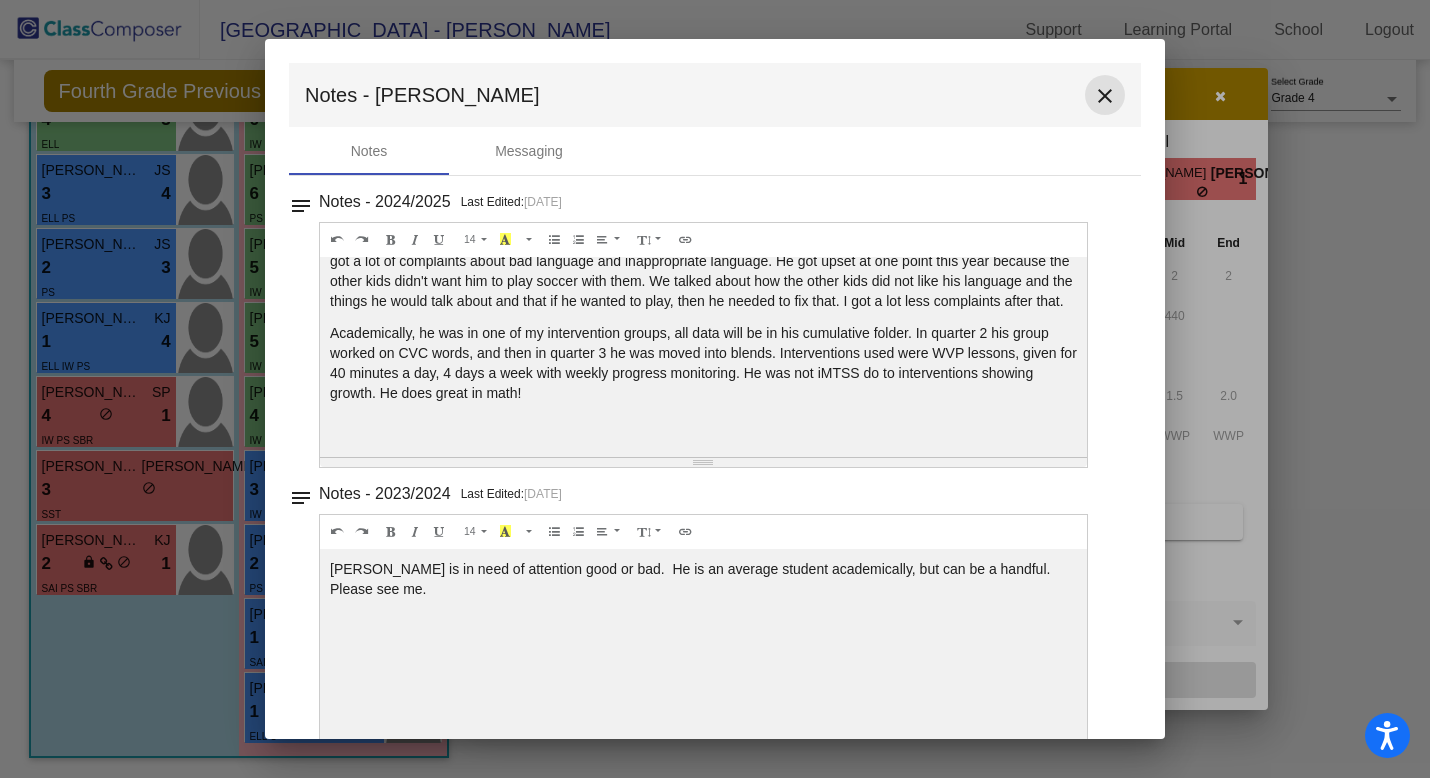 click on "close" at bounding box center [1105, 96] 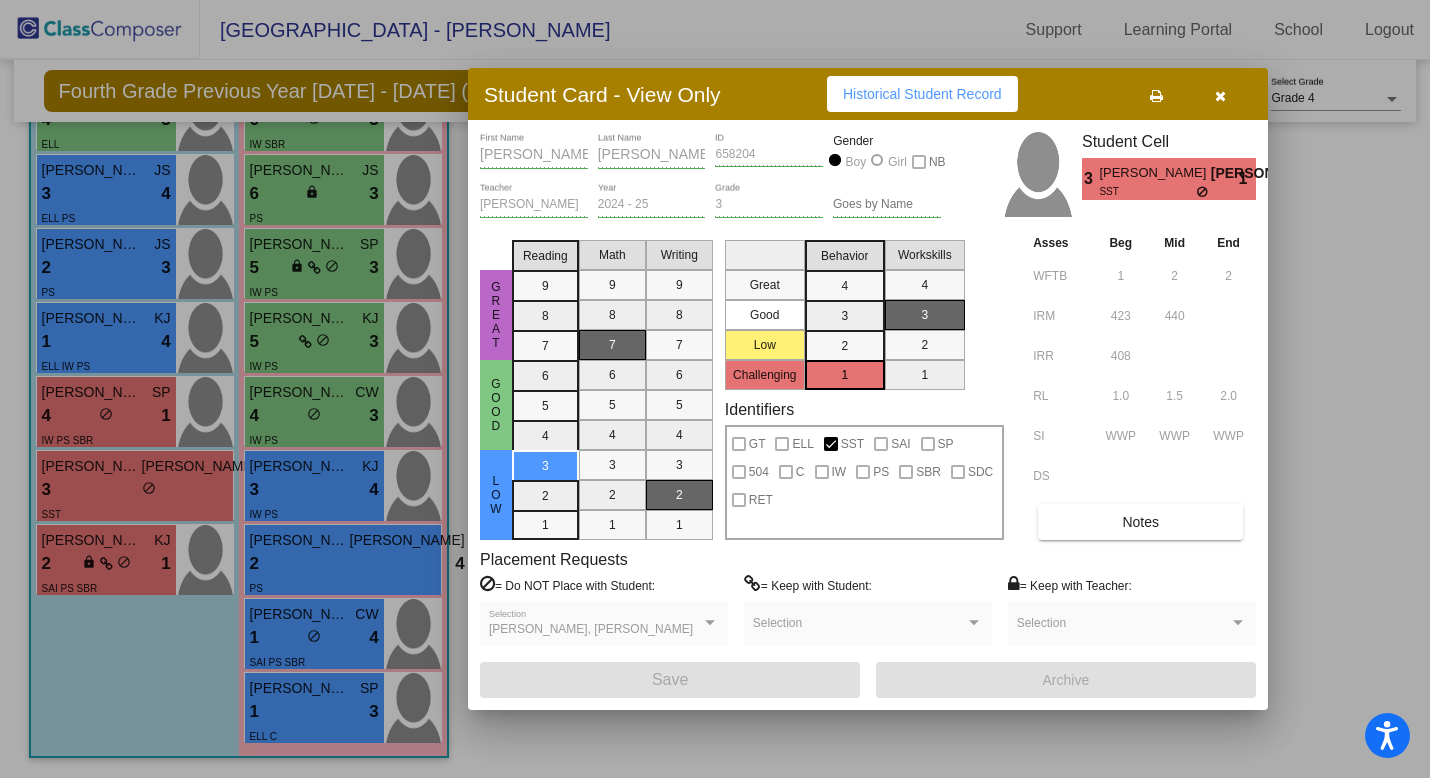 click at bounding box center (715, 389) 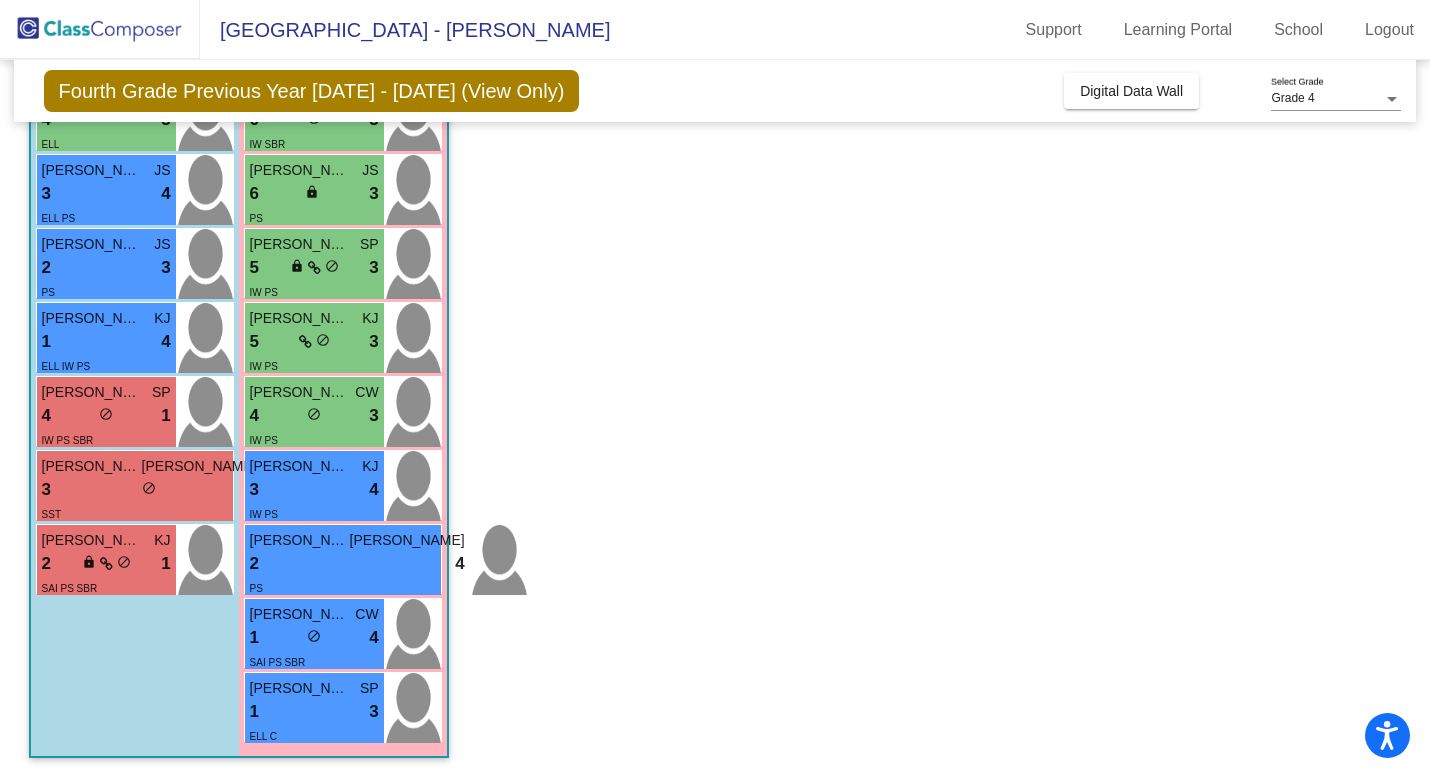 click on "[PERSON_NAME]" at bounding box center [92, 540] 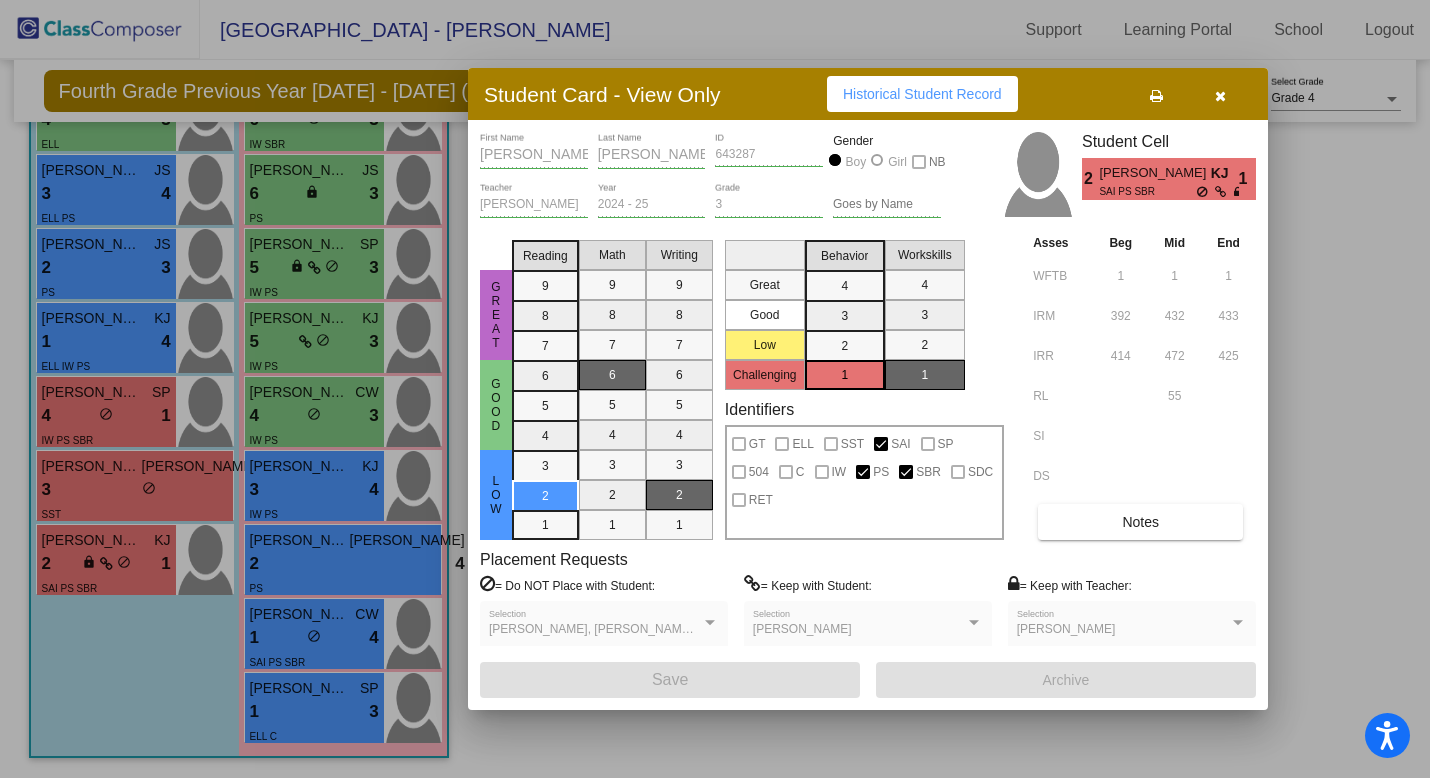 click on "Notes" at bounding box center [1140, 522] 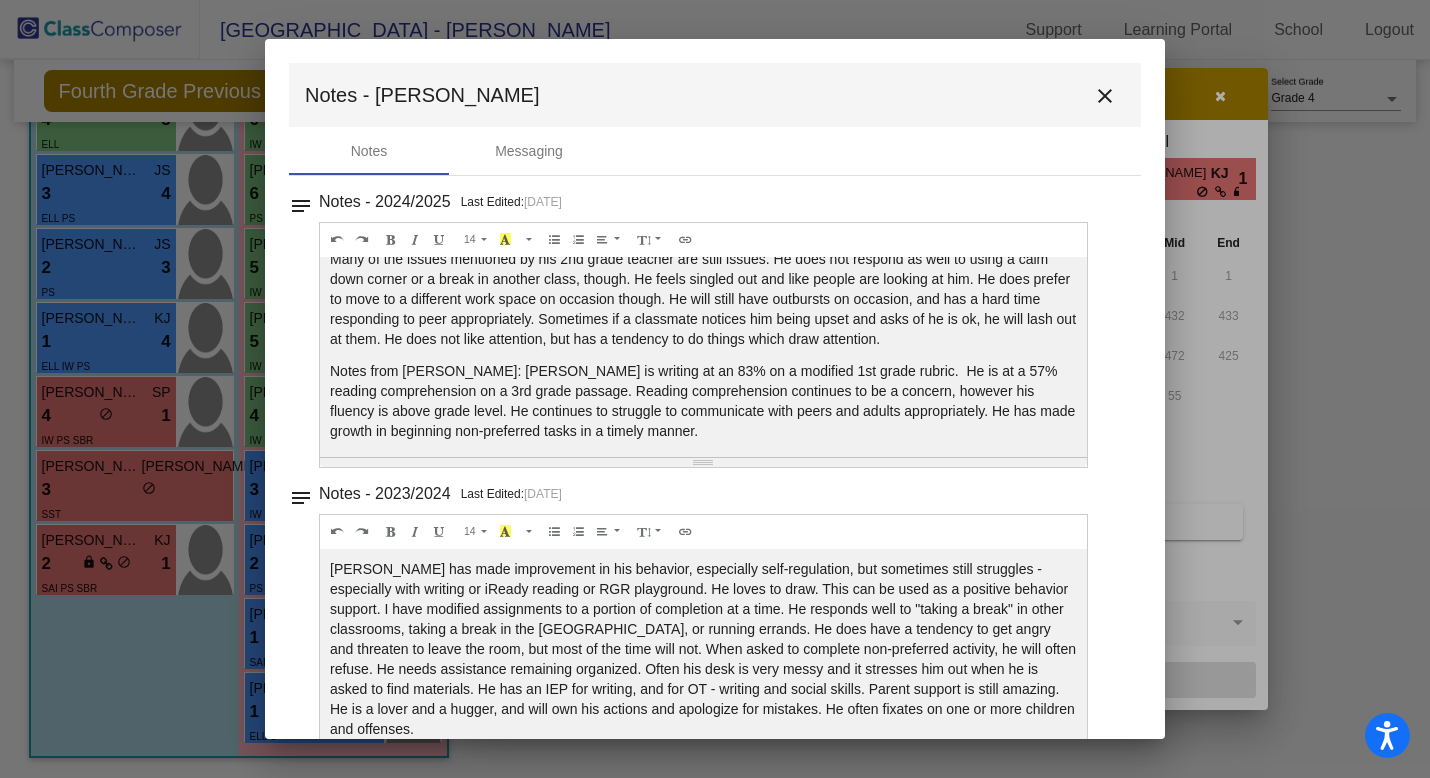 scroll, scrollTop: 176, scrollLeft: 0, axis: vertical 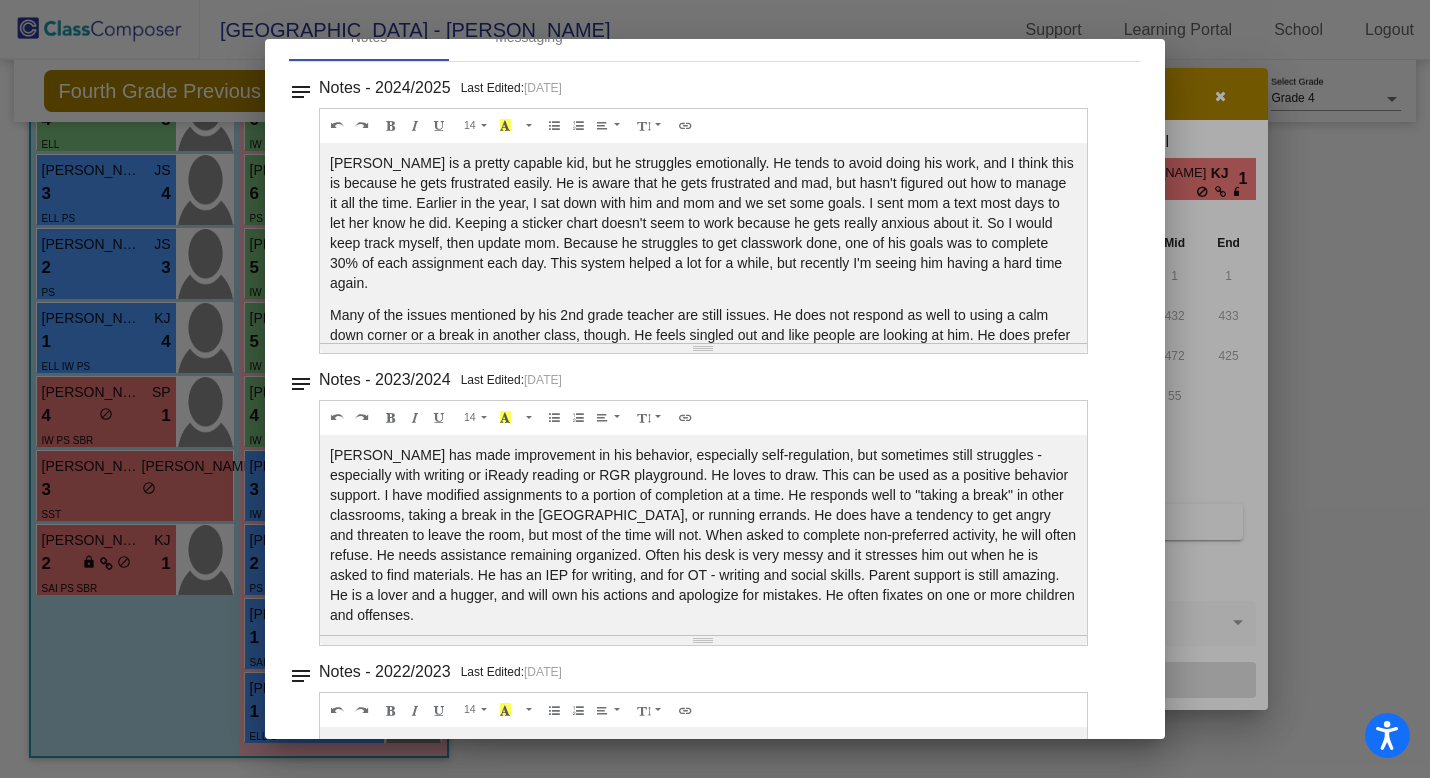click at bounding box center [715, 389] 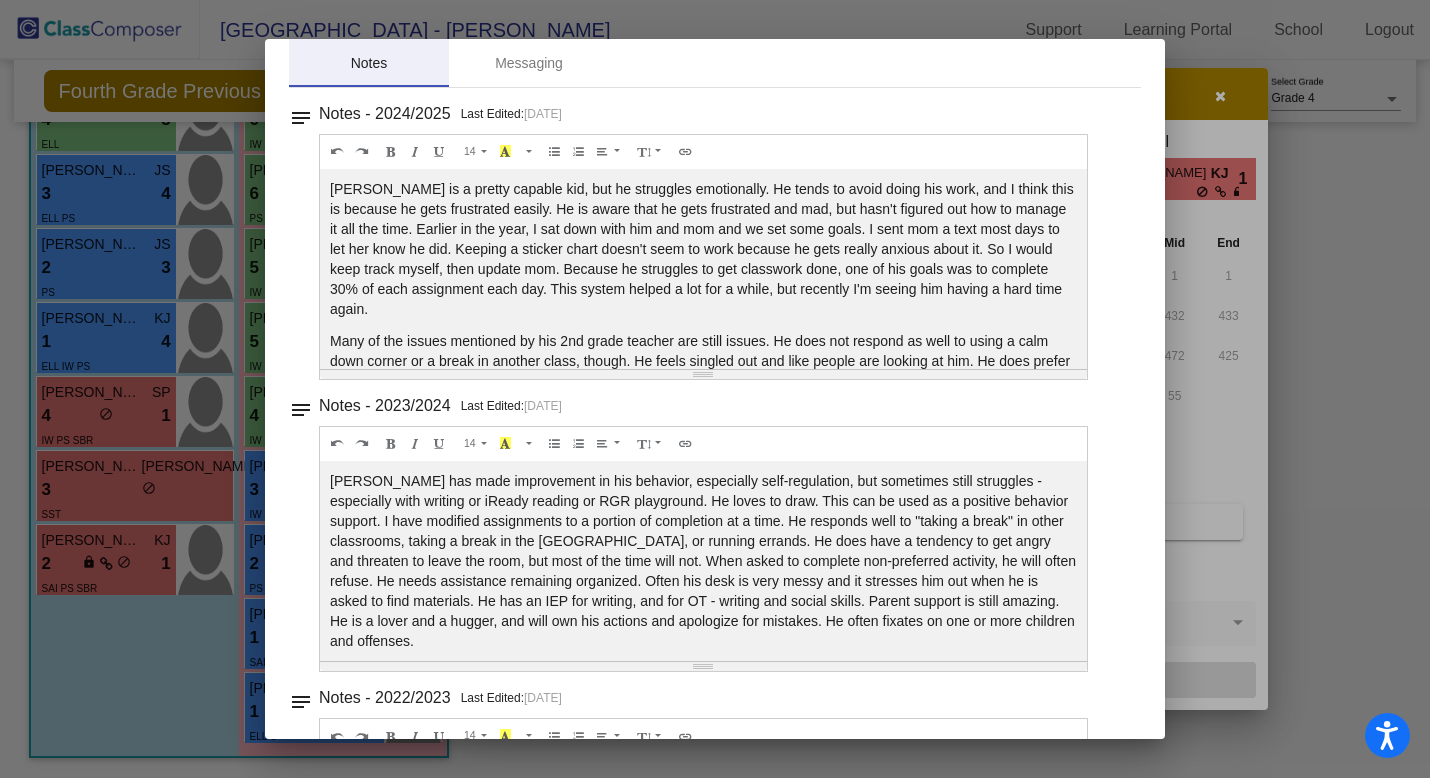 scroll, scrollTop: 0, scrollLeft: 0, axis: both 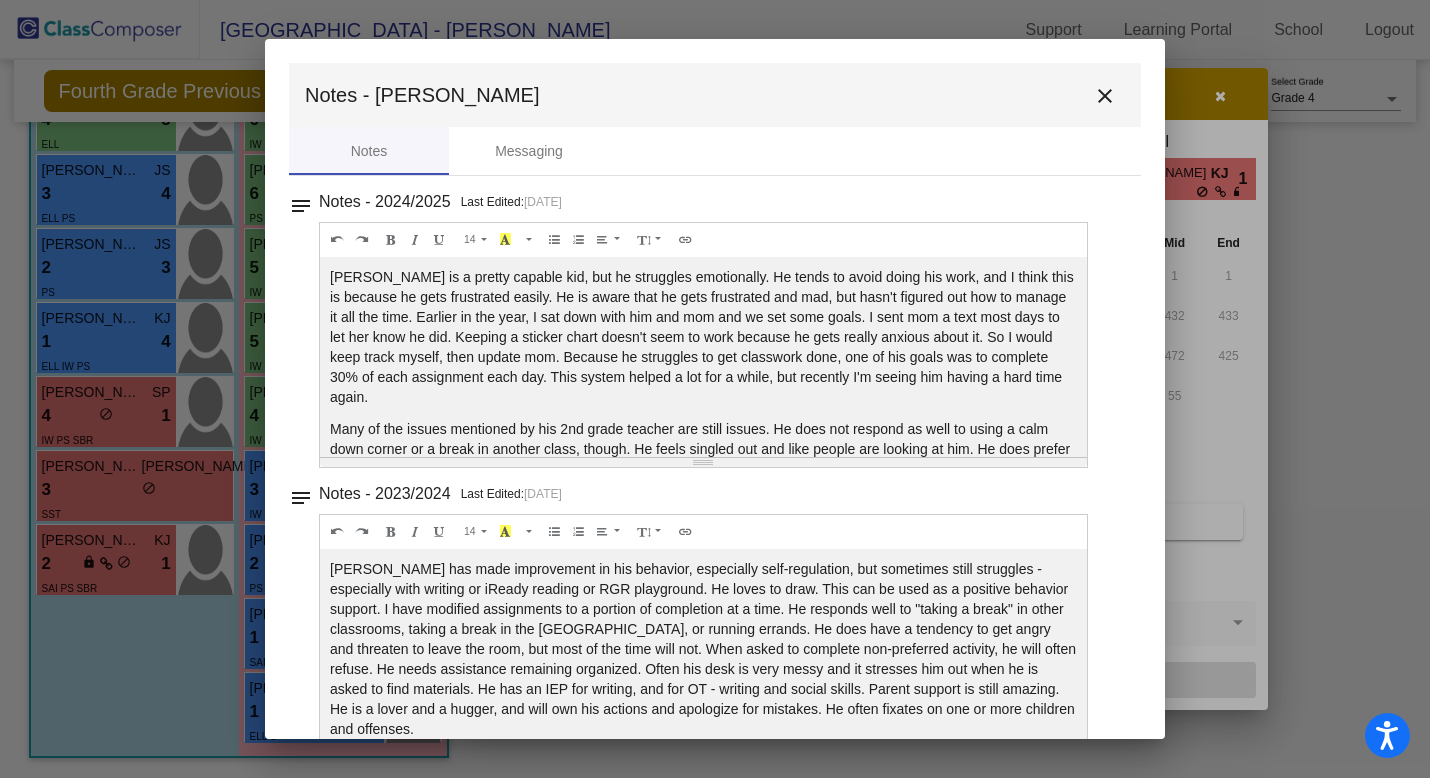 click on "close" at bounding box center [1105, 95] 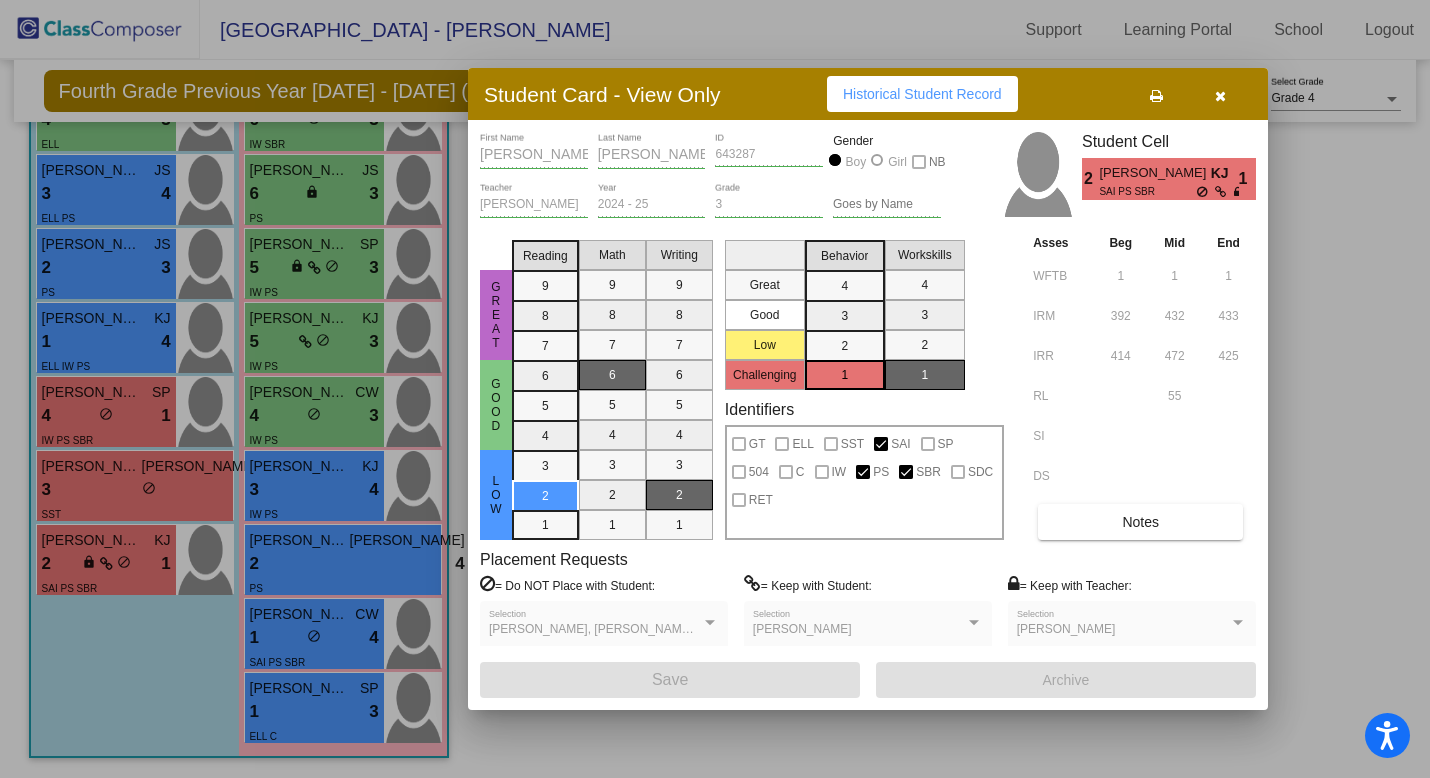 scroll, scrollTop: 0, scrollLeft: 0, axis: both 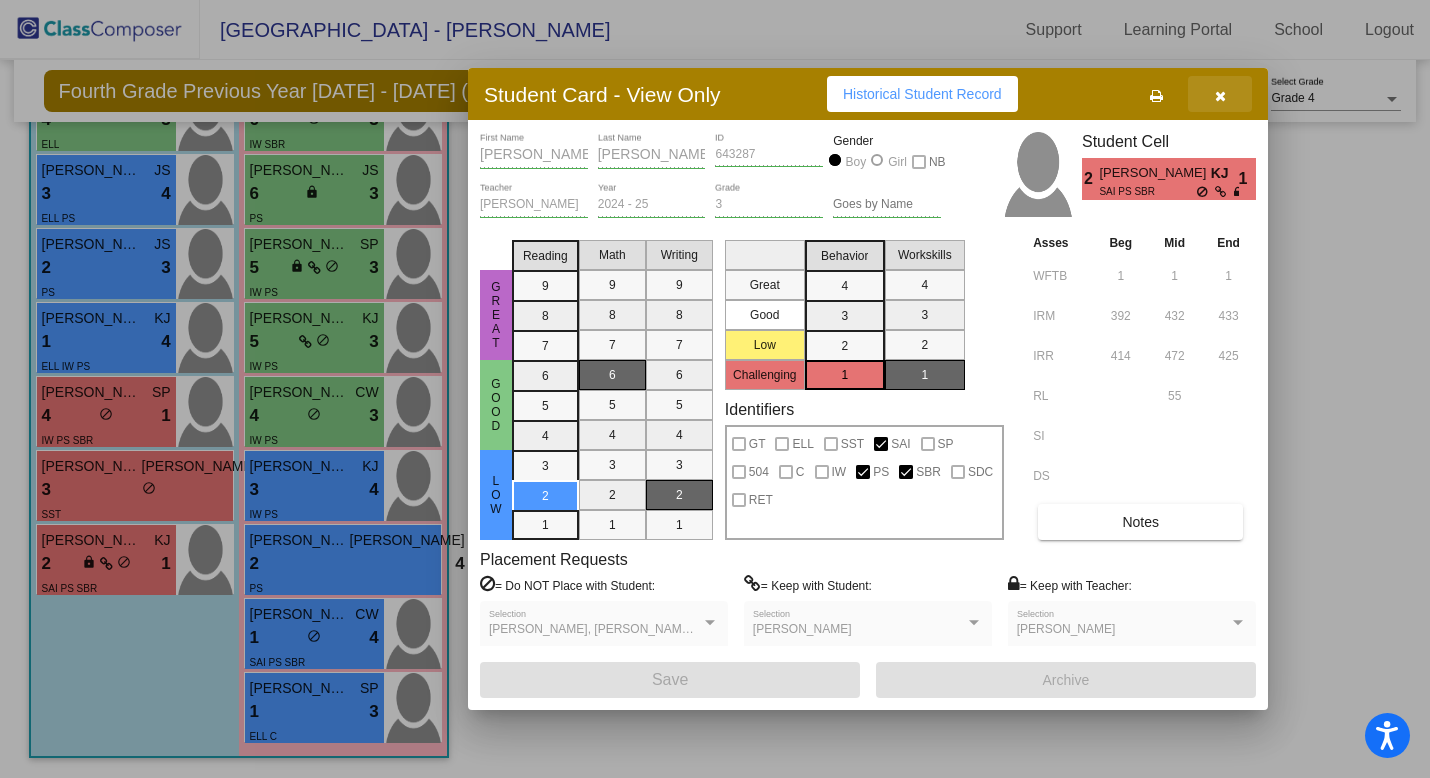 click at bounding box center (1220, 94) 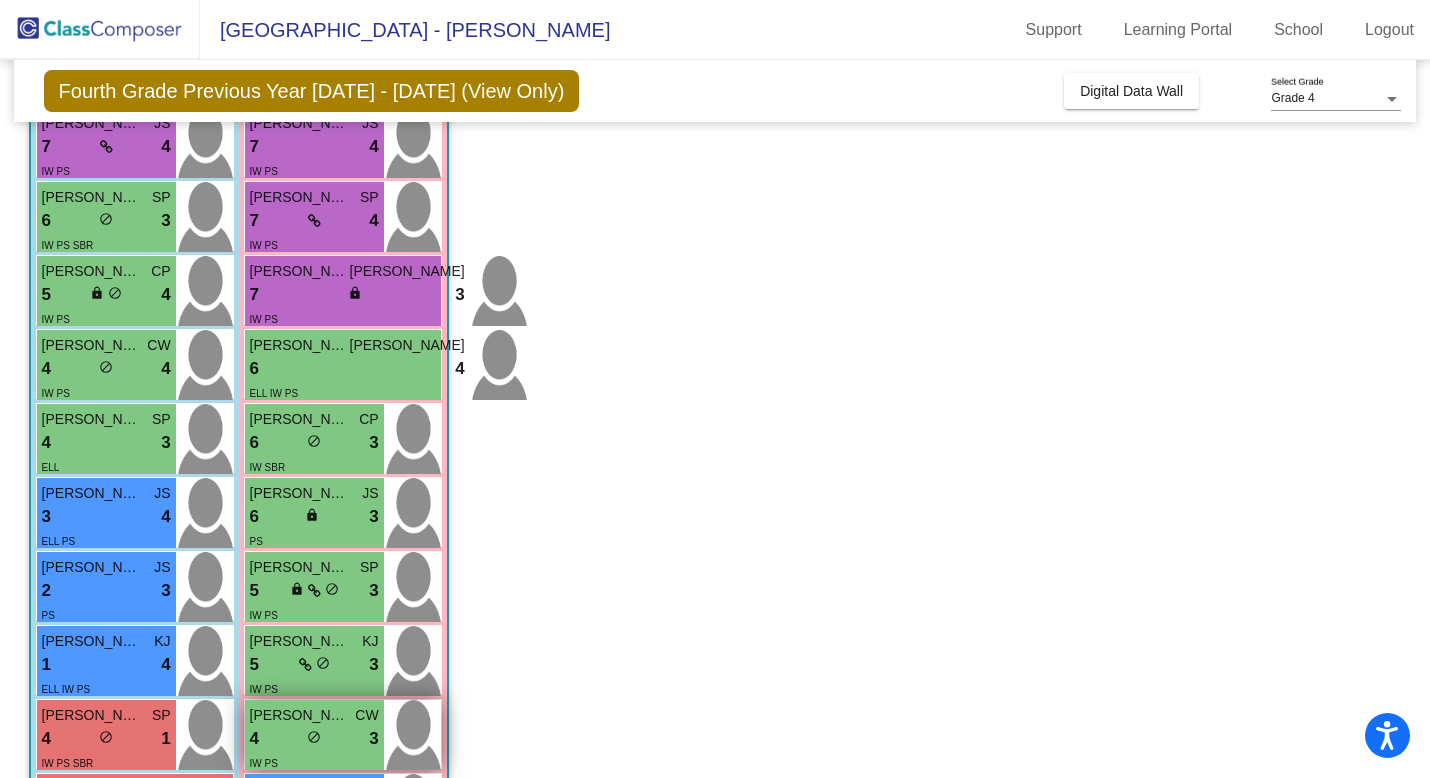 scroll, scrollTop: 433, scrollLeft: 0, axis: vertical 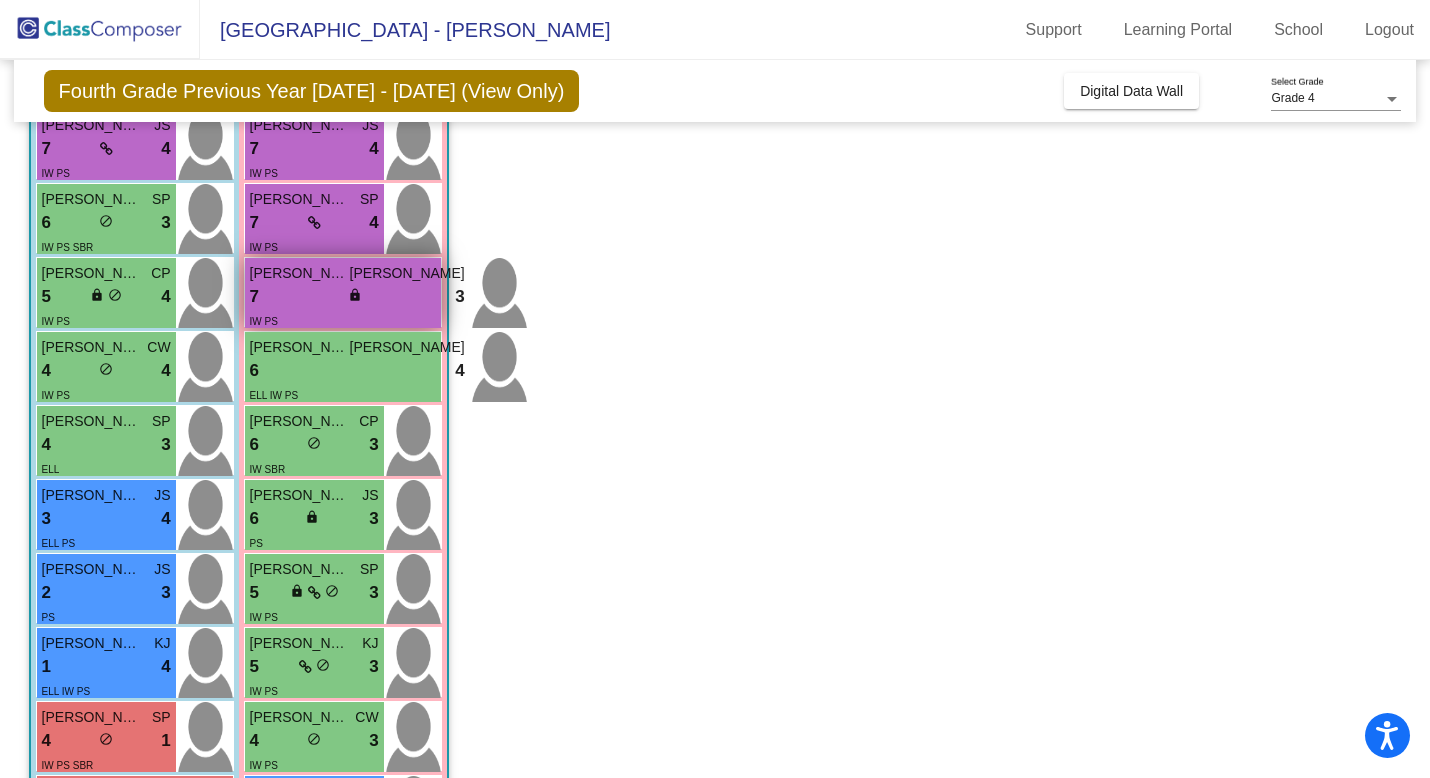 click on "7 lock do_not_disturb_alt 3" at bounding box center [357, 297] 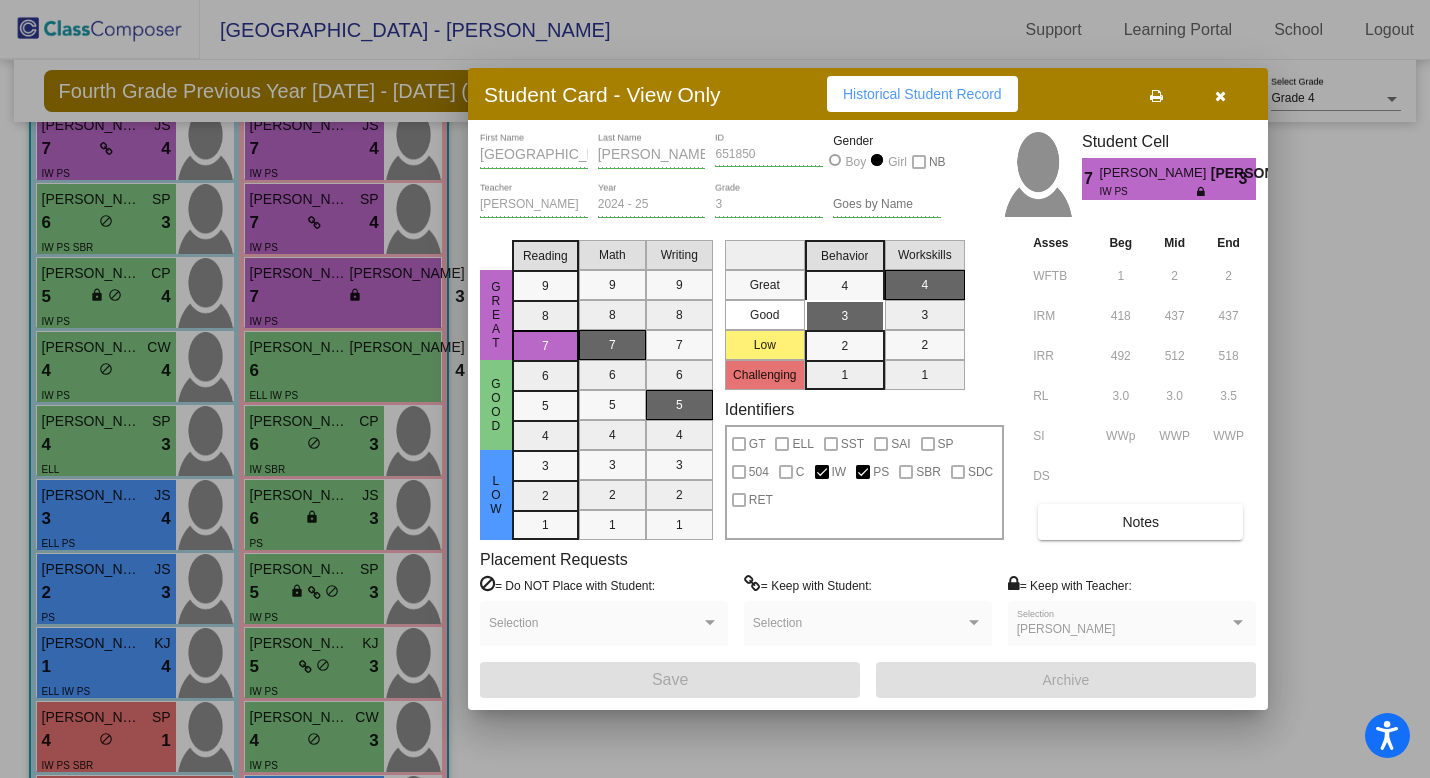 click on "Notes" at bounding box center [1140, 522] 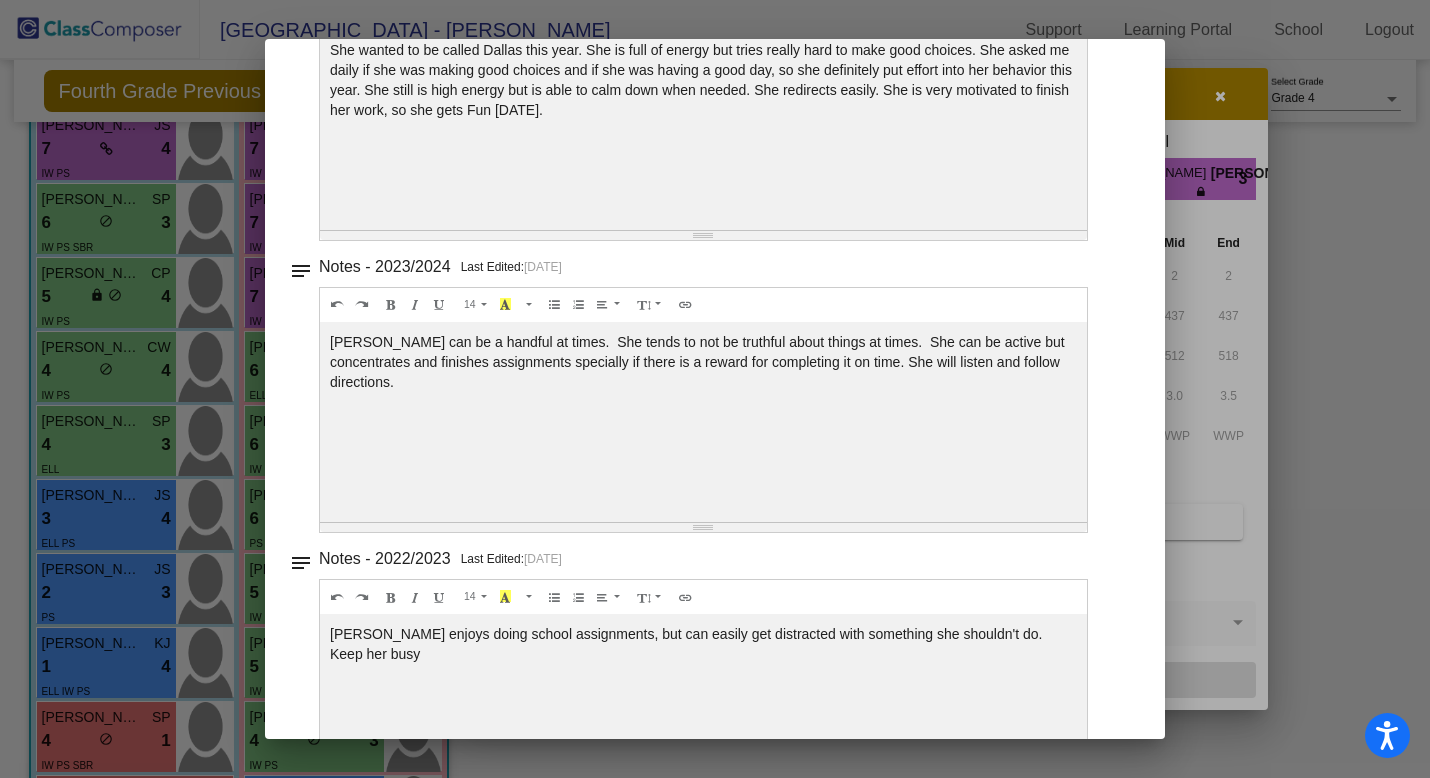 scroll, scrollTop: 0, scrollLeft: 0, axis: both 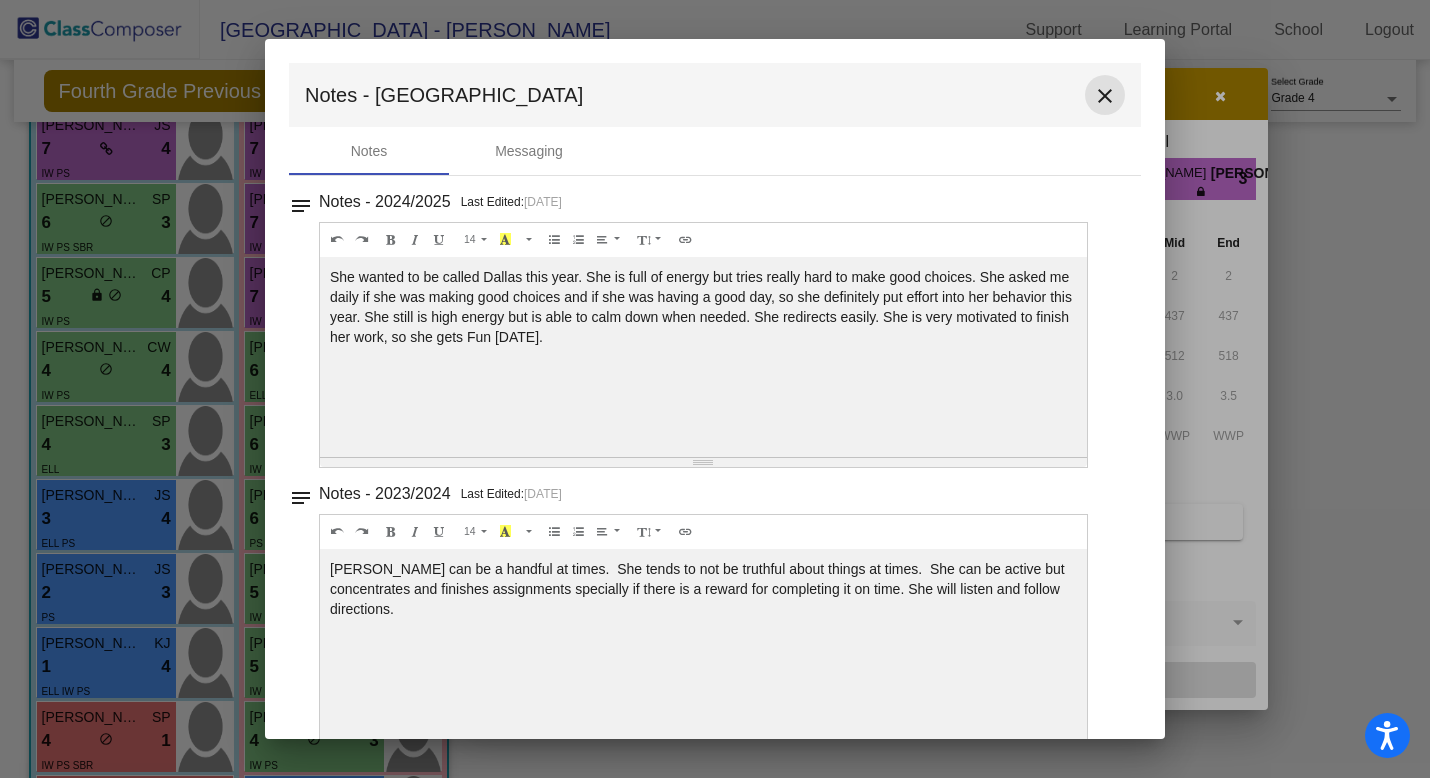 click on "close" at bounding box center [1105, 96] 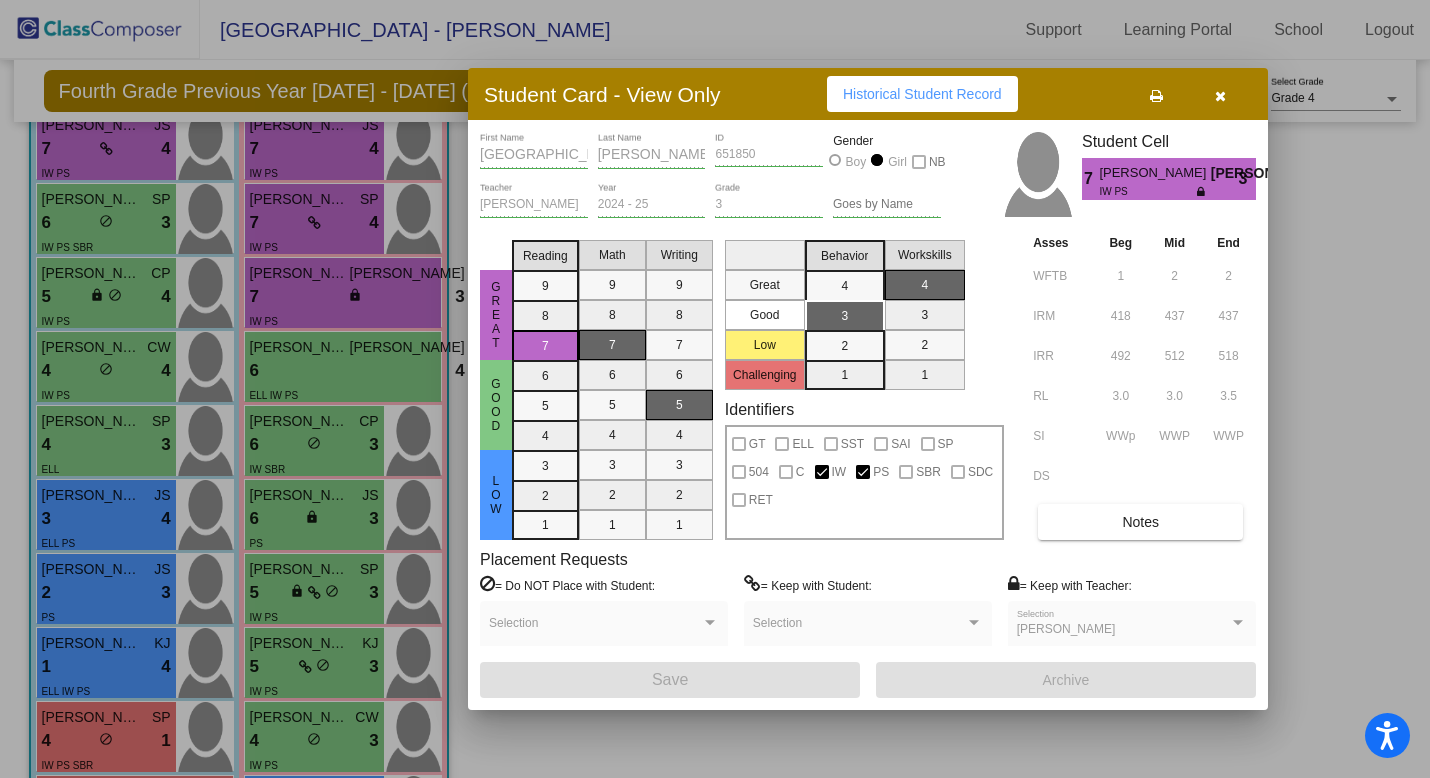 click at bounding box center (1220, 94) 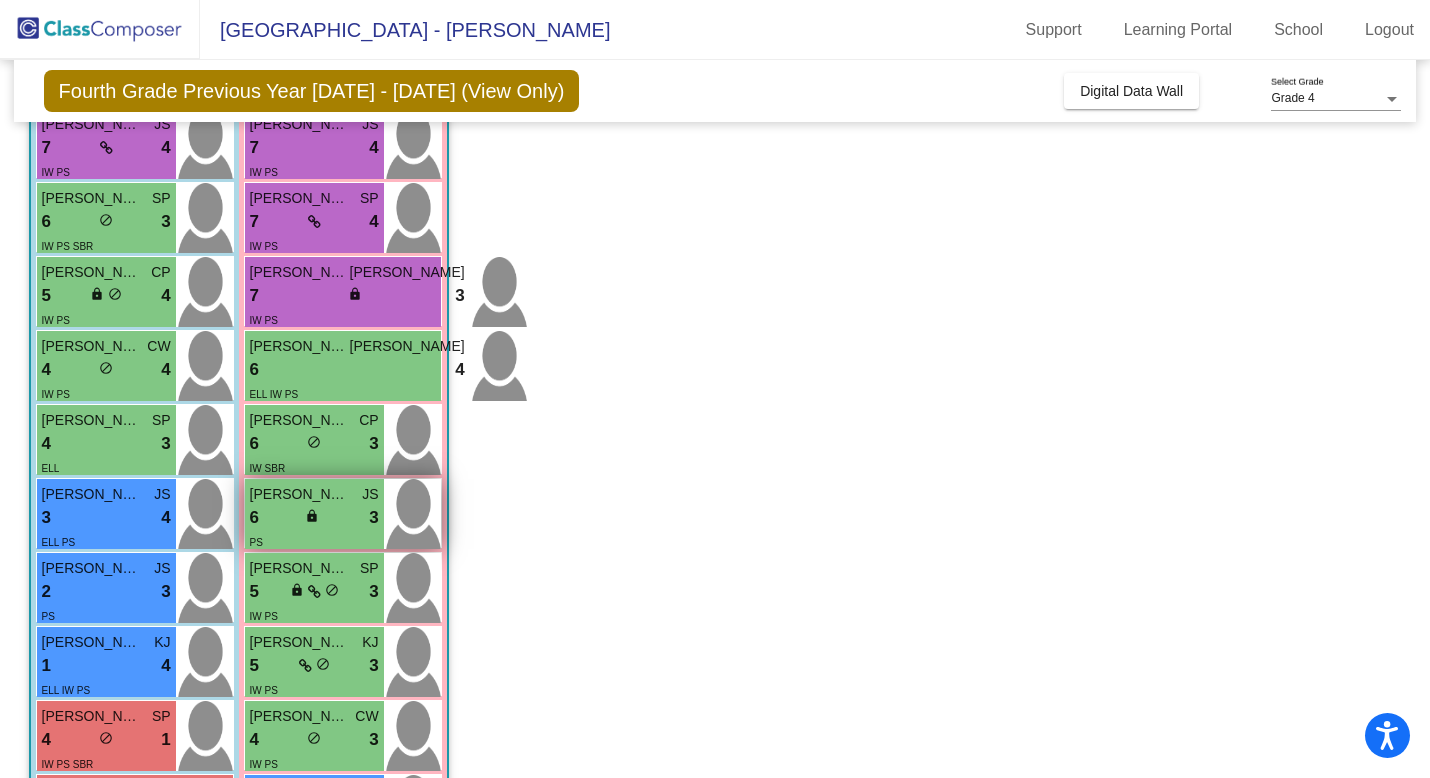 scroll, scrollTop: 0, scrollLeft: 0, axis: both 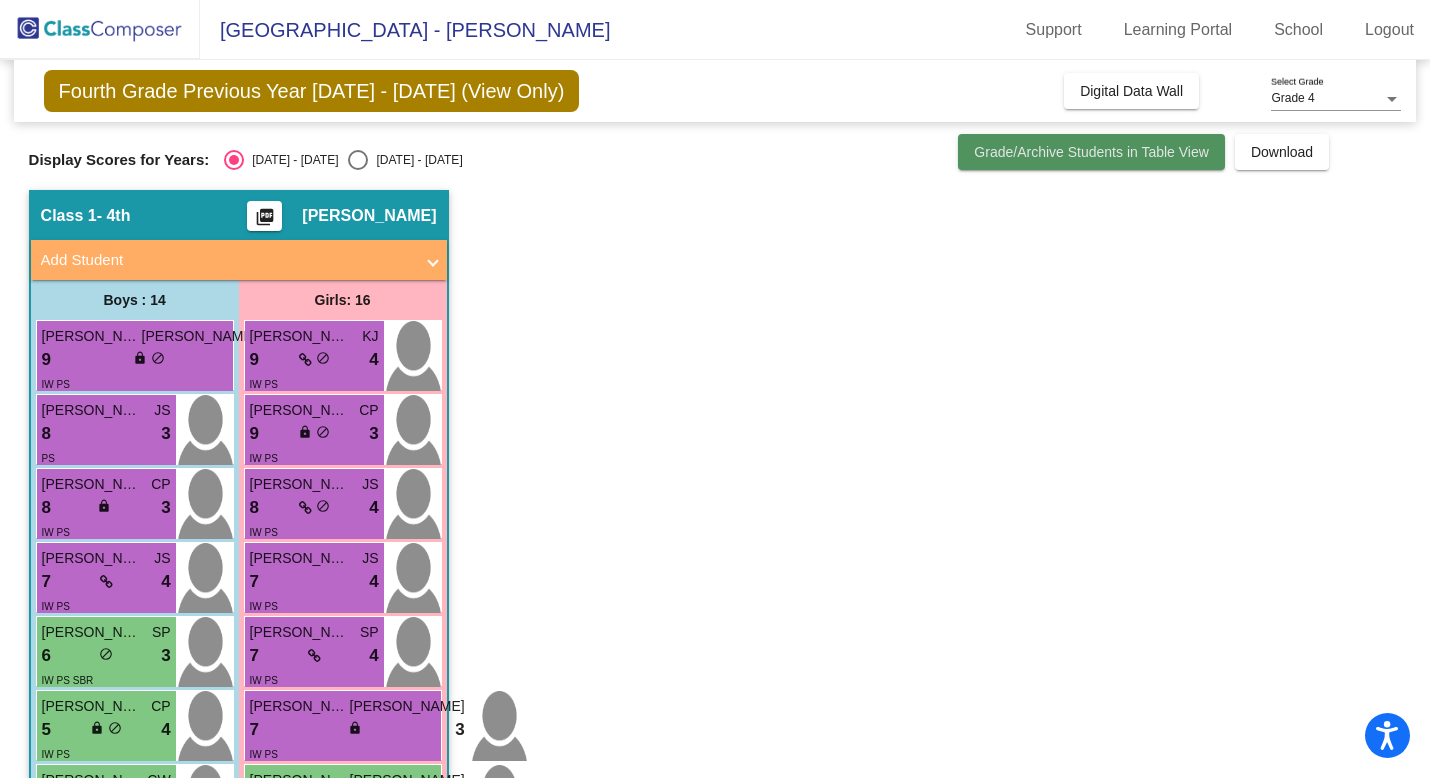 click on "Grade/Archive Students in Table View" 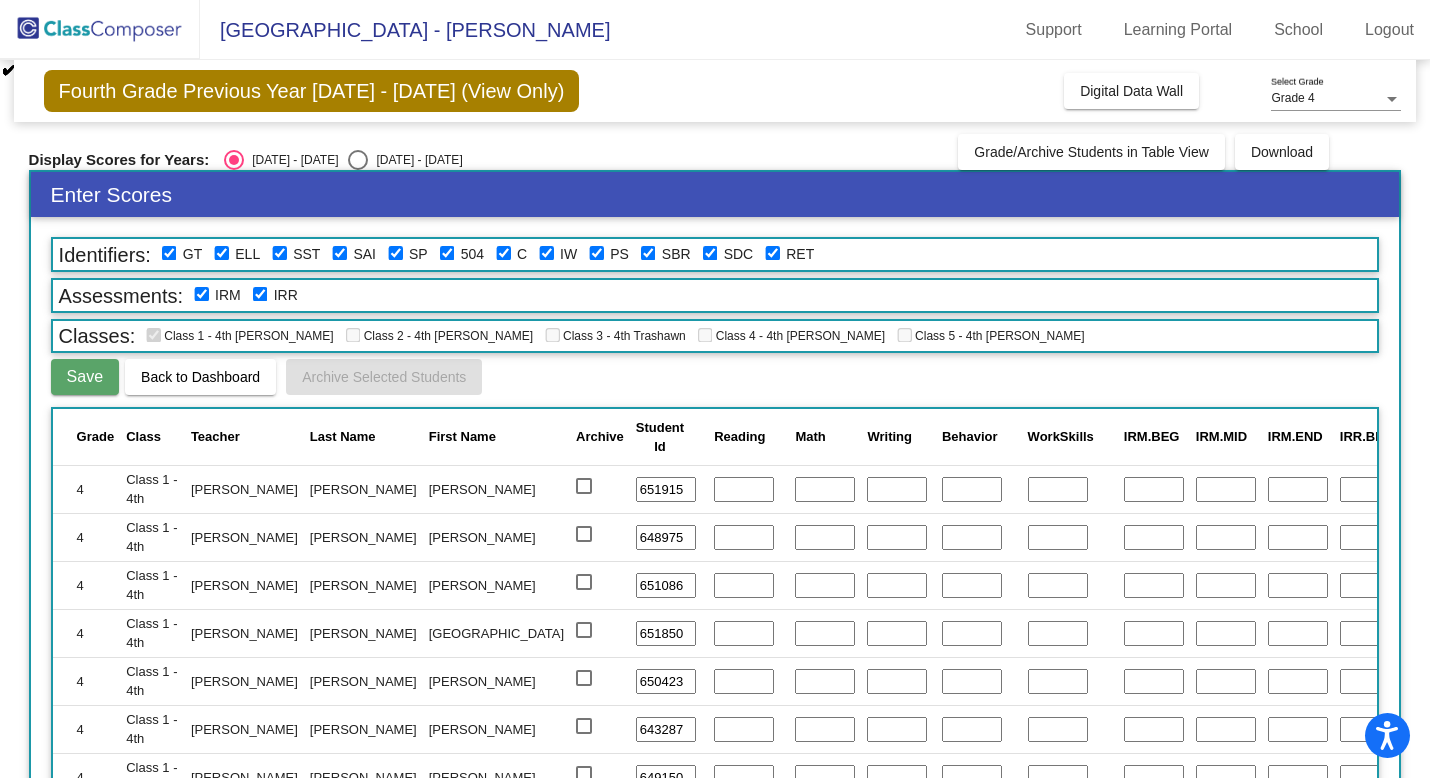 click on "651915" 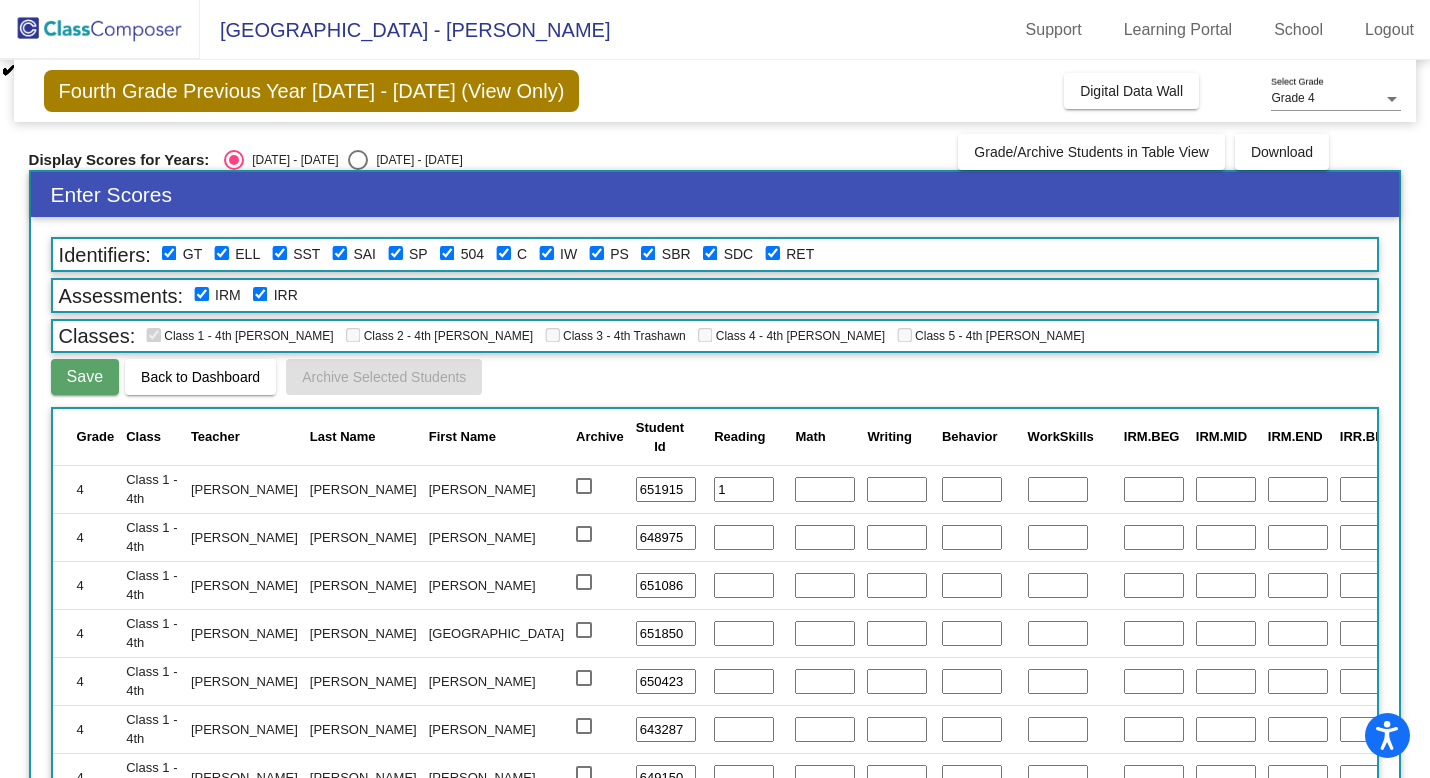 type on "1" 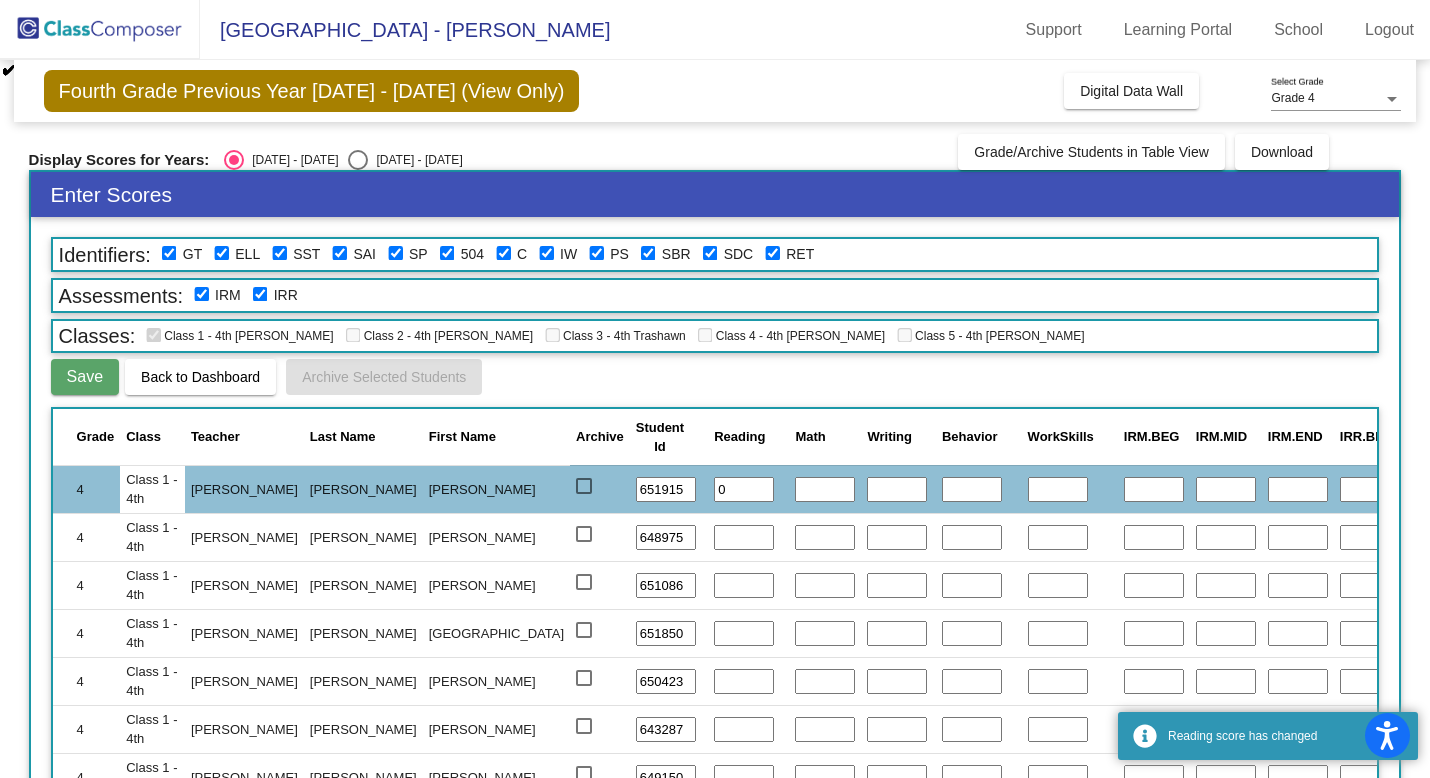 type on "0" 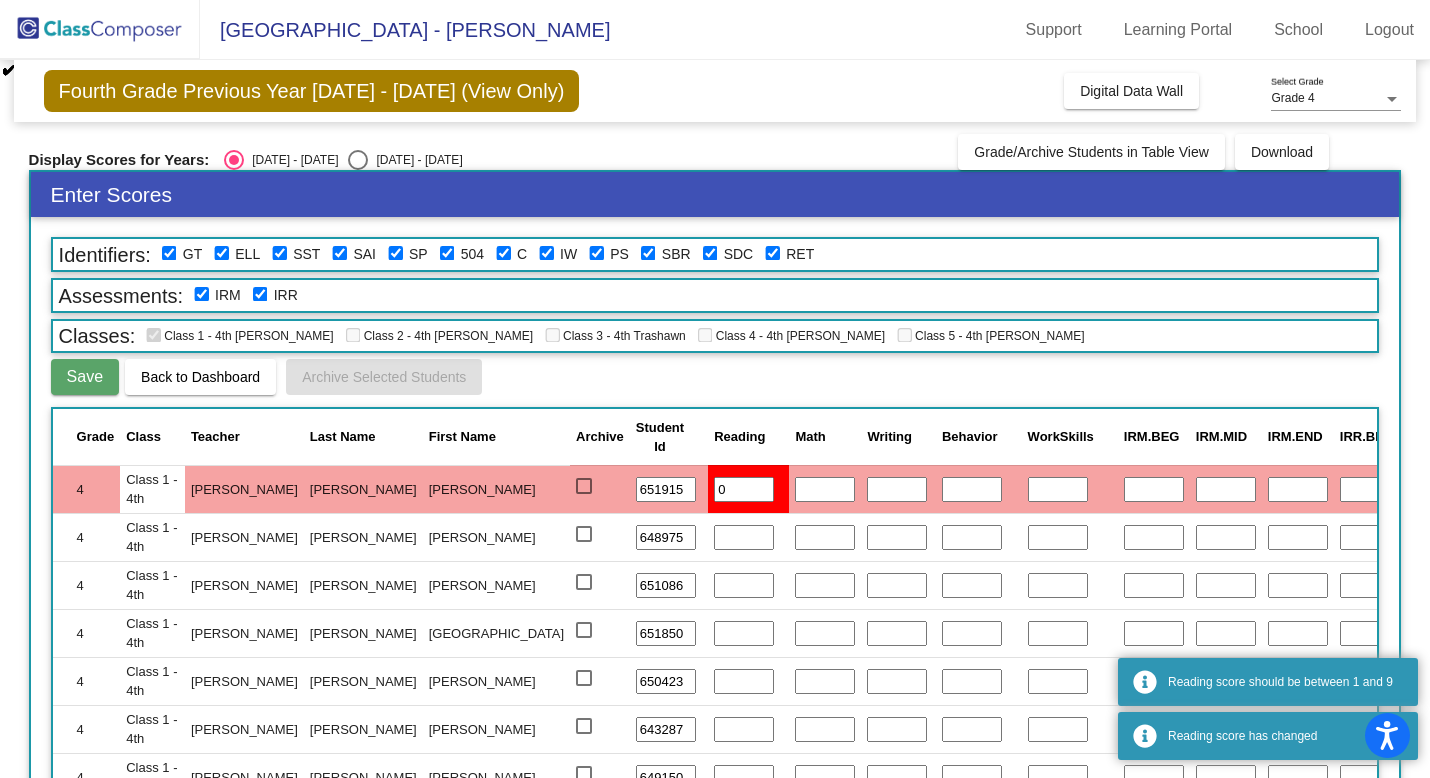 click 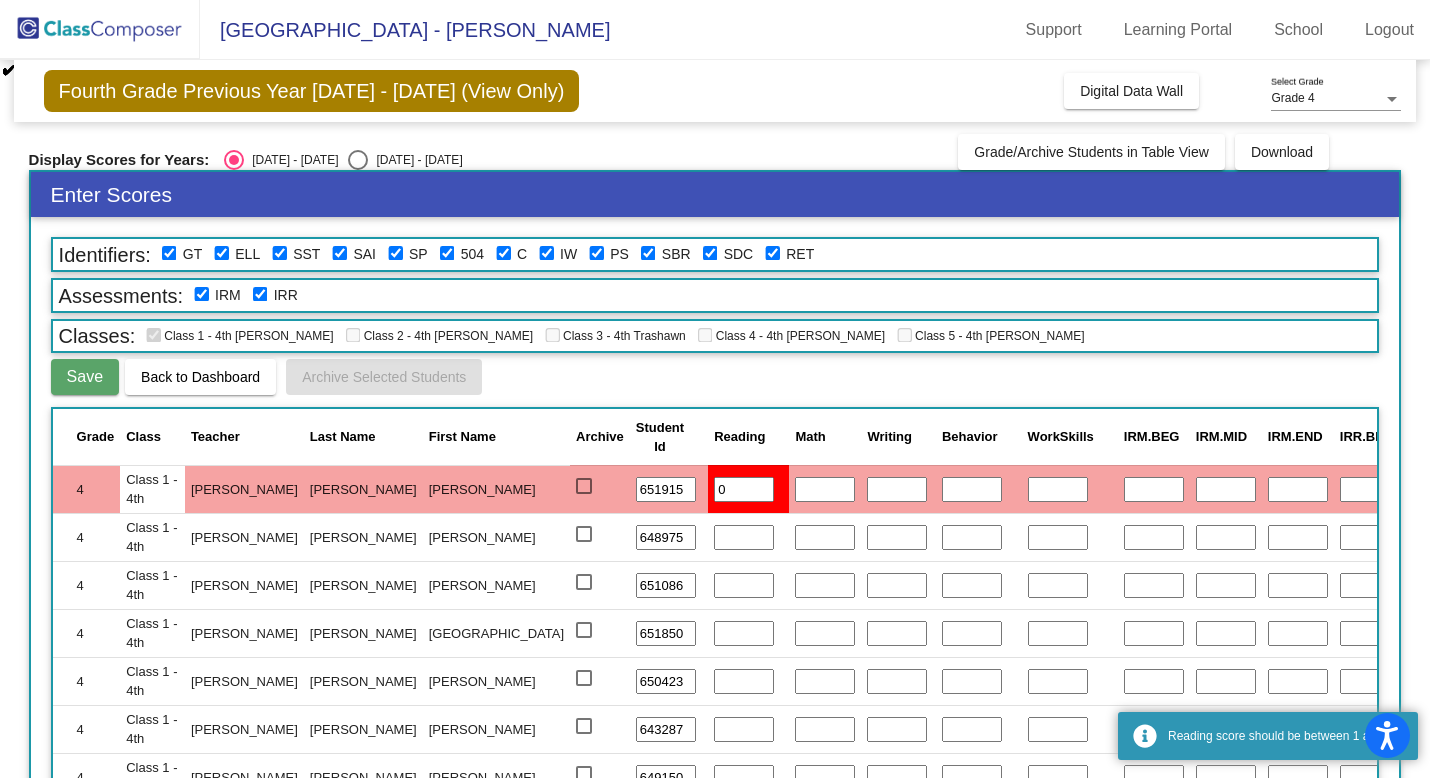 click on "0" 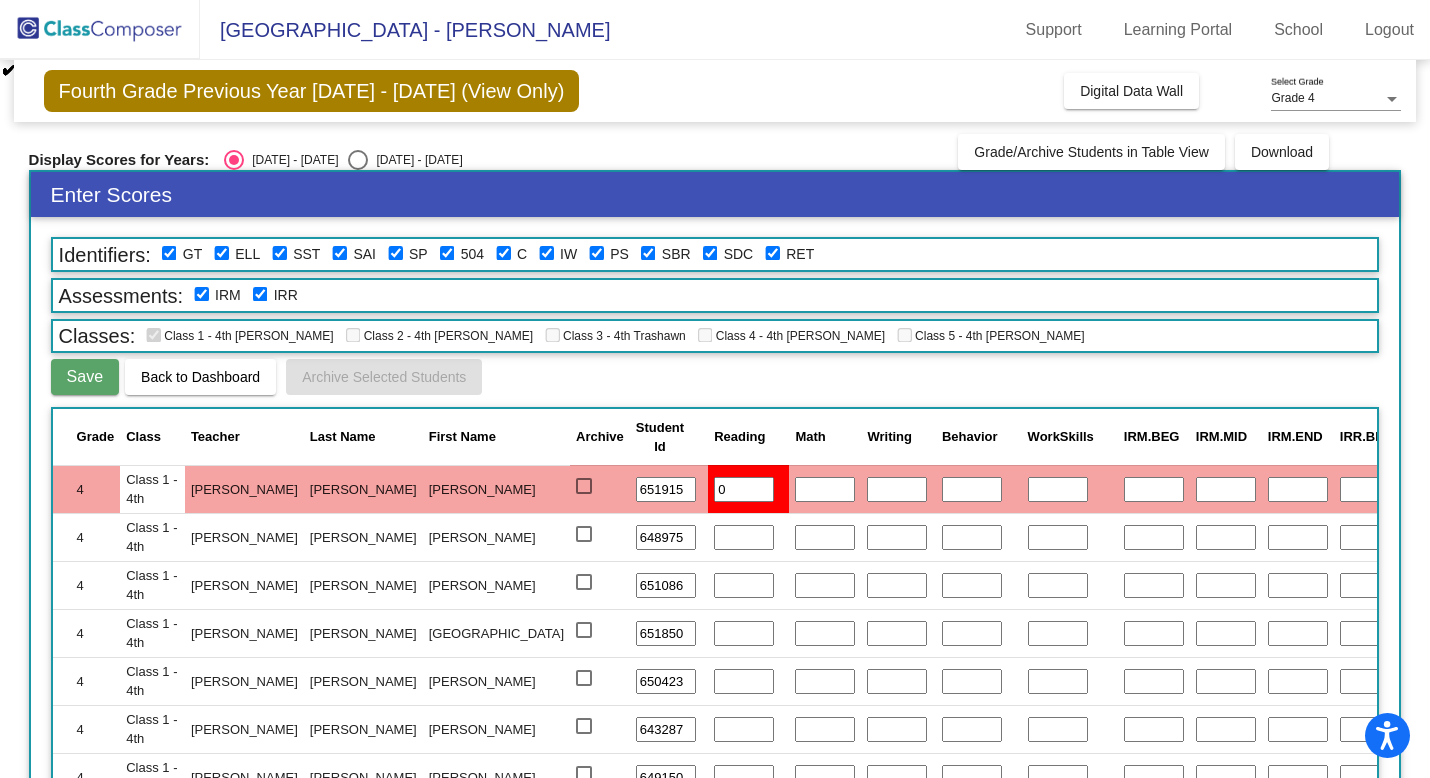 click on "0" 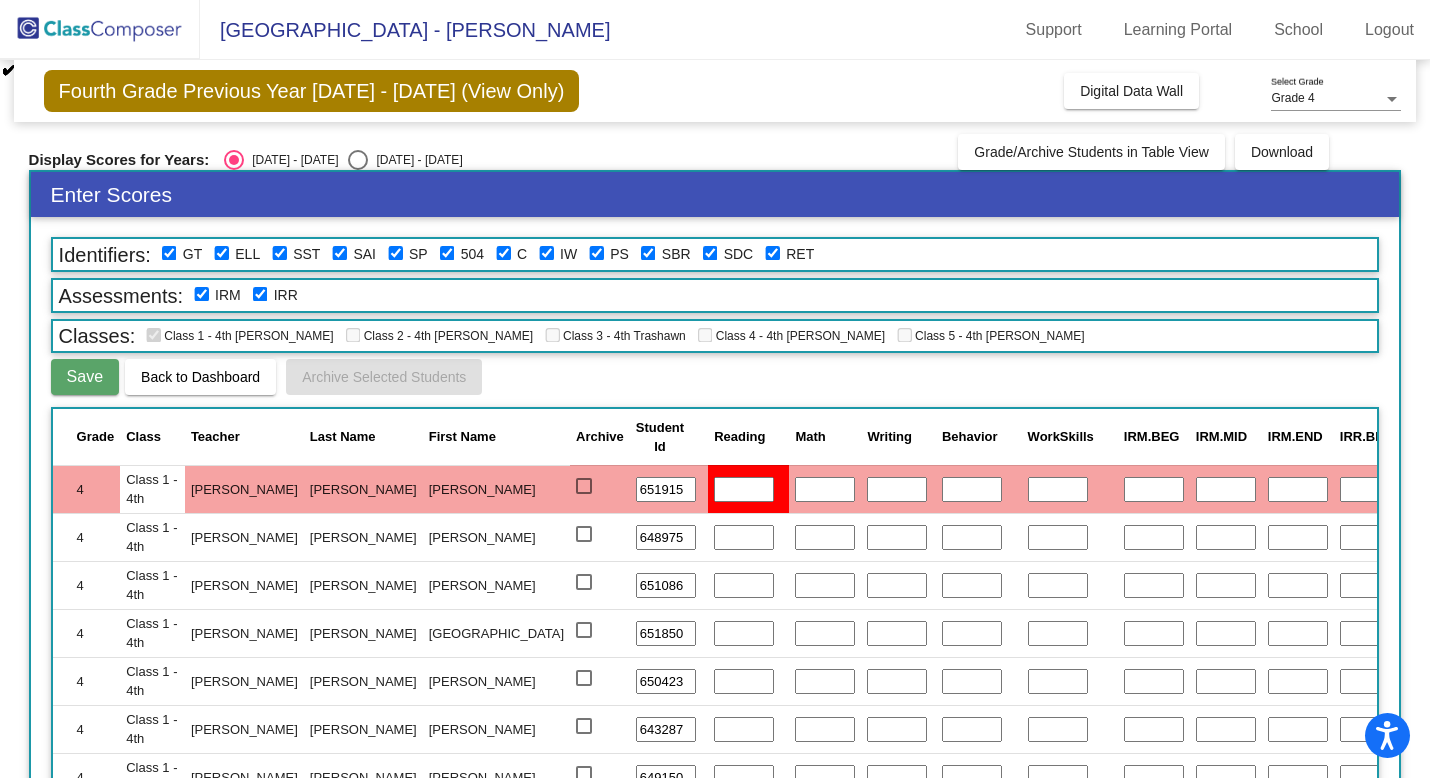 type 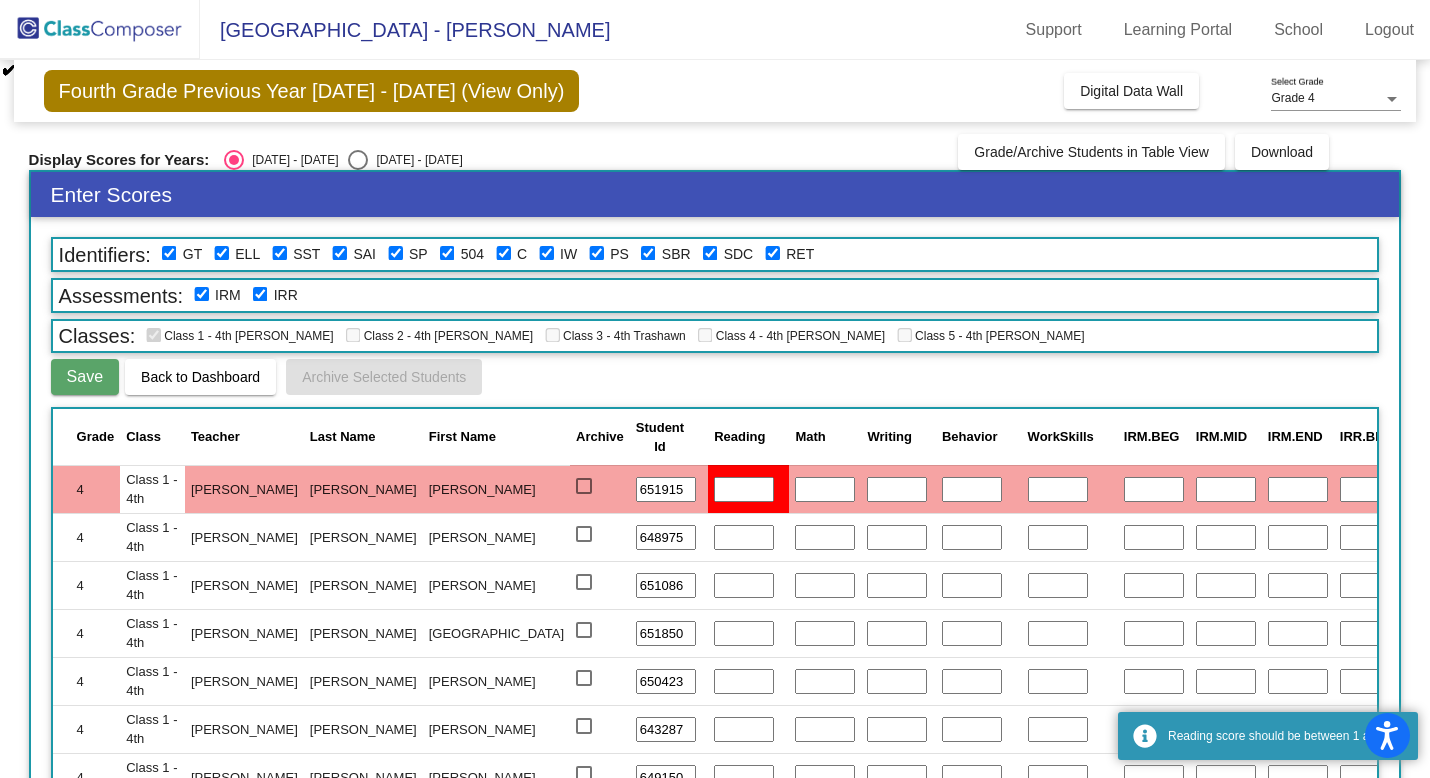 click on "Identifiers: GT ELL SST SAI SP 504 C IW PS SBR SDC RET Assessments: IRM IRR Classes:  Class 1 - 4th [PERSON_NAME]   Class 2 - 4th [PERSON_NAME]   Class 3 - 4th Trashawn   Class 4 - 4th [PERSON_NAME]   Class 5 - 4th [PERSON_NAME]   Save   Back to Dashboard   Archive Selected Students  Grade Class Teacher  Last Name   First Name  Archive  Student Id  Reading Math Writing  Behavior   WorkSkills  IRM.BEG IRM.MID IRM.END IRR.BEG IRR.MID IRR.END GT ELL SST SAI SP 504 C IW PS SBR SDC RET Notes  4   Class 1 - 4th   [PERSON_NAME]  [PERSON_NAME]    651915  Open Notes   4   Class 1 - 4th   [PERSON_NAME]  [PERSON_NAME]    648975  Open Notes   4   Class 1 - 4th   [PERSON_NAME]  [PERSON_NAME]    651086  Open Notes   4   Class 1 - 4th   [PERSON_NAME]  [PERSON_NAME]    651850  Open Notes   4   Class 1 - 4th   [PERSON_NAME]  [PERSON_NAME]    650423  Open Notes   4   Class 1 - 4th   [PERSON_NAME]  [PERSON_NAME]    643287  Open Notes   4   Class 1 - 4th   [PERSON_NAME]  [PERSON_NAME]    649150  Open Notes   4     4" 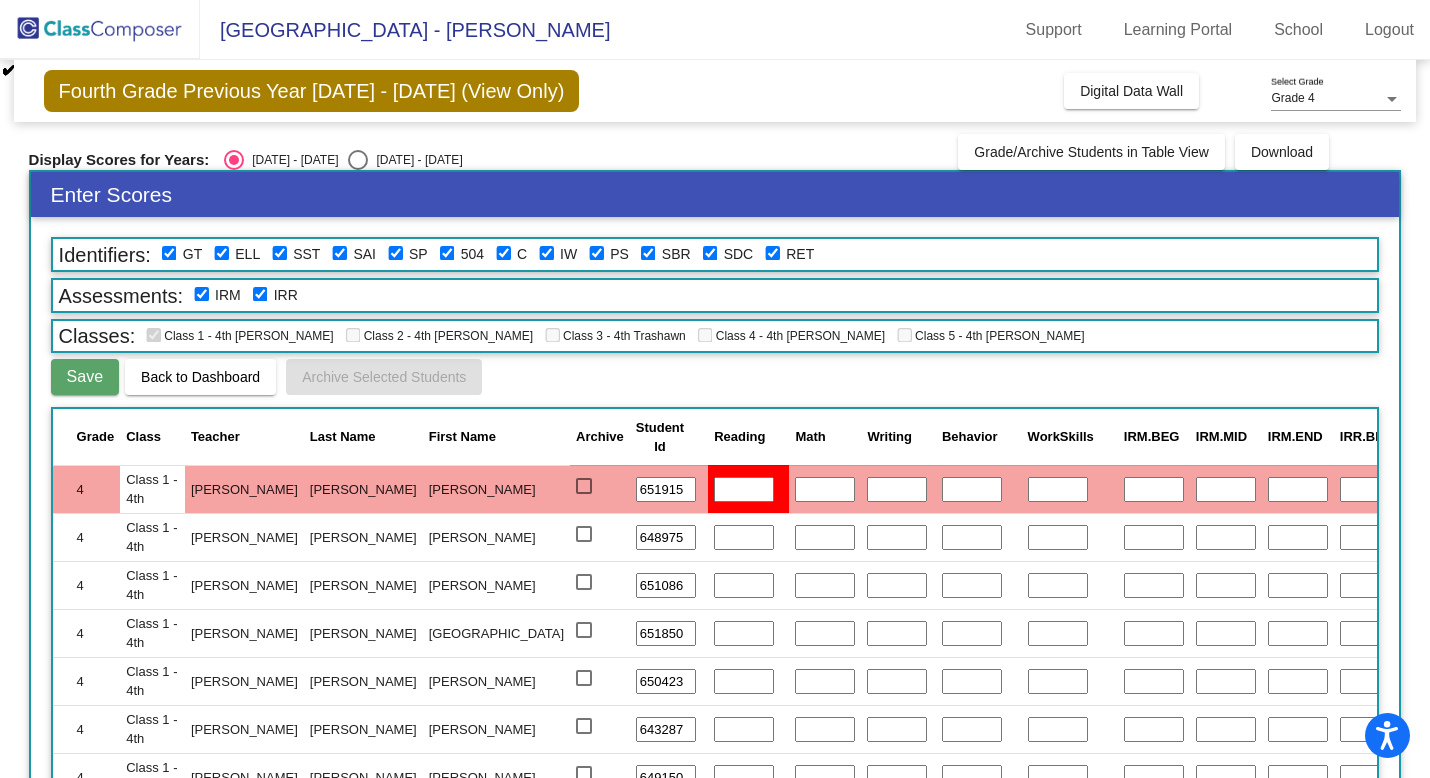 click at bounding box center [358, 160] 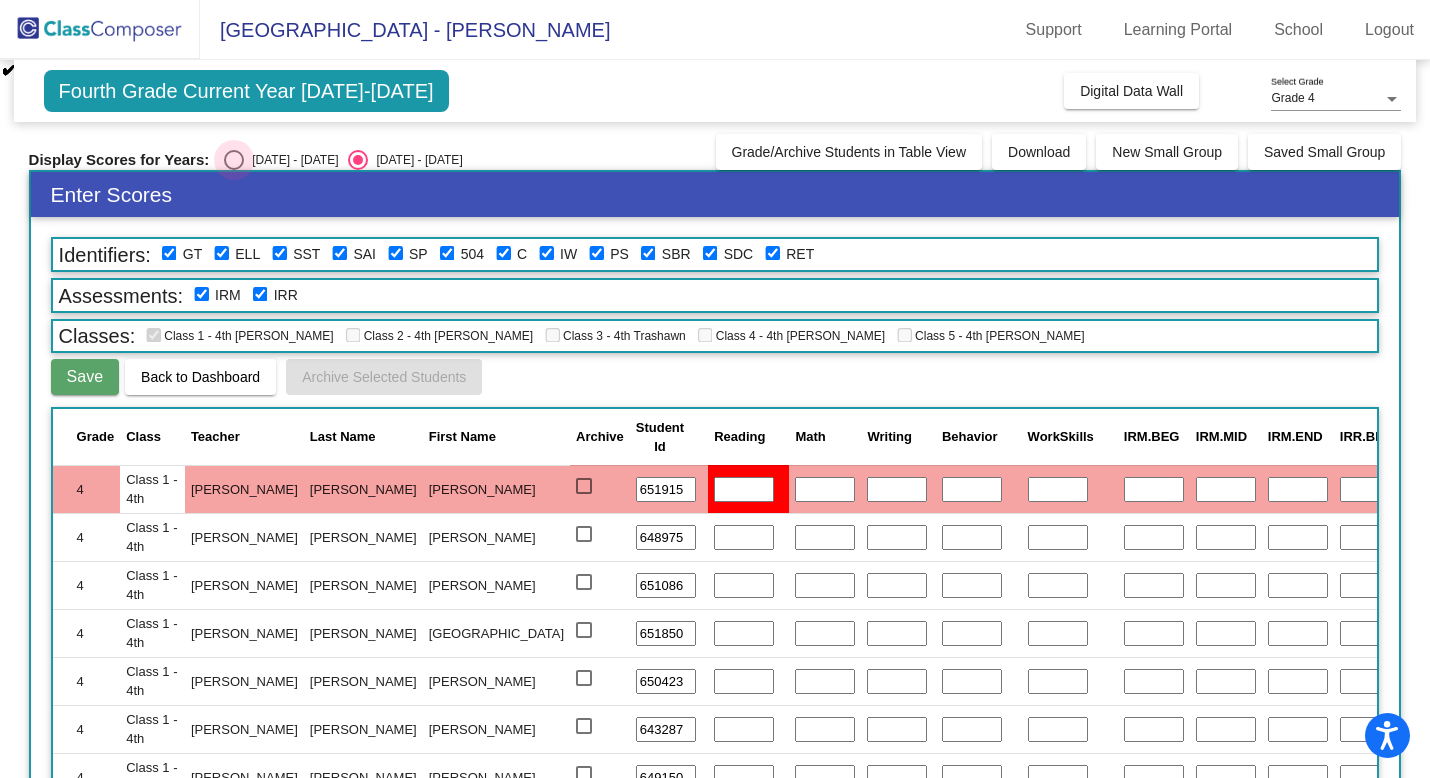 click at bounding box center (234, 160) 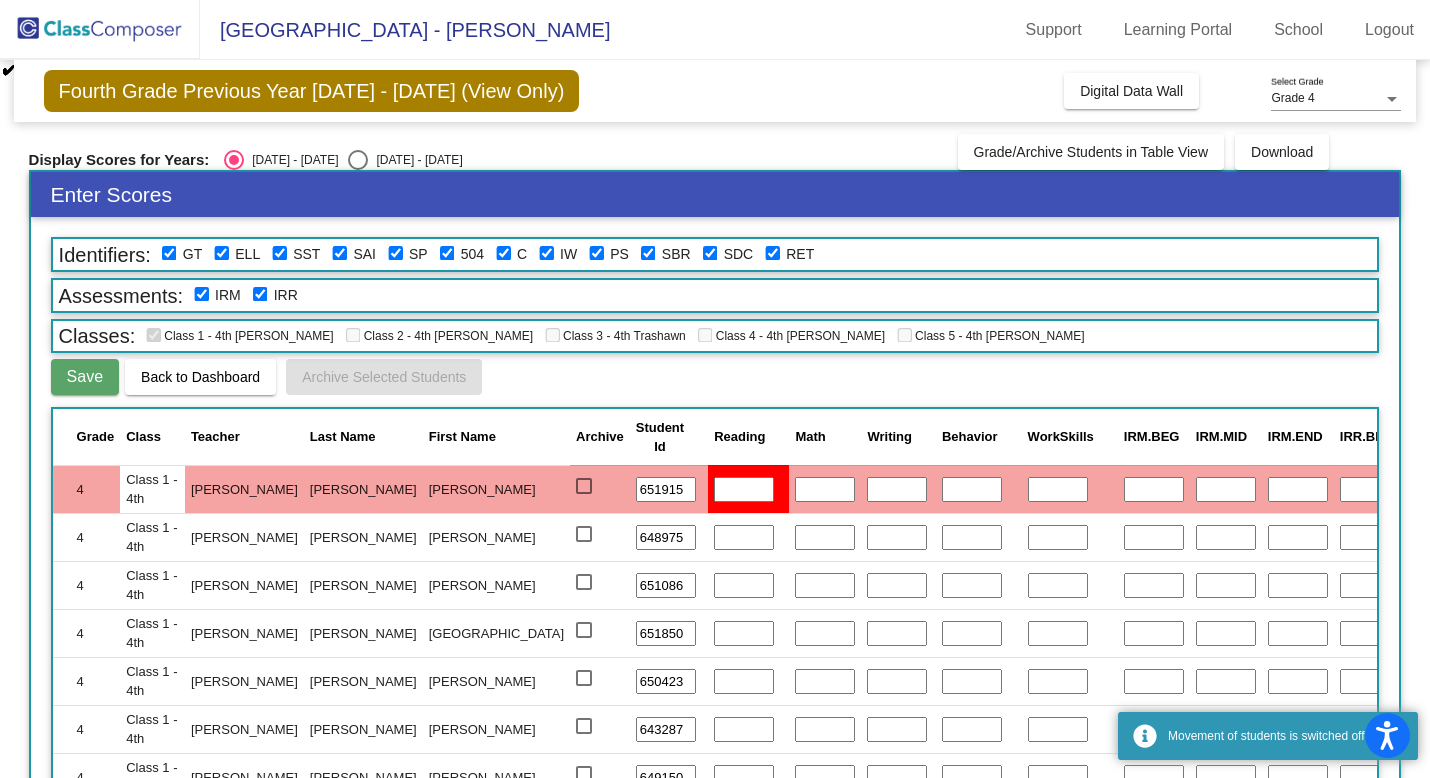 click on "Fourth Grade Previous Year [DATE] - [DATE] (View Only)" 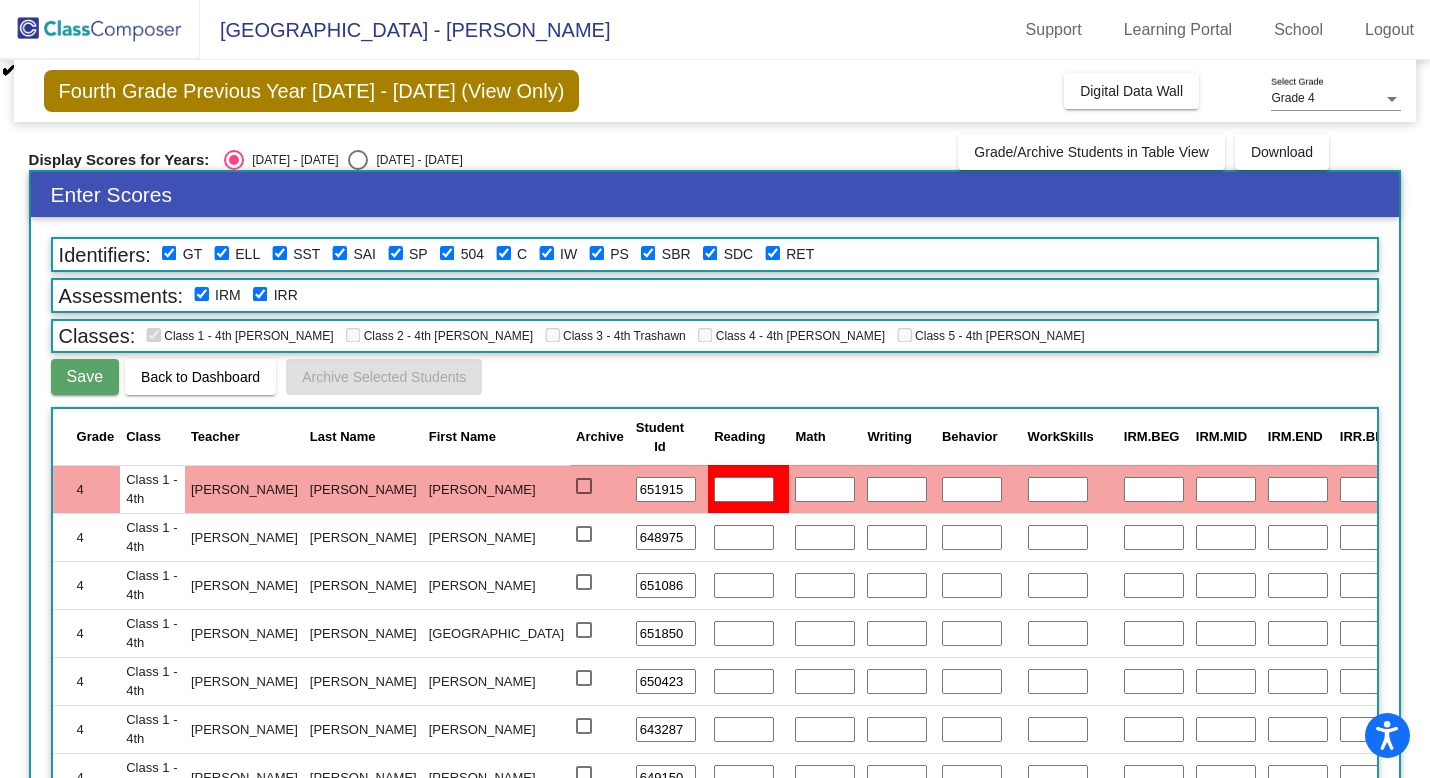 click on "Fourth Grade Previous Year [DATE] - [DATE] (View Only)" 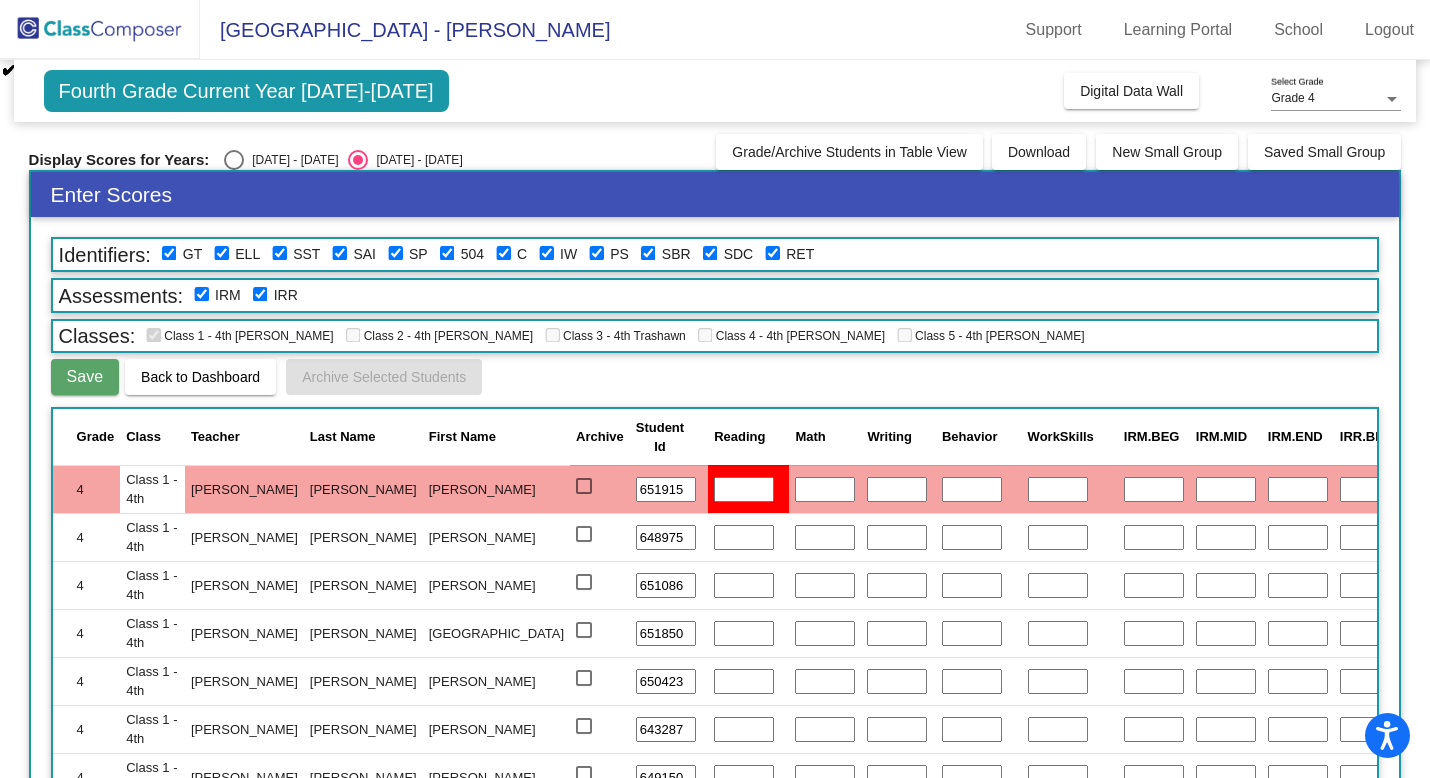 click on "Fourth Grade Current Year [DATE]-[DATE]" 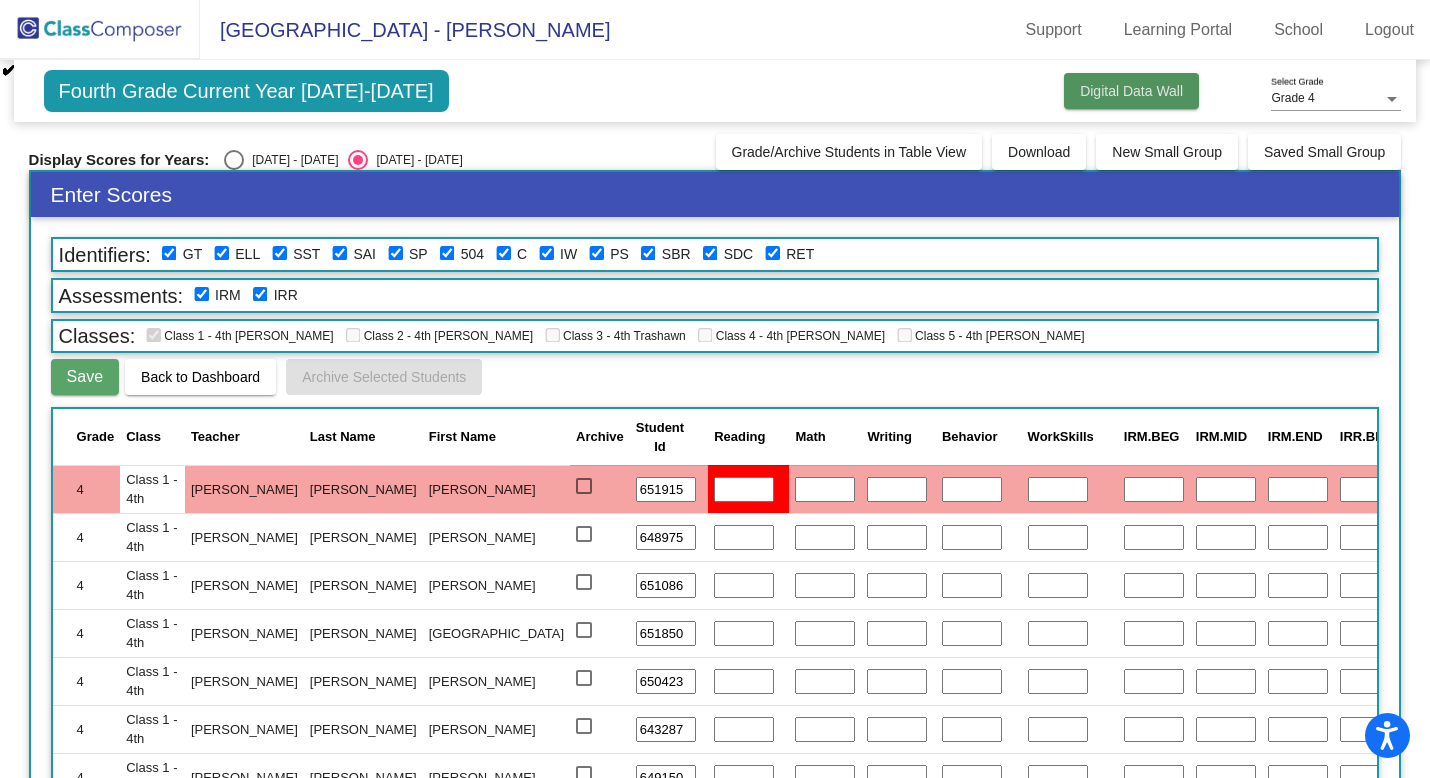 click on "Digital Data Wall" 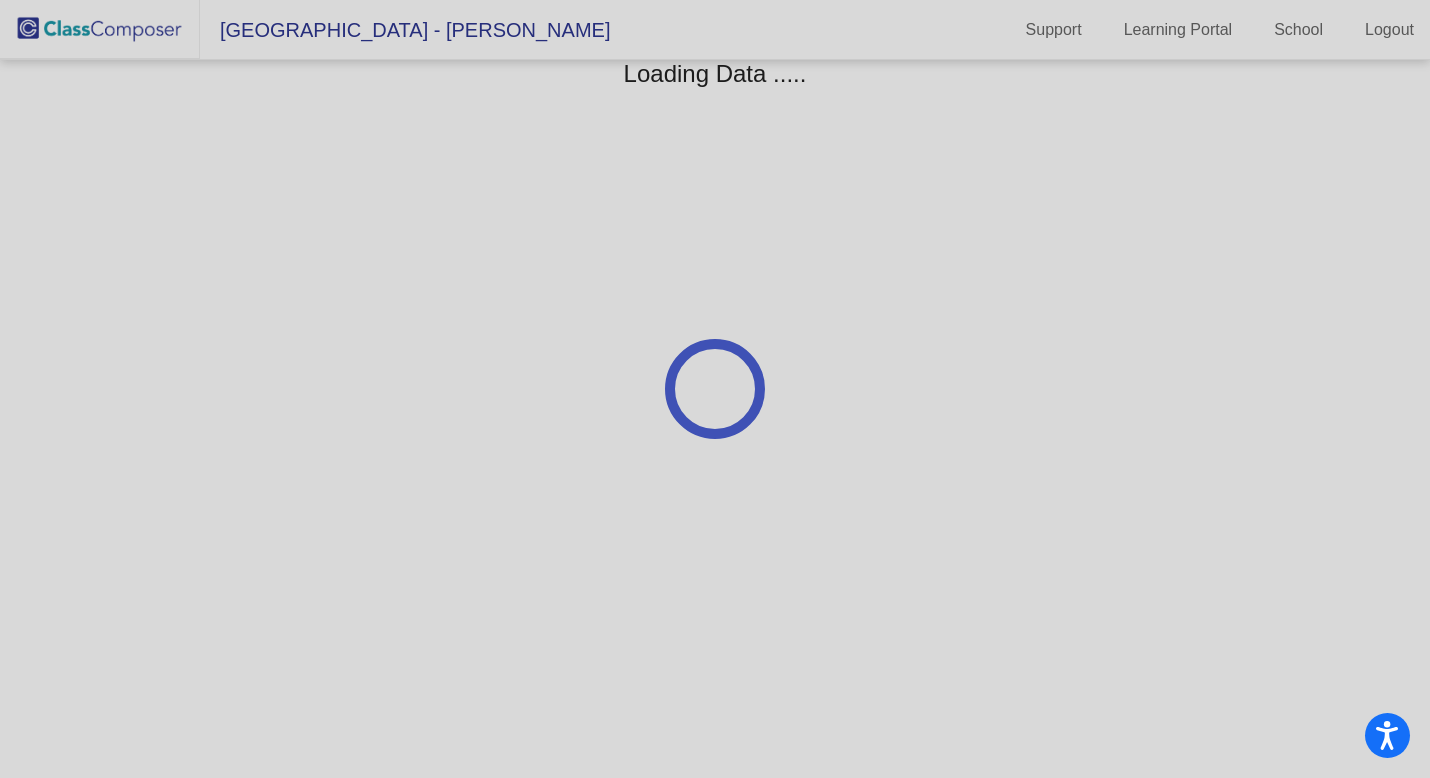 scroll, scrollTop: 0, scrollLeft: 0, axis: both 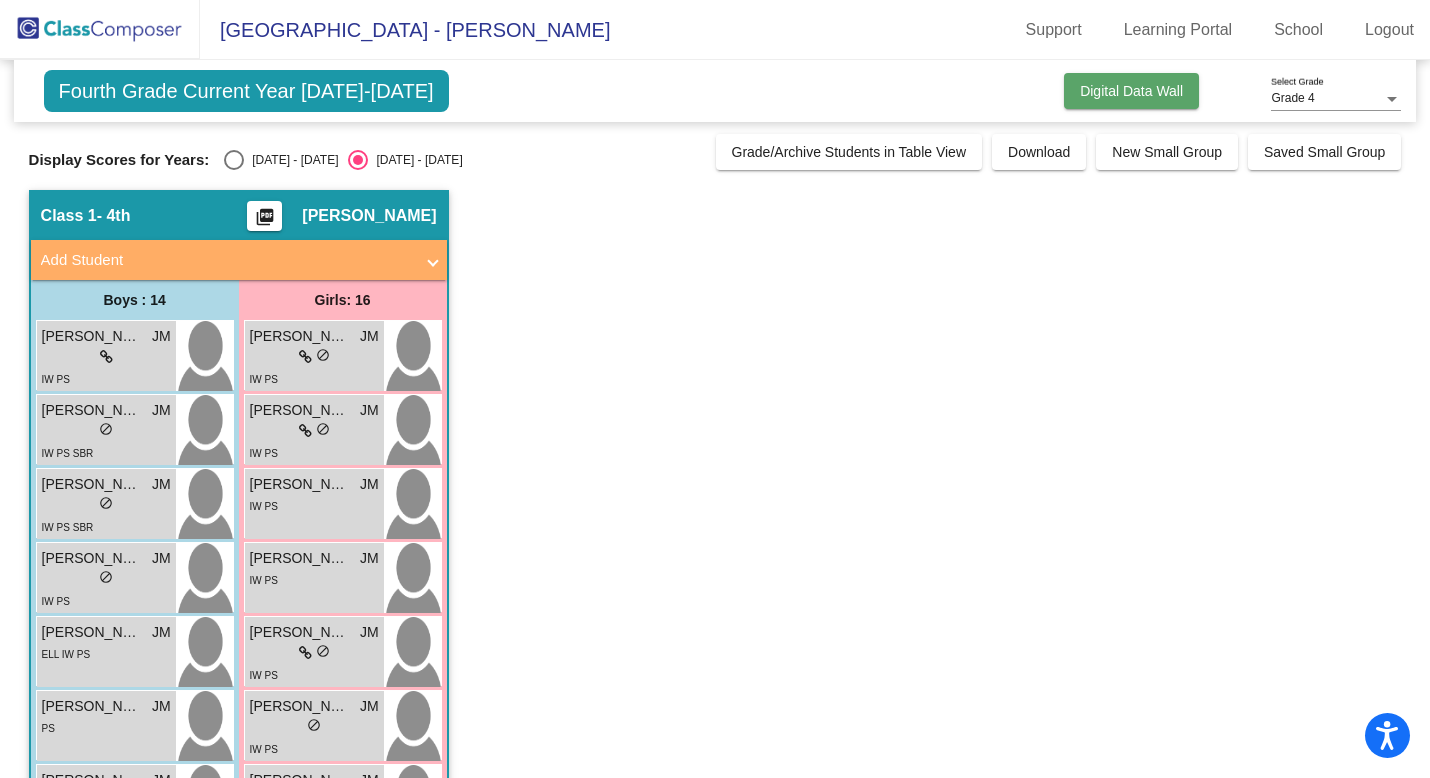 click on "Digital Data Wall" 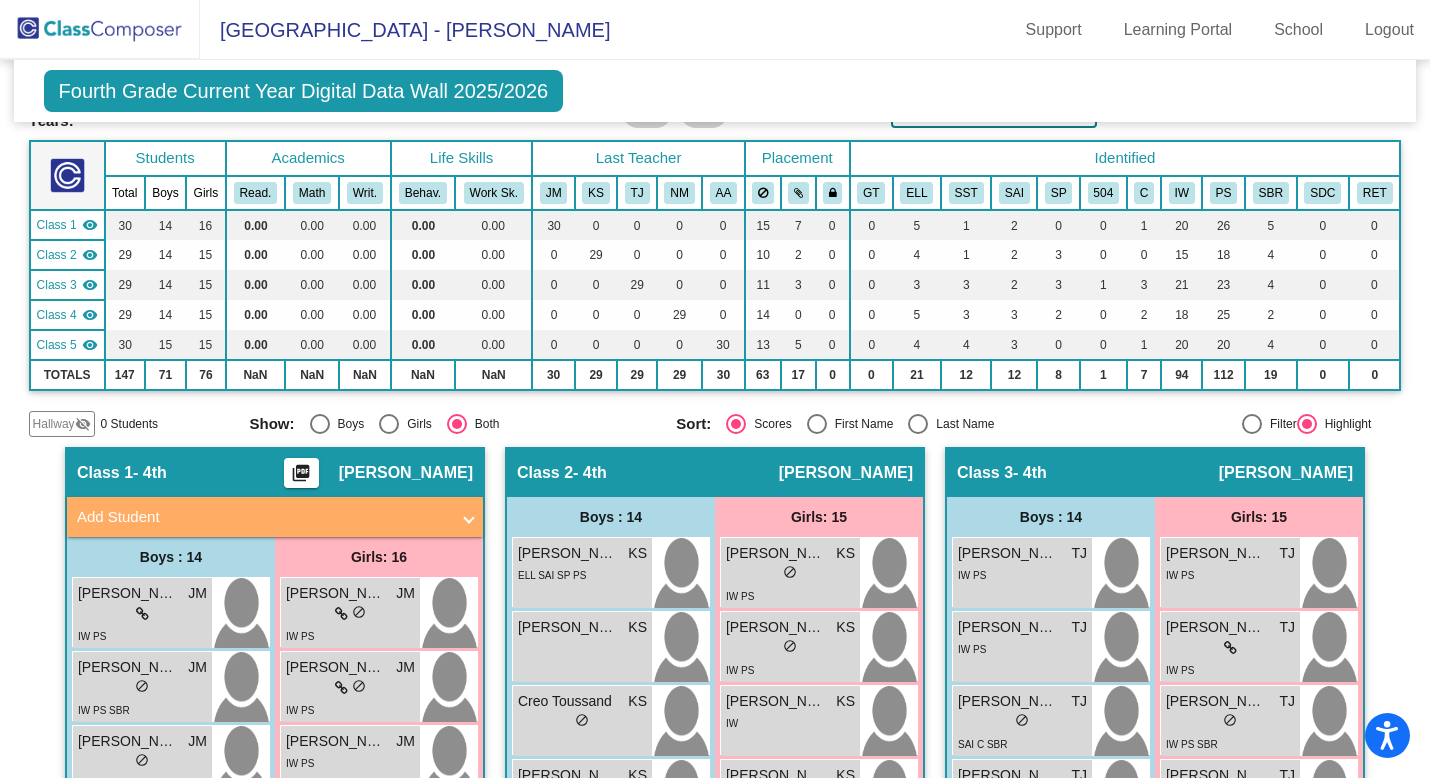 scroll, scrollTop: 0, scrollLeft: 0, axis: both 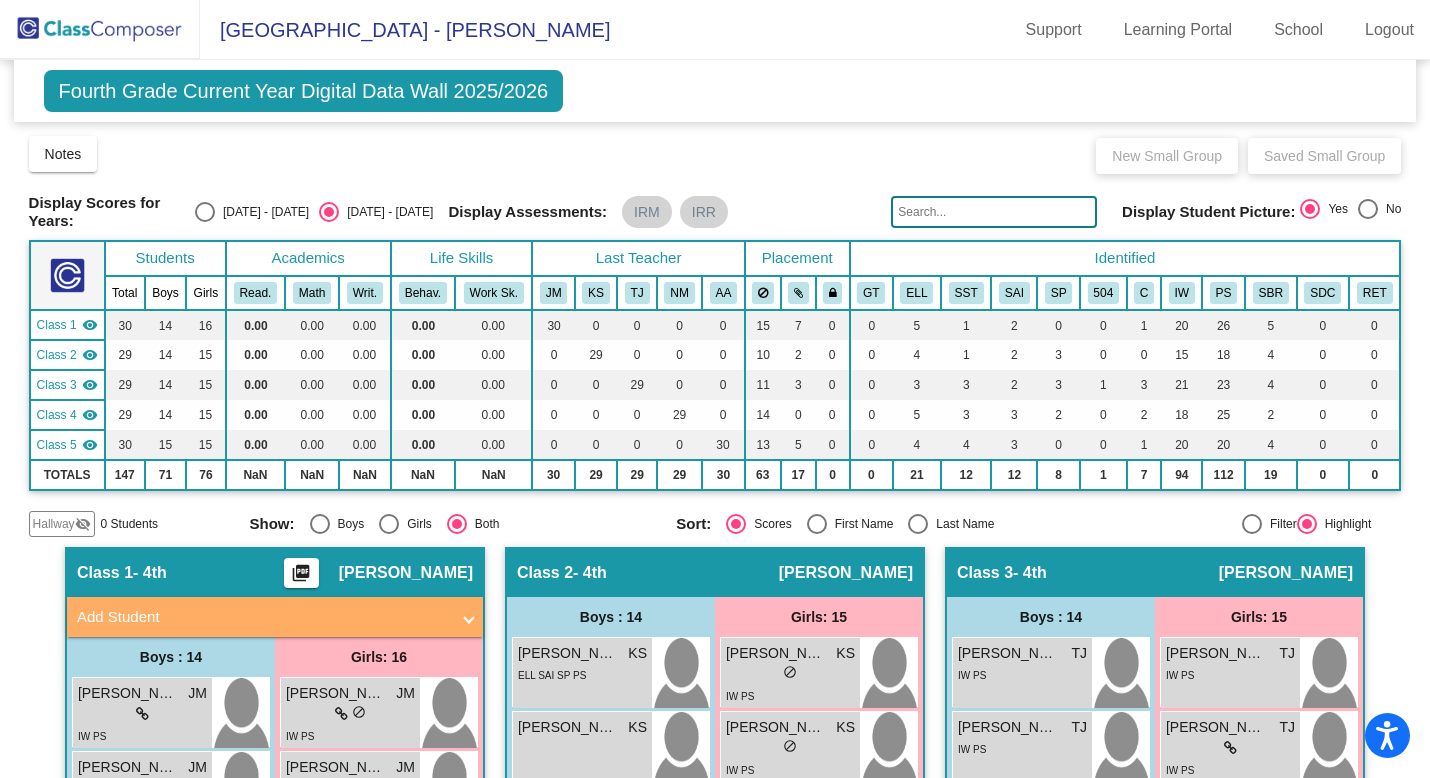 click on "Fourth Grade Current Year Digital Data Wall 2025/2026  Add, Move, or Retain Students Off   On  Incoming   Digital Data Wall    Display Scores for Years:   [DATE] - [DATE]   [DATE] - [DATE]  Grade/Archive Students in Table View   Download   New Small Group   Saved Small Group   Notes   Download Class List   Import Students   New Small Group   Saved Small Group  Display Scores for Years:   [DATE] - [DATE]   [DATE] - [DATE] Display Assessments: IRM IRR Display Student Picture:    Yes     No  Students Academics Life Skills  Last Teacher  Placement  Identified  Total Boys Girls  Read.   Math   Writ.   Behav.   Work Sk.   JM   KS   TJ   NM   AA   GT   ELL   SST   SAI   SP   504   C   IW   PS   SBR   SDC   RET  Hallway  visibility_off  0 0 0                 0   0   0   0   0   0   0   0   0   0   0   0   0   0   0   0   0   0   0   0  Class 1  visibility  30 14 16  0.00   0.00   0.00   0.00   0.00   30   0   0   0   0   15   7   0   0   5   1   2   0   0   1   20   26   5   0   0  Class 2  visibility  29 14 15  0.00   0.00" 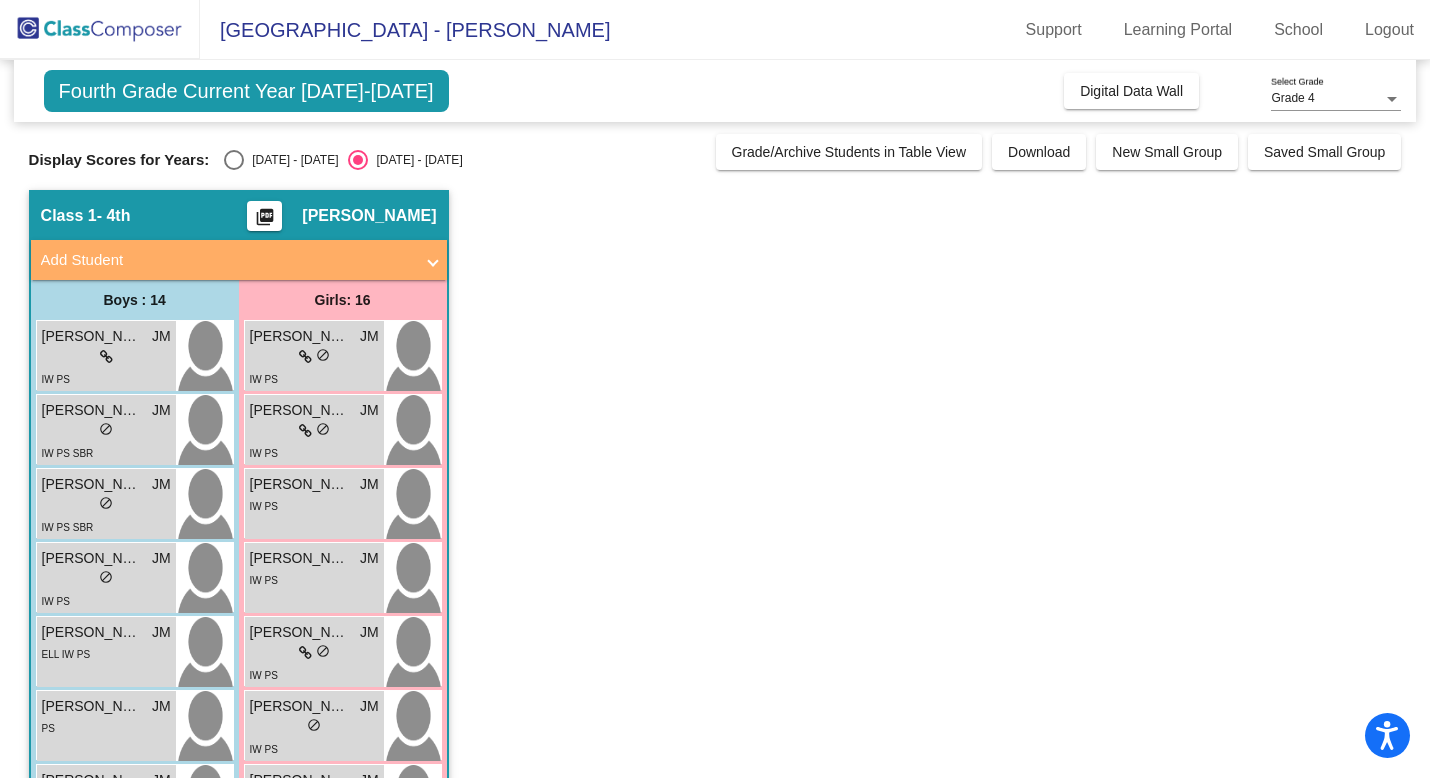 click on "Fourth Grade Current Year [DATE]-[DATE]" 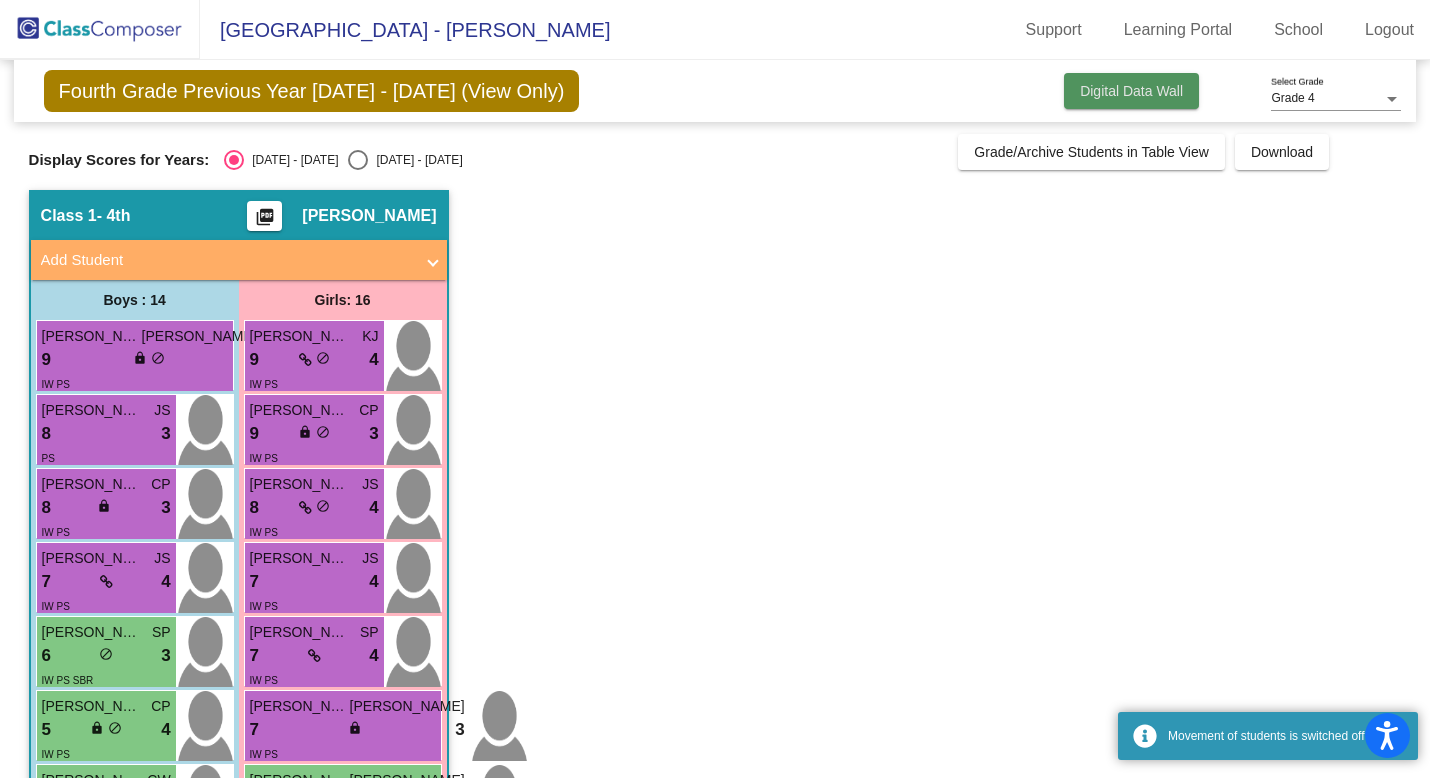 click on "Digital Data Wall" 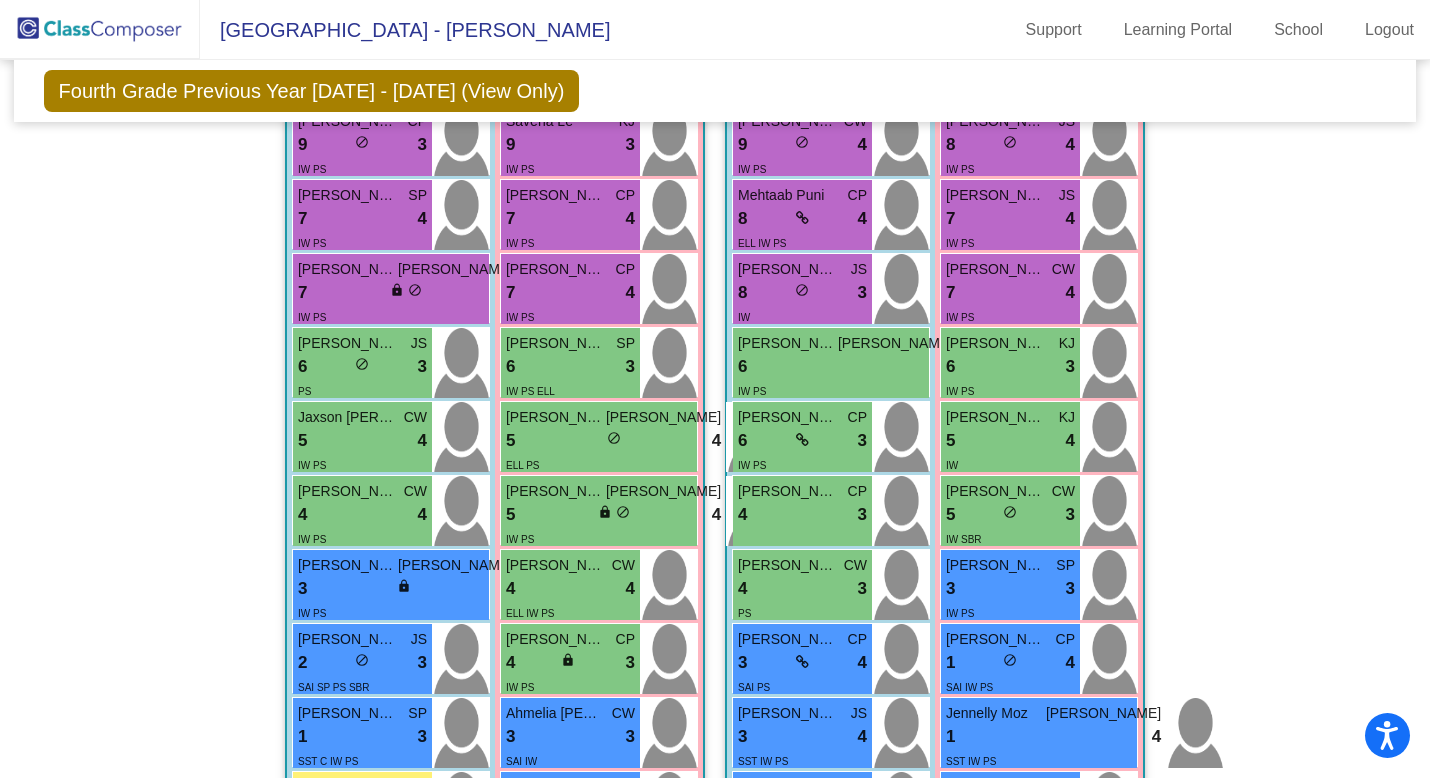 scroll, scrollTop: 2378, scrollLeft: 0, axis: vertical 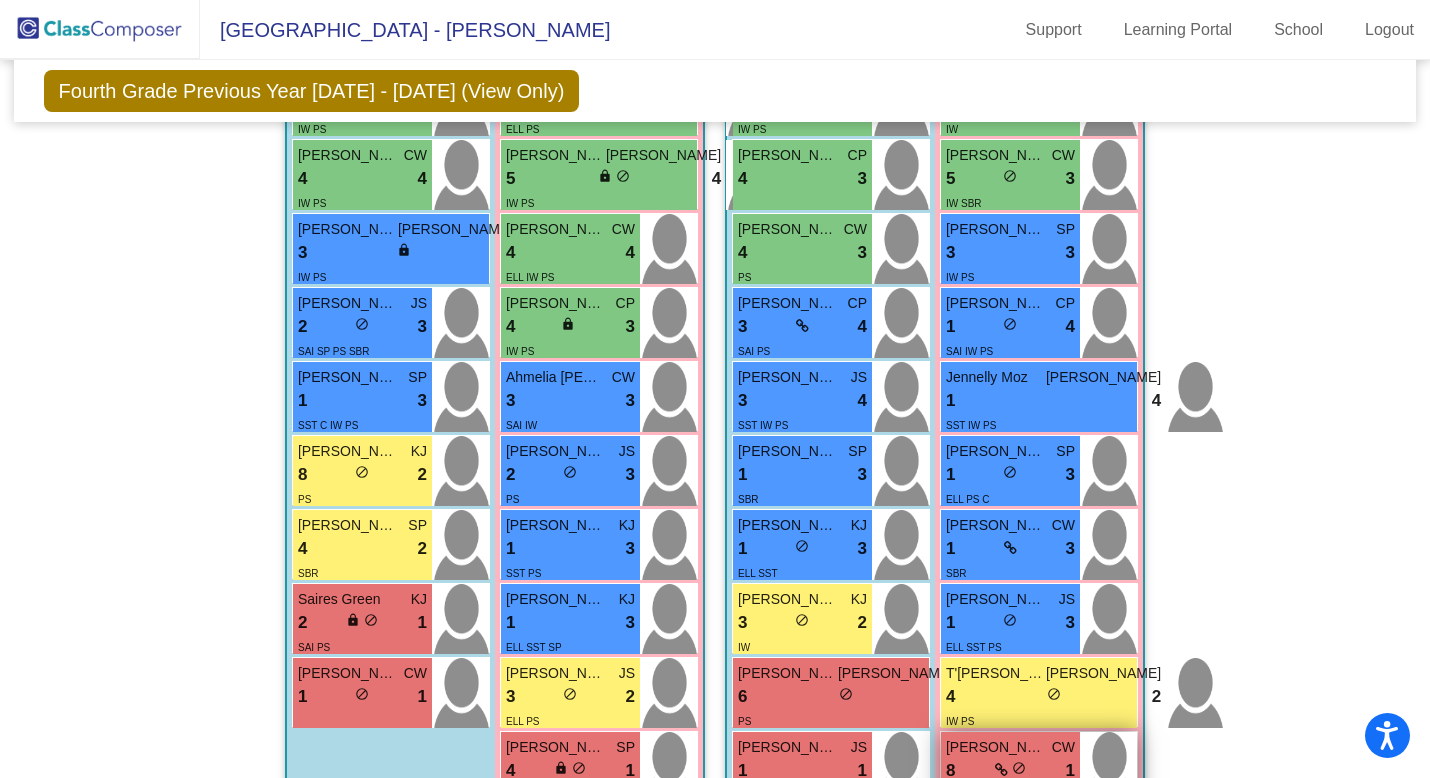 click on "[PERSON_NAME]" at bounding box center [996, 747] 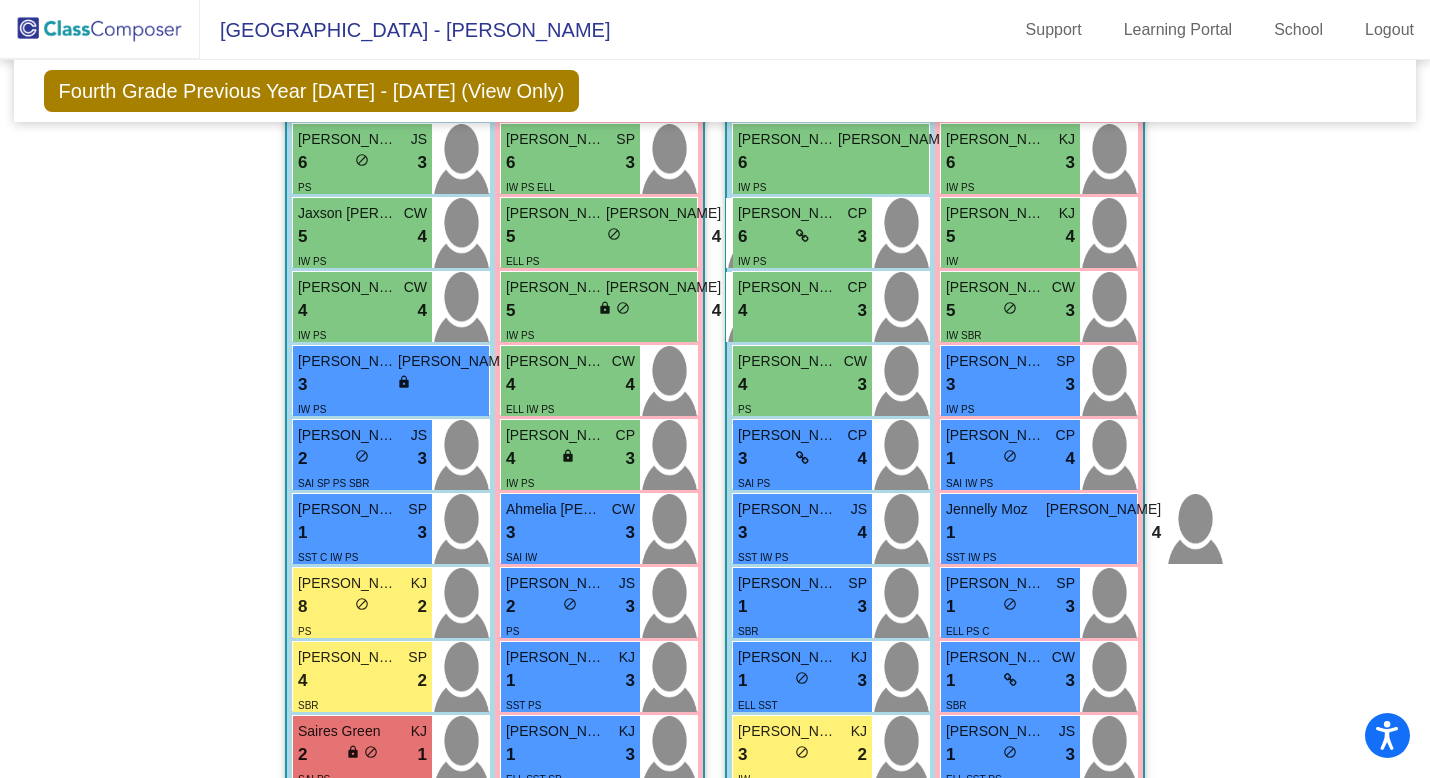 scroll, scrollTop: 2378, scrollLeft: 0, axis: vertical 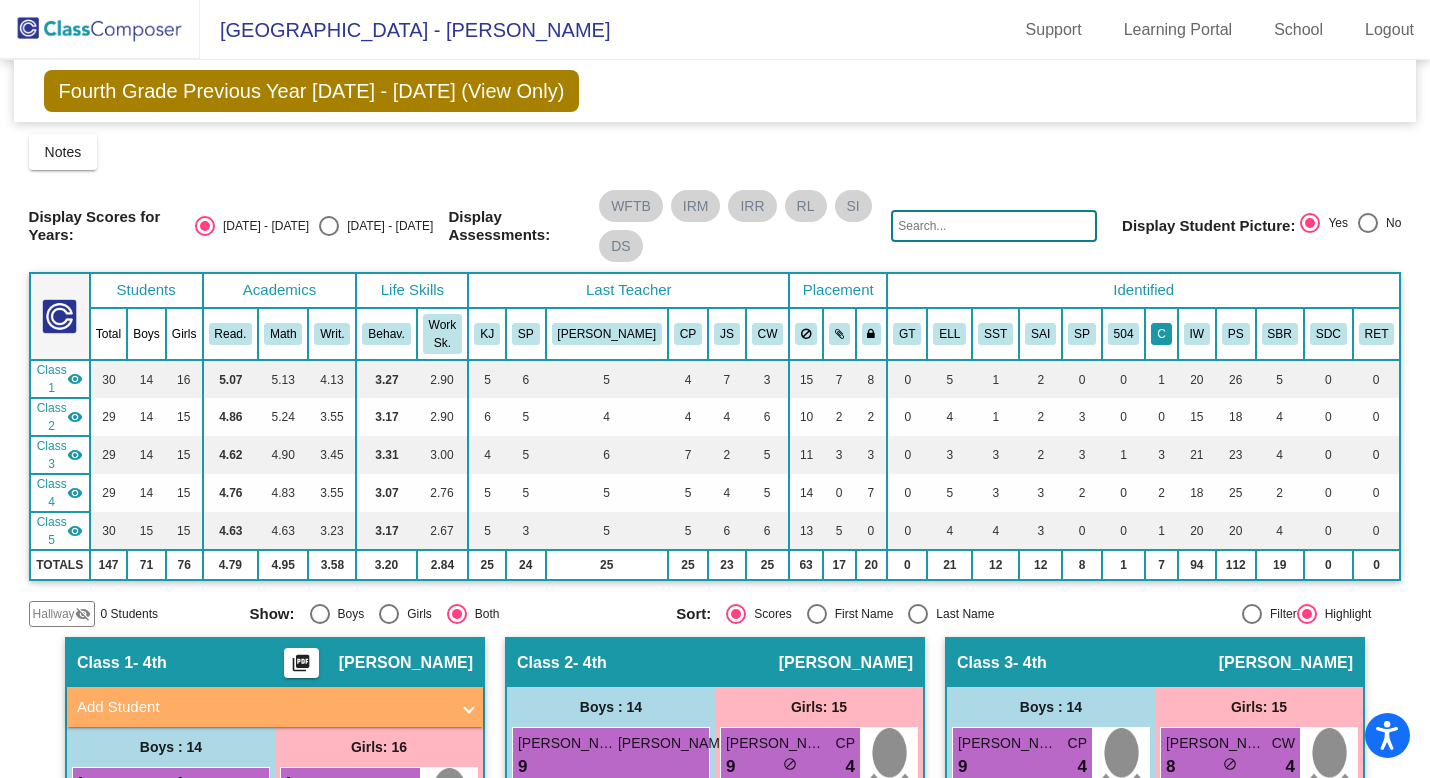 click on "C" 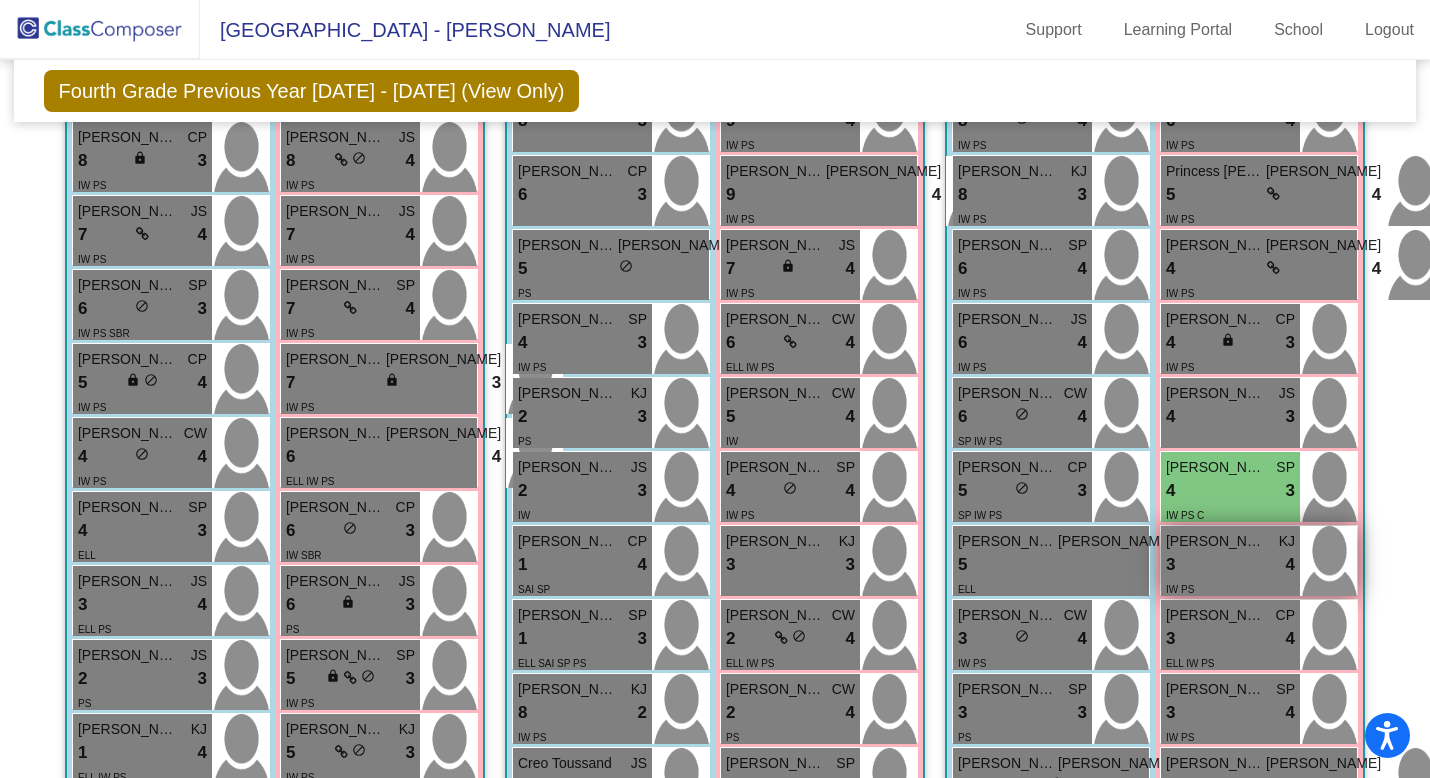 scroll, scrollTop: 0, scrollLeft: 0, axis: both 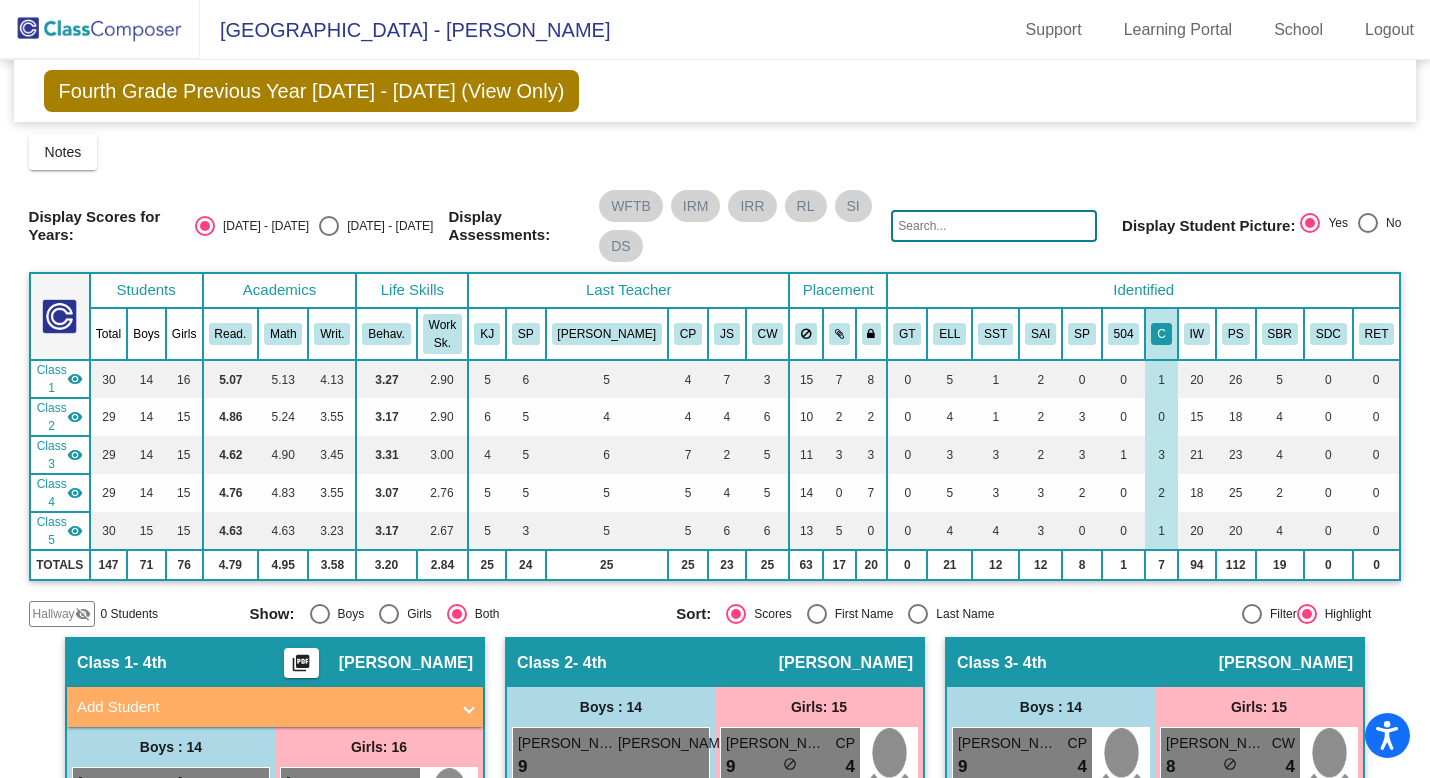 click on "Filter     Highlight" 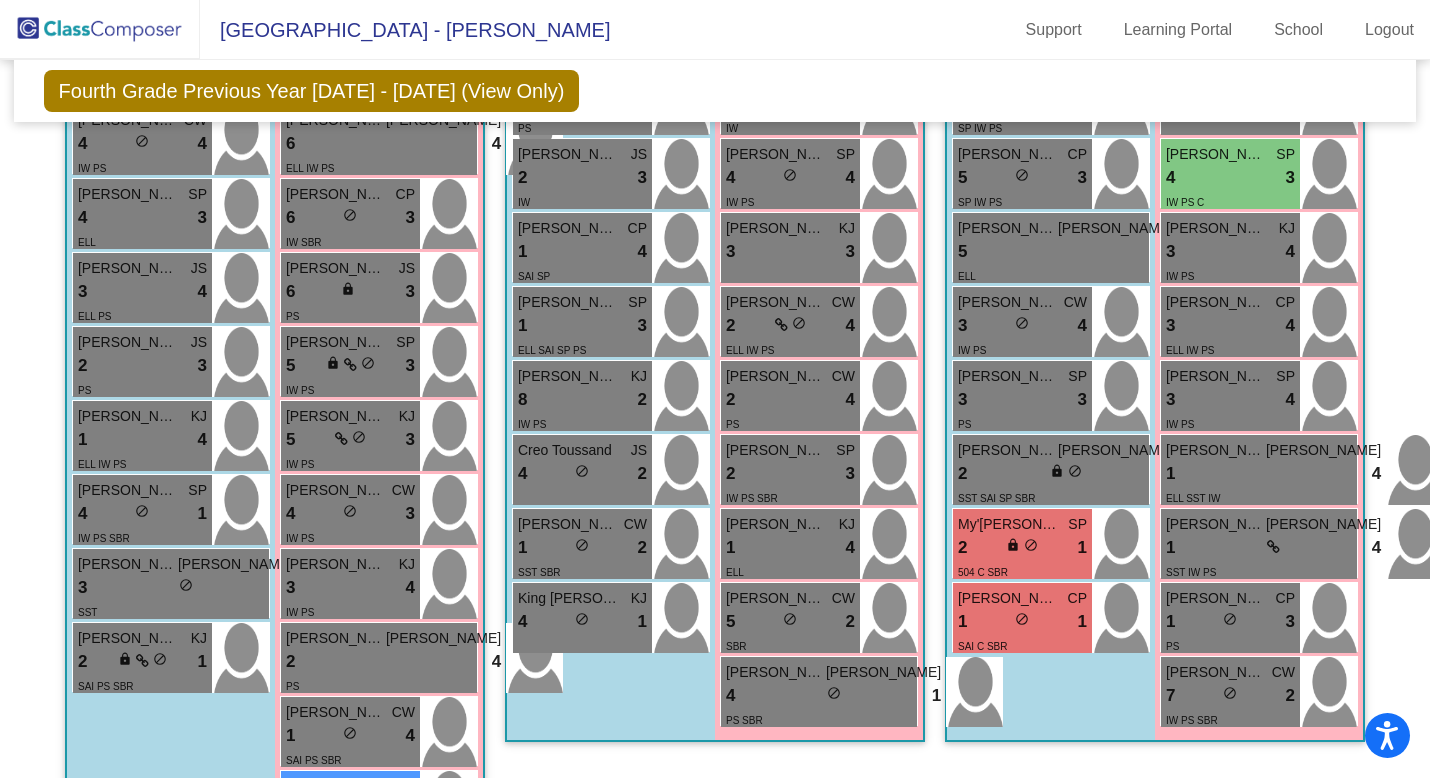 scroll, scrollTop: 1268, scrollLeft: 0, axis: vertical 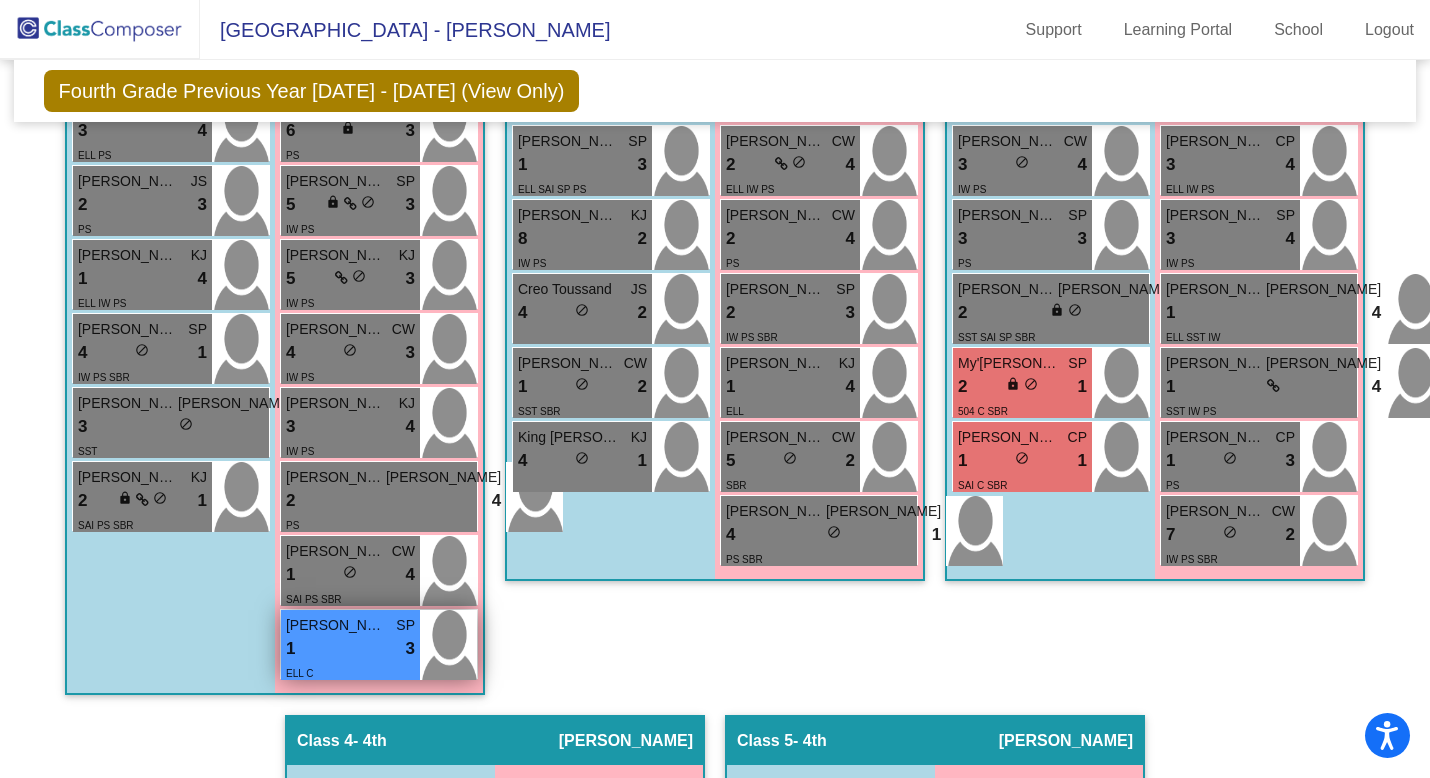 click on "1 lock do_not_disturb_alt 3" at bounding box center [350, 649] 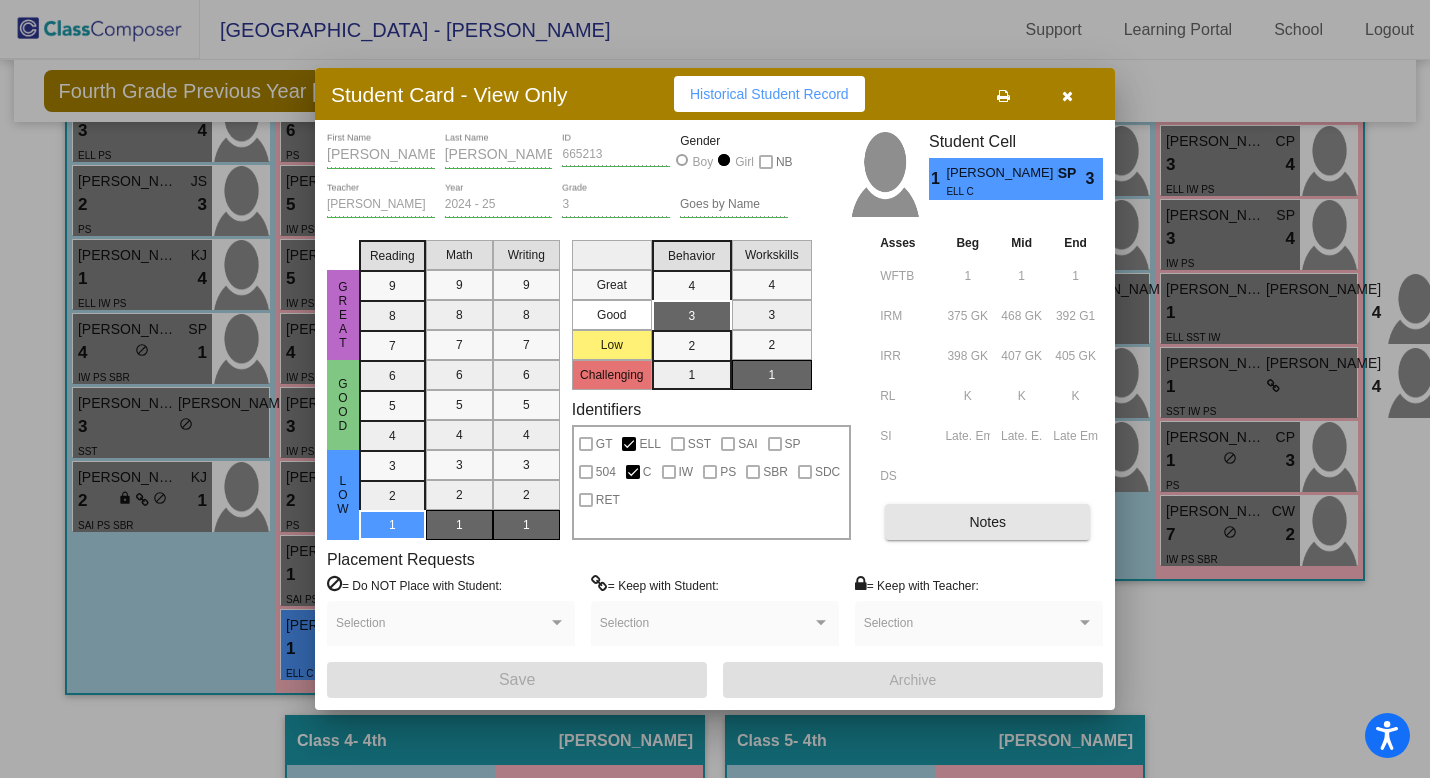 click on "Notes" at bounding box center (987, 522) 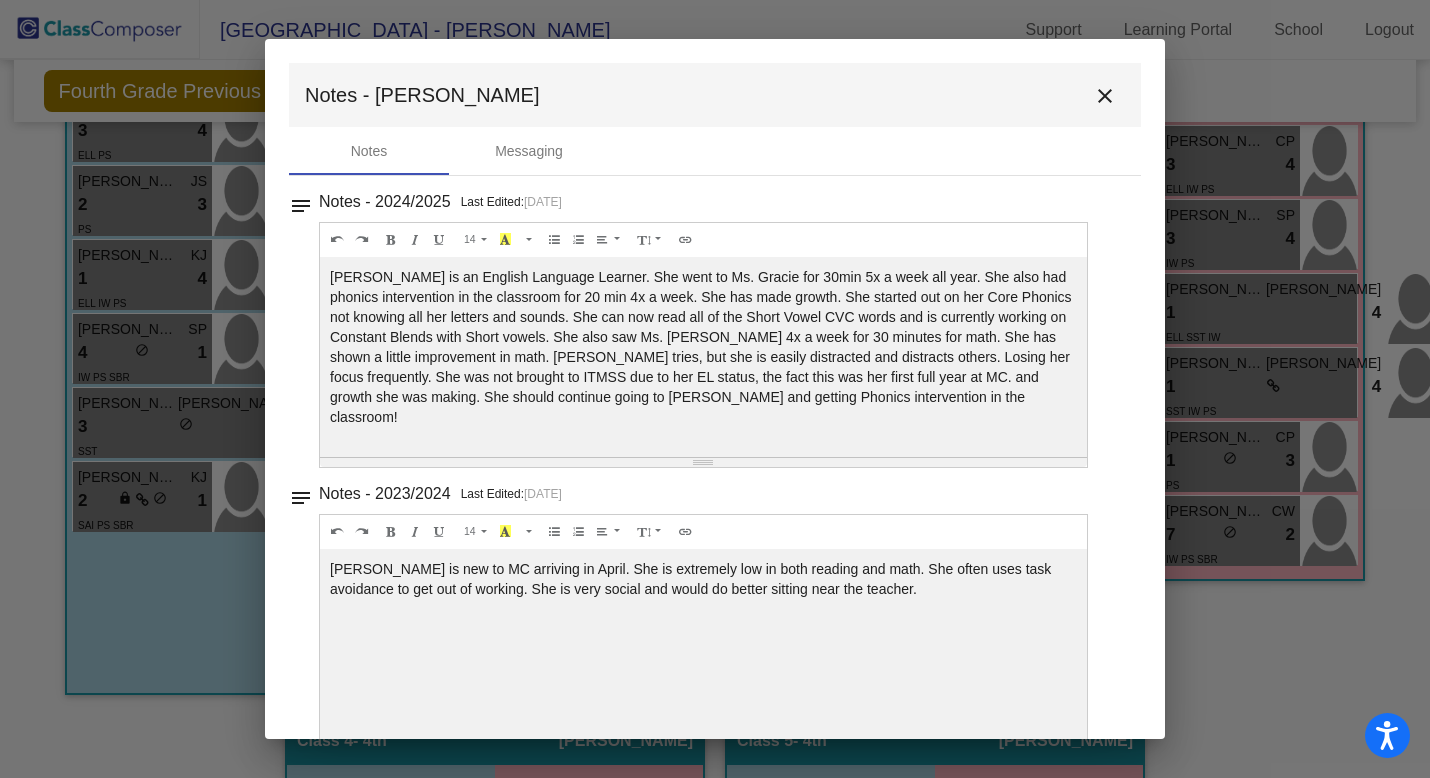 click on "close" at bounding box center (1105, 96) 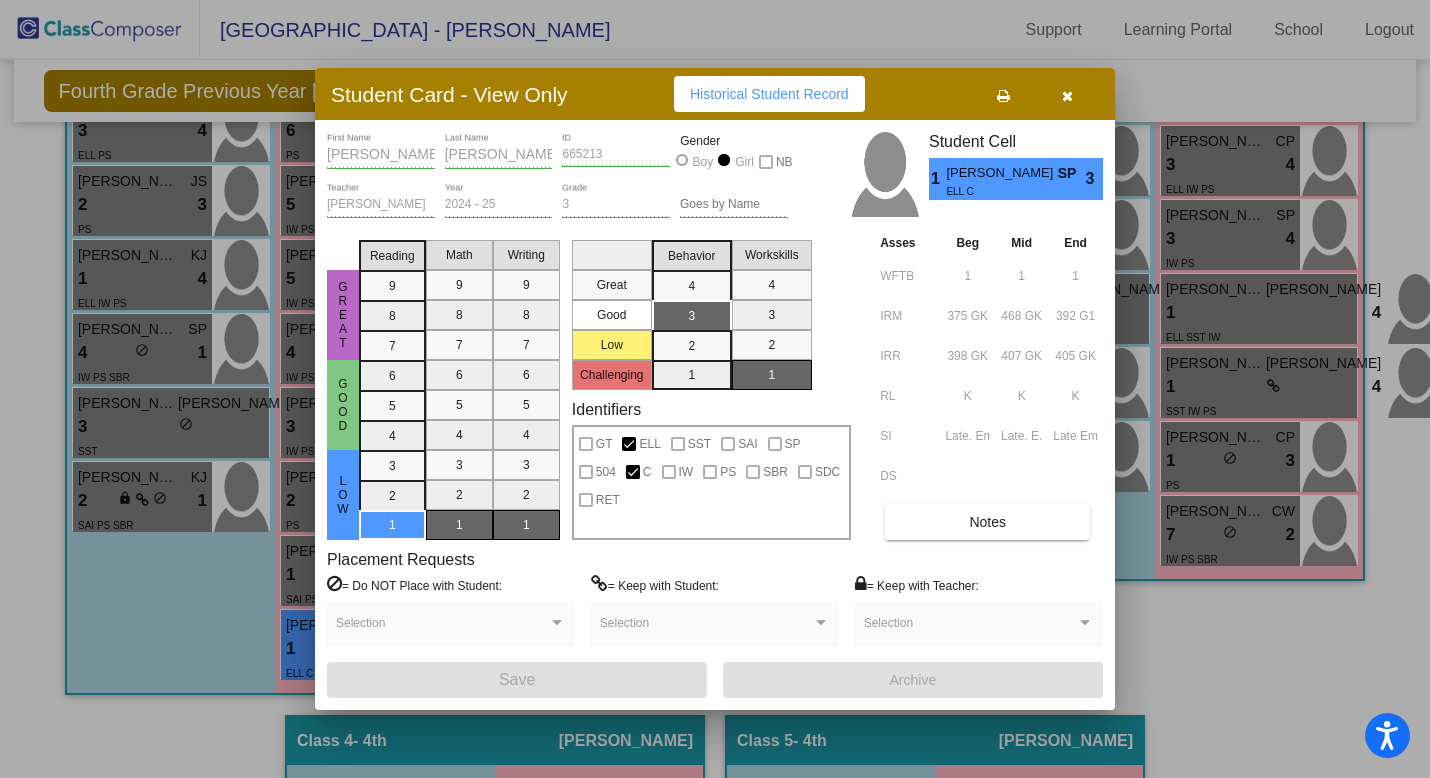 click at bounding box center (1067, 96) 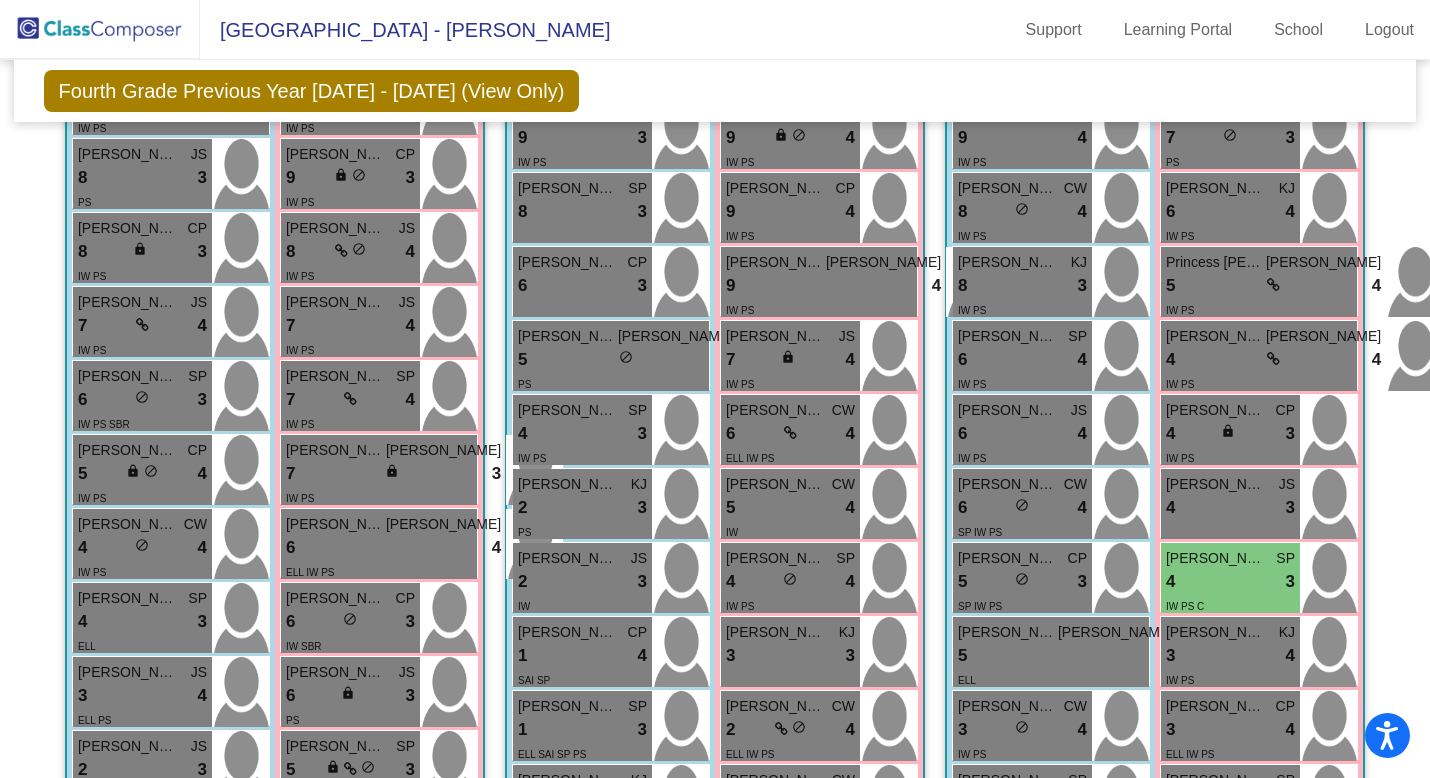scroll, scrollTop: 0, scrollLeft: 0, axis: both 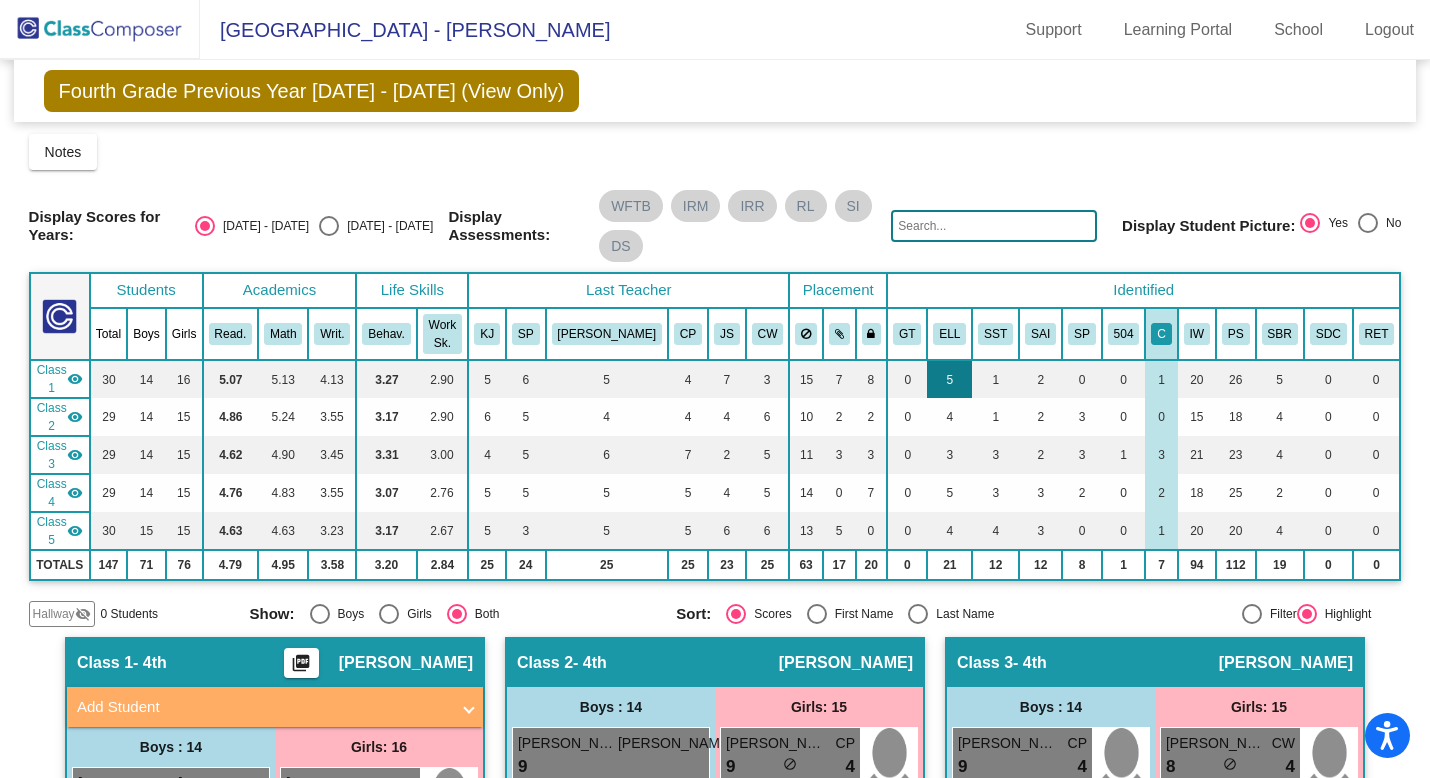 click on "5" 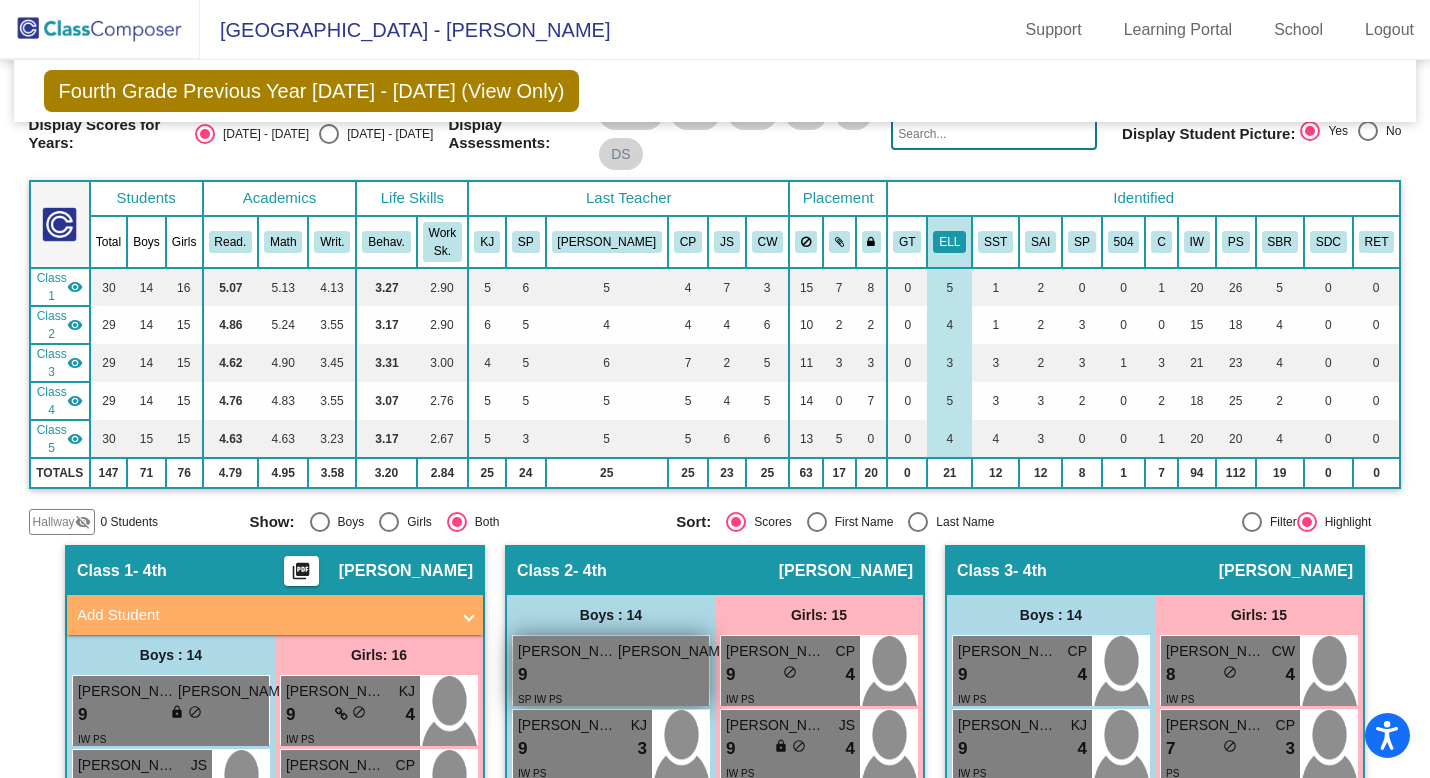 scroll, scrollTop: 0, scrollLeft: 0, axis: both 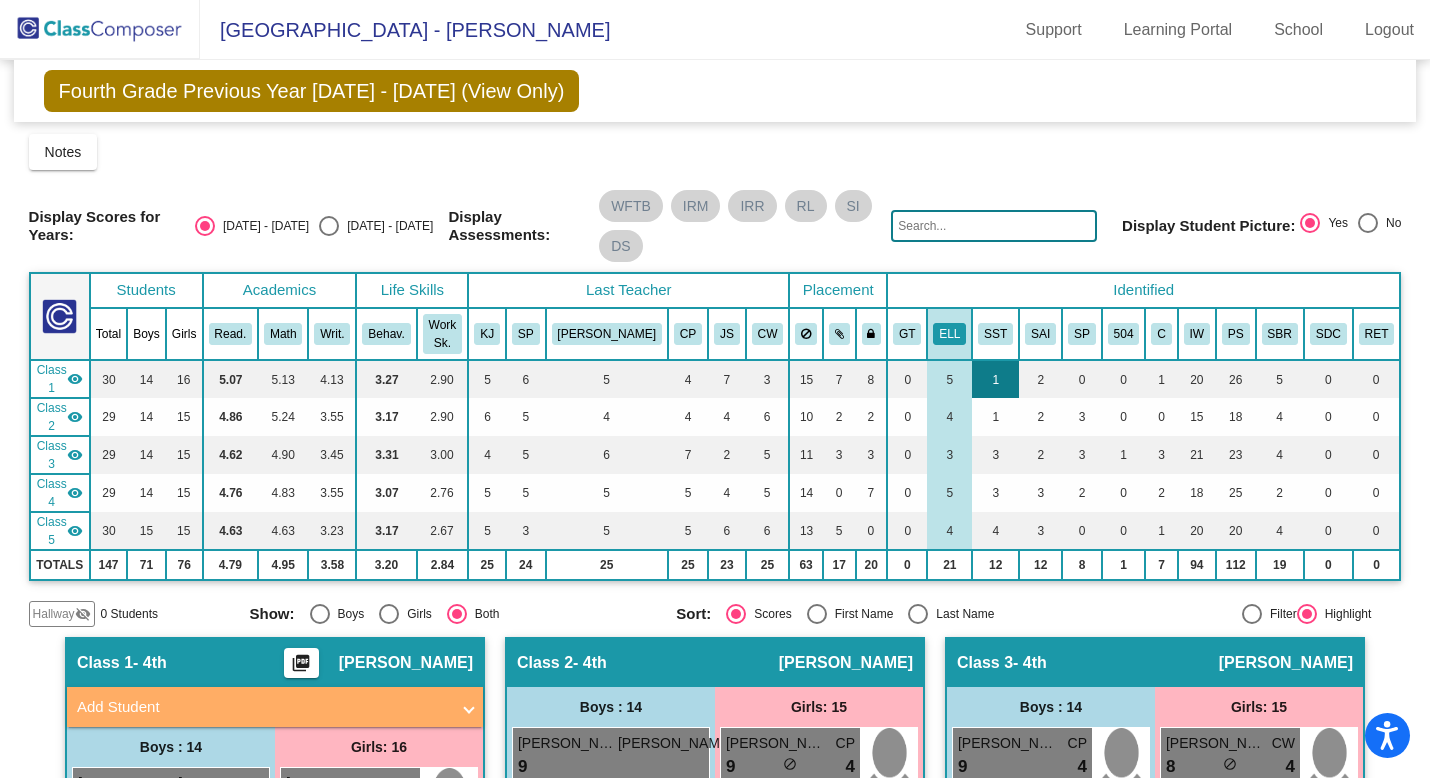click on "1" 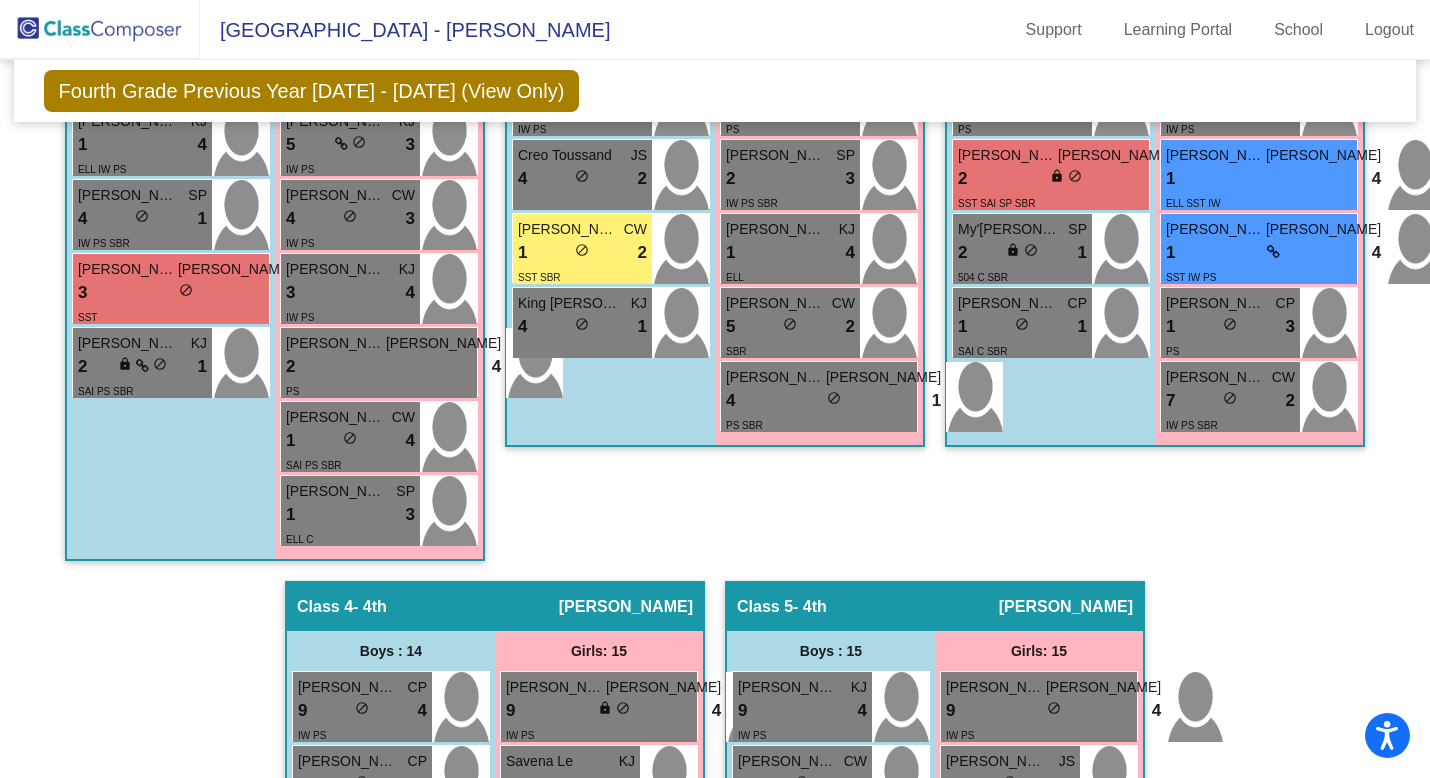 scroll, scrollTop: 0, scrollLeft: 0, axis: both 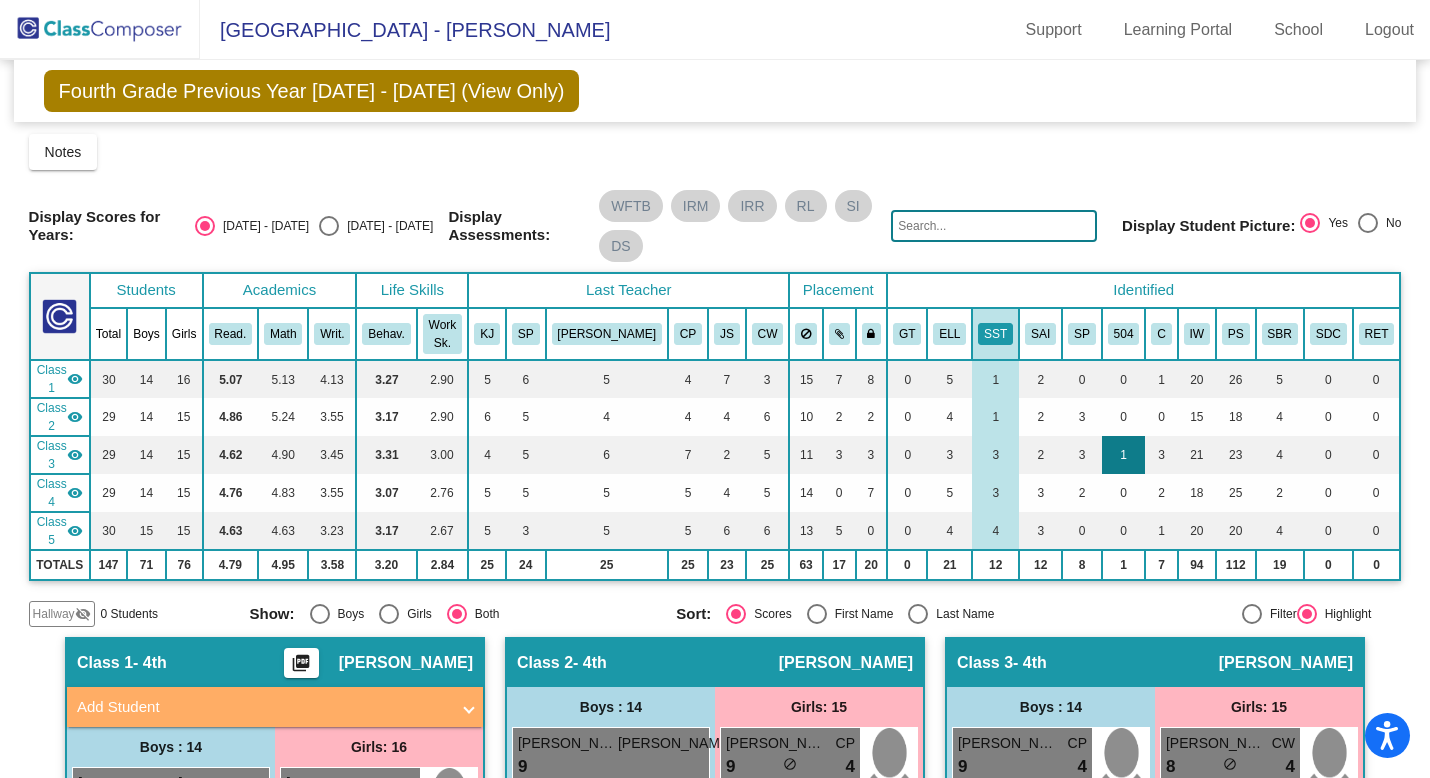 click on "1" 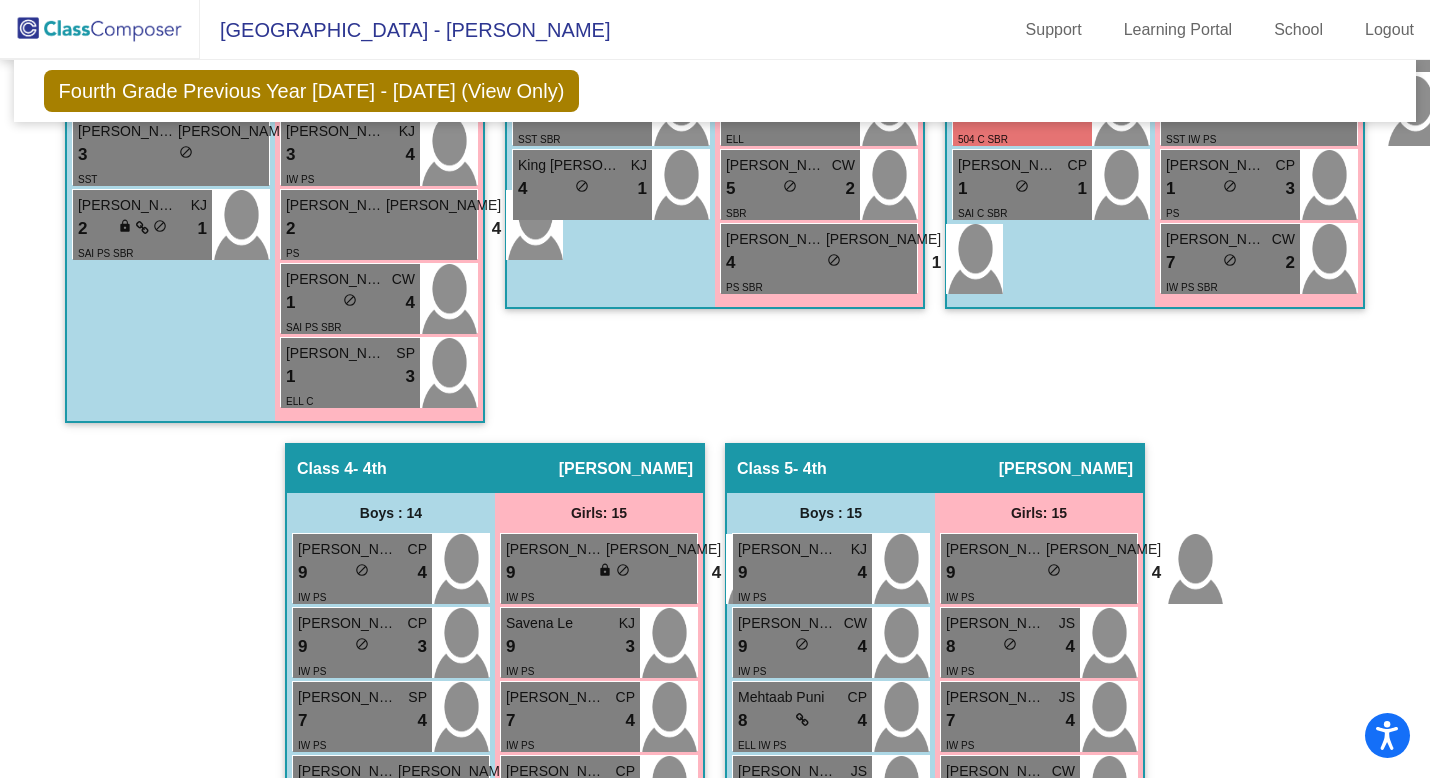 scroll, scrollTop: 1203, scrollLeft: 0, axis: vertical 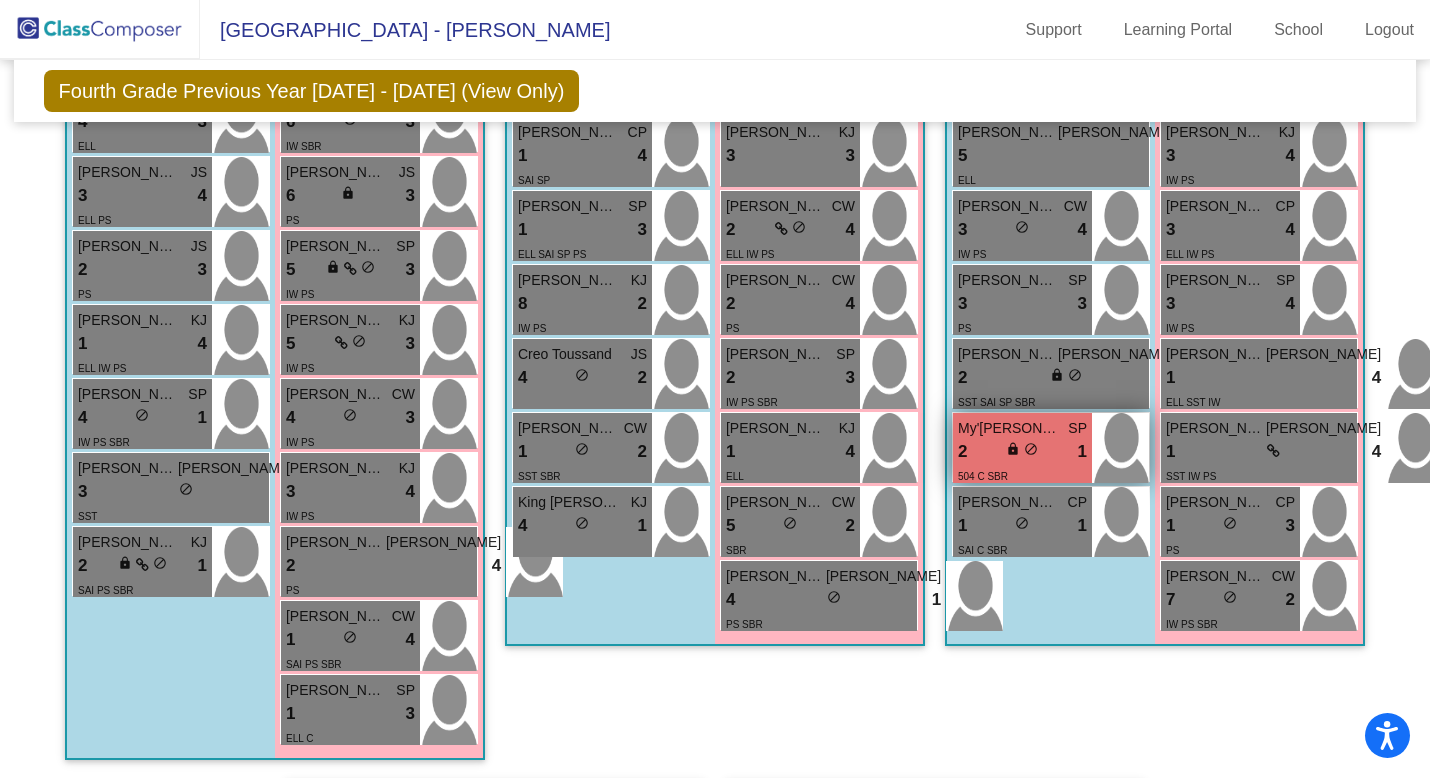 click on "My'[PERSON_NAME]" at bounding box center (1008, 428) 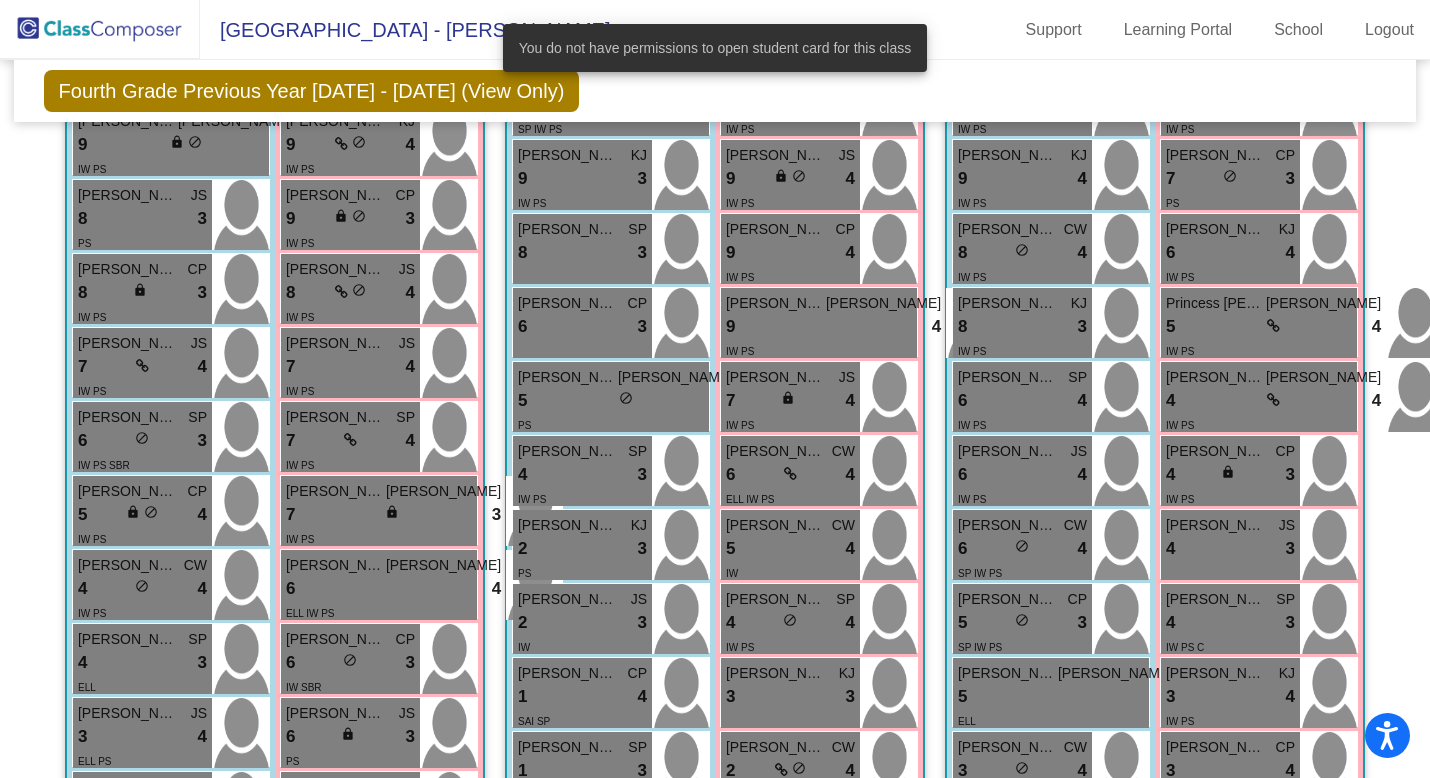 scroll, scrollTop: 0, scrollLeft: 0, axis: both 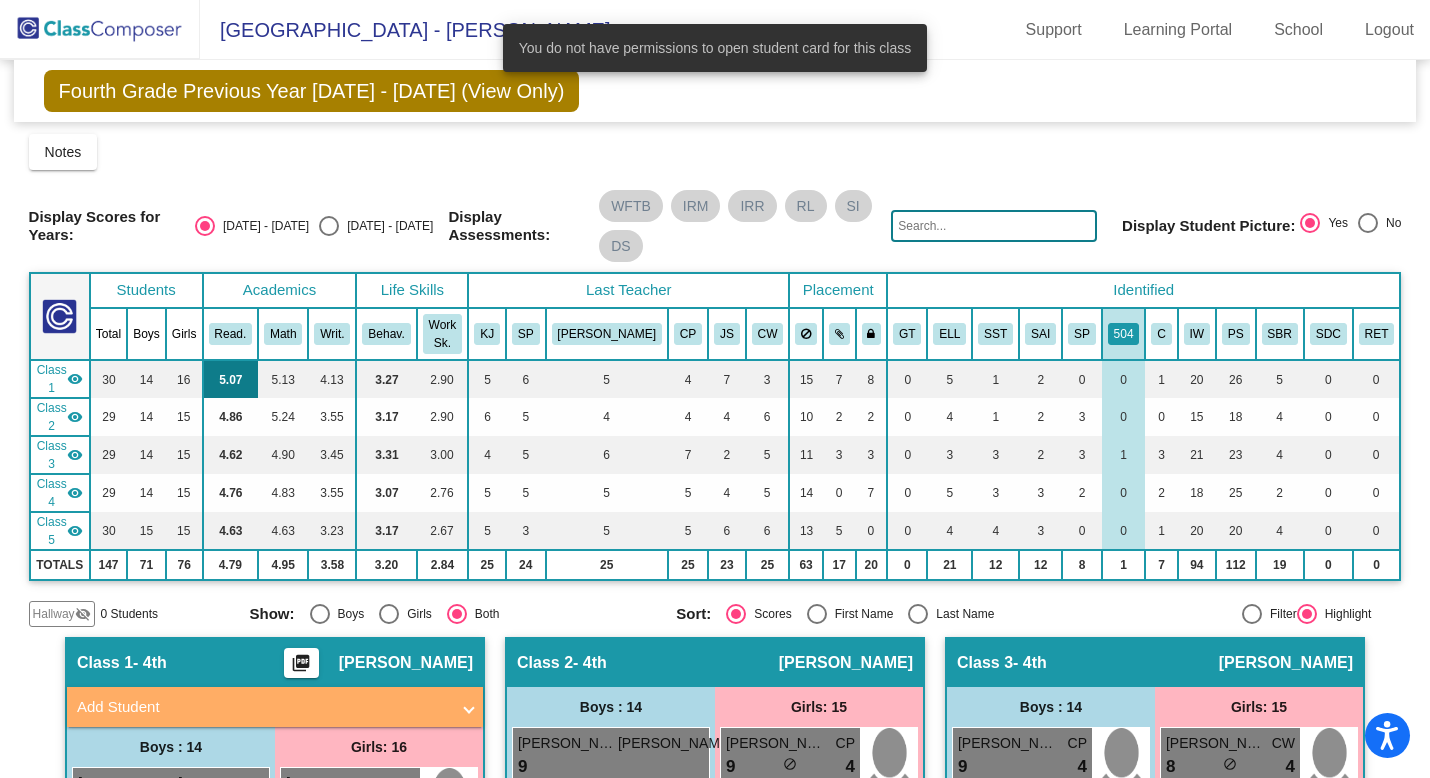 click on "5.07" 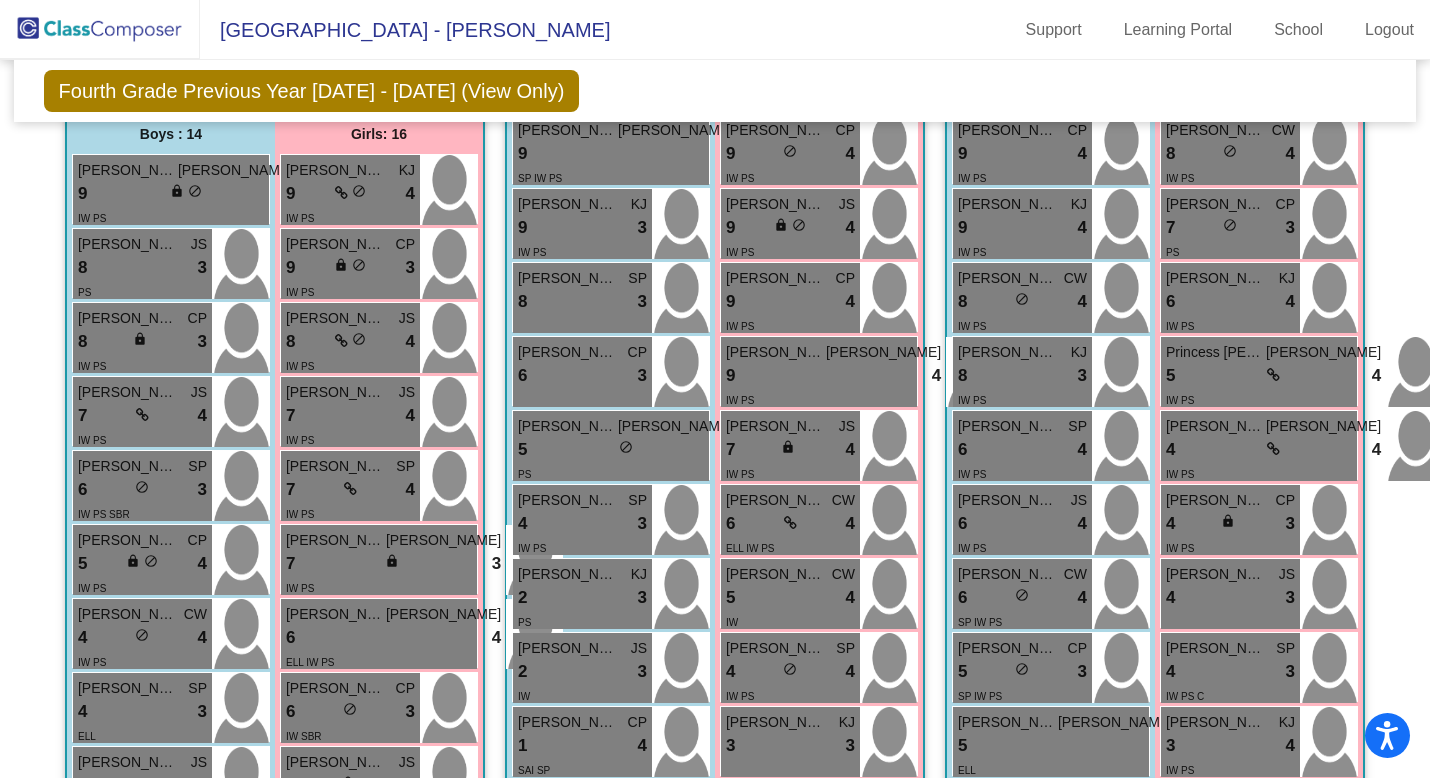 scroll, scrollTop: 0, scrollLeft: 0, axis: both 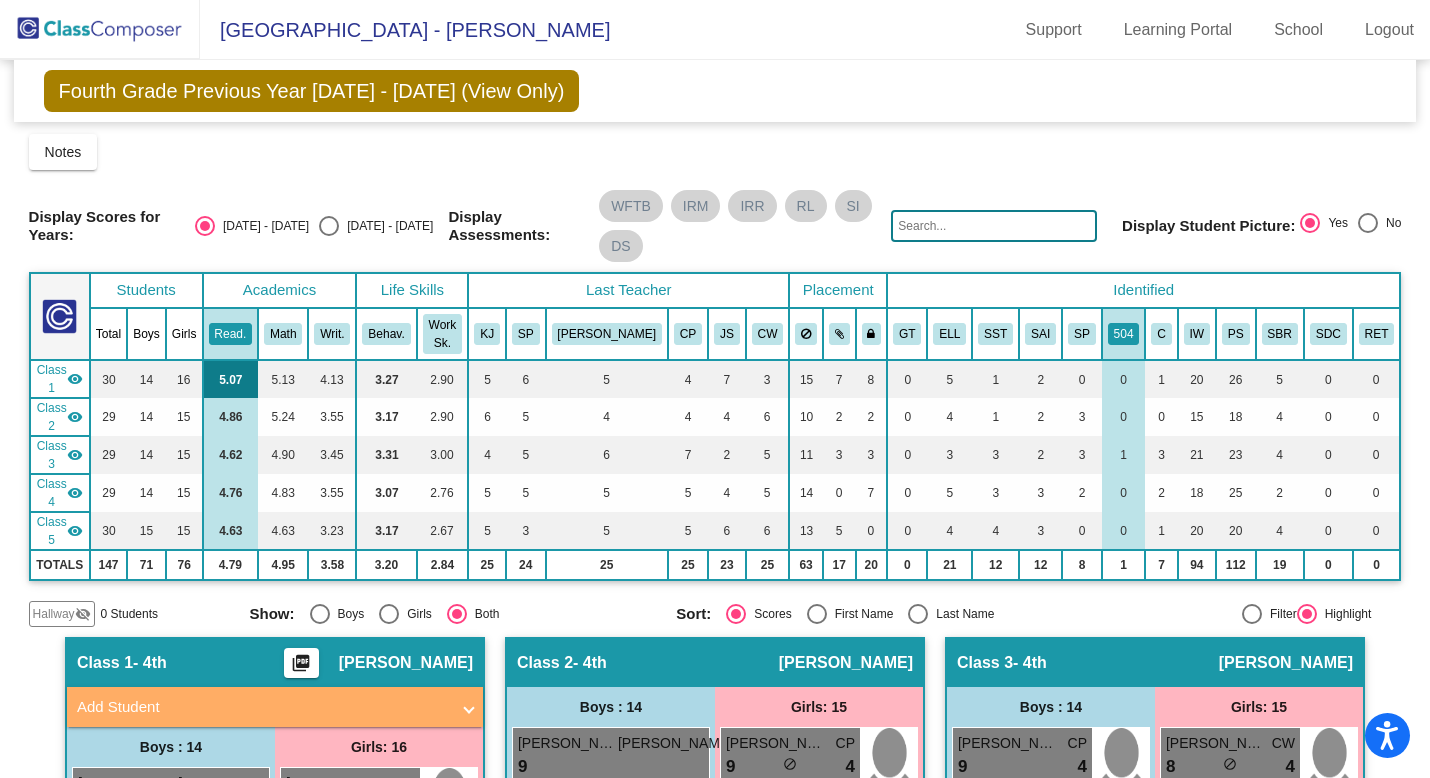 click on "5.07" 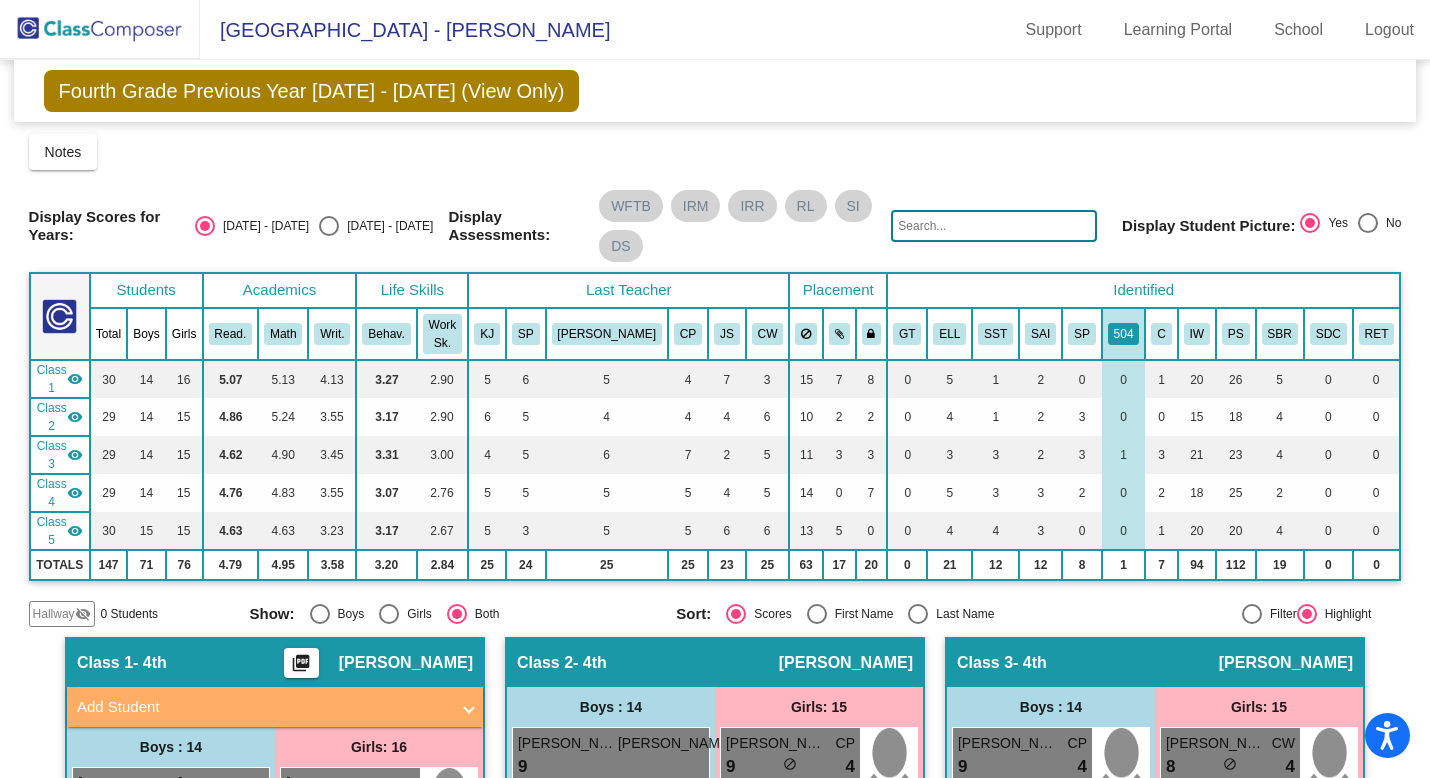 click on "Identified" at bounding box center [1143, 290] 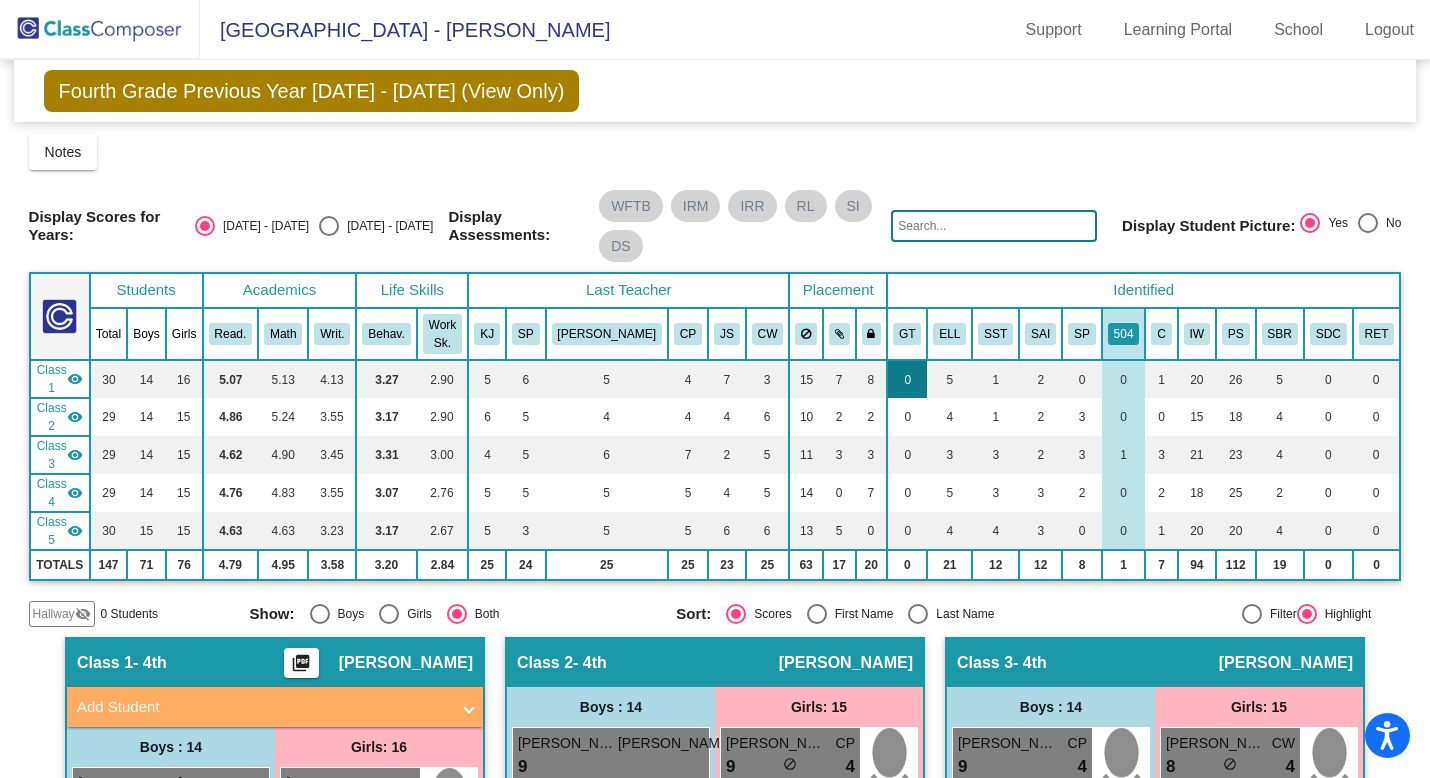 click on "0" 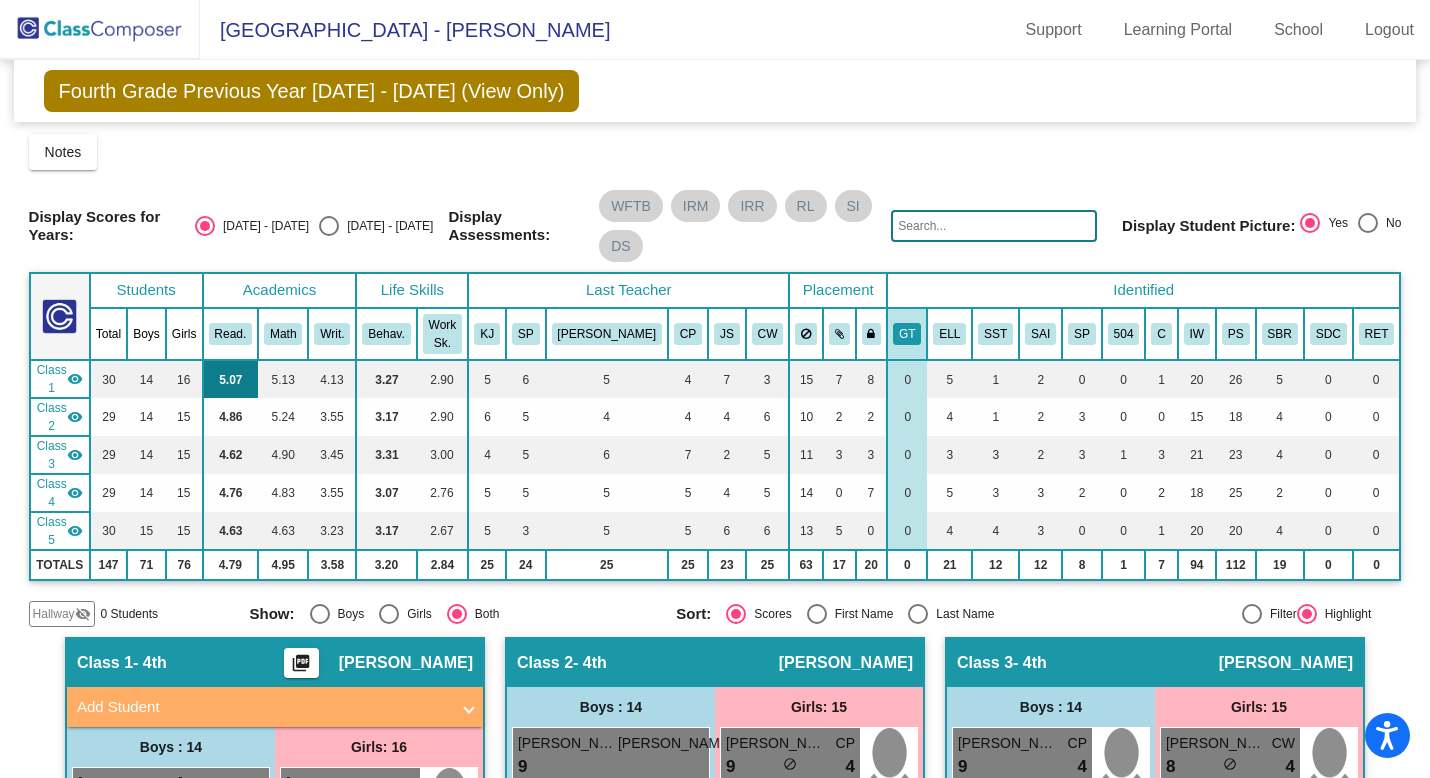 click on "5.07" 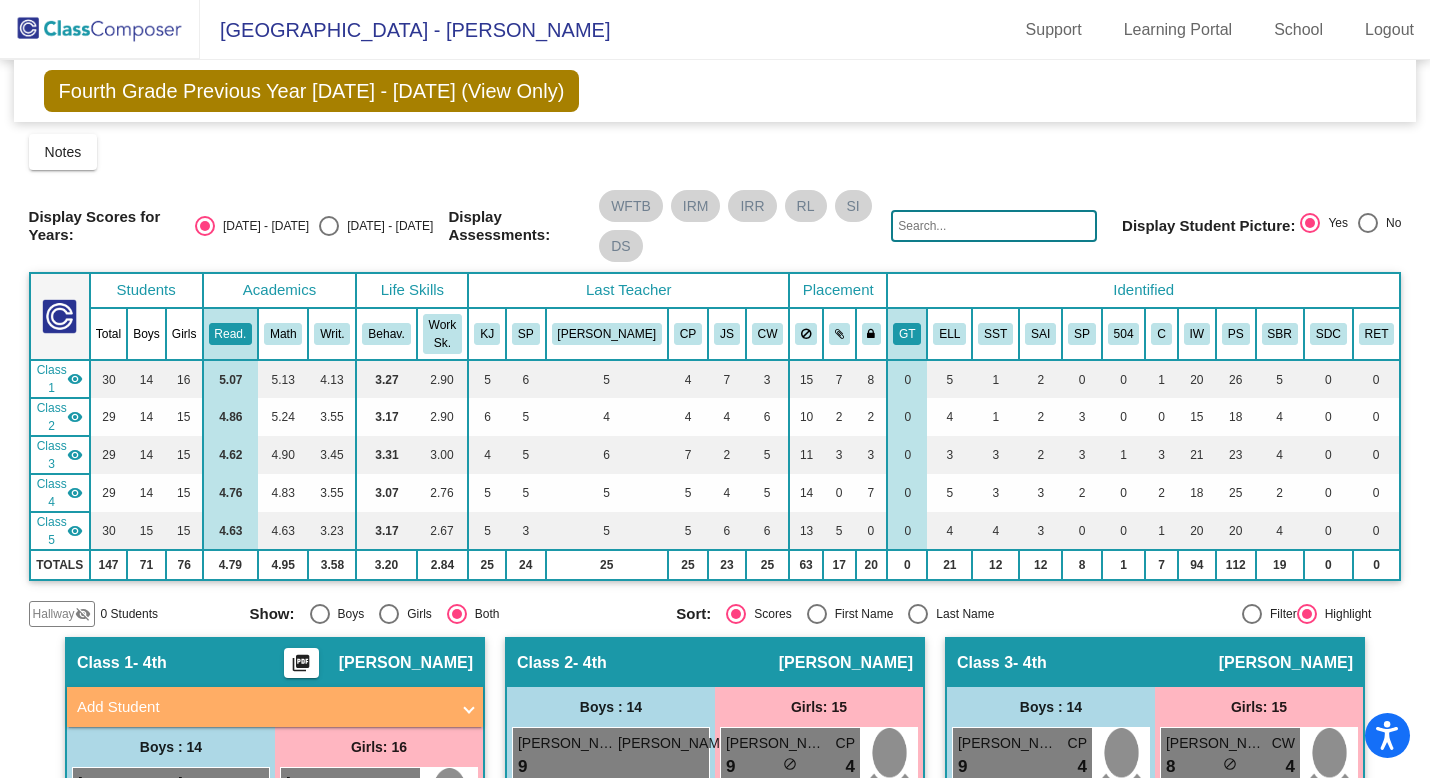 click on "Identified" at bounding box center (1143, 290) 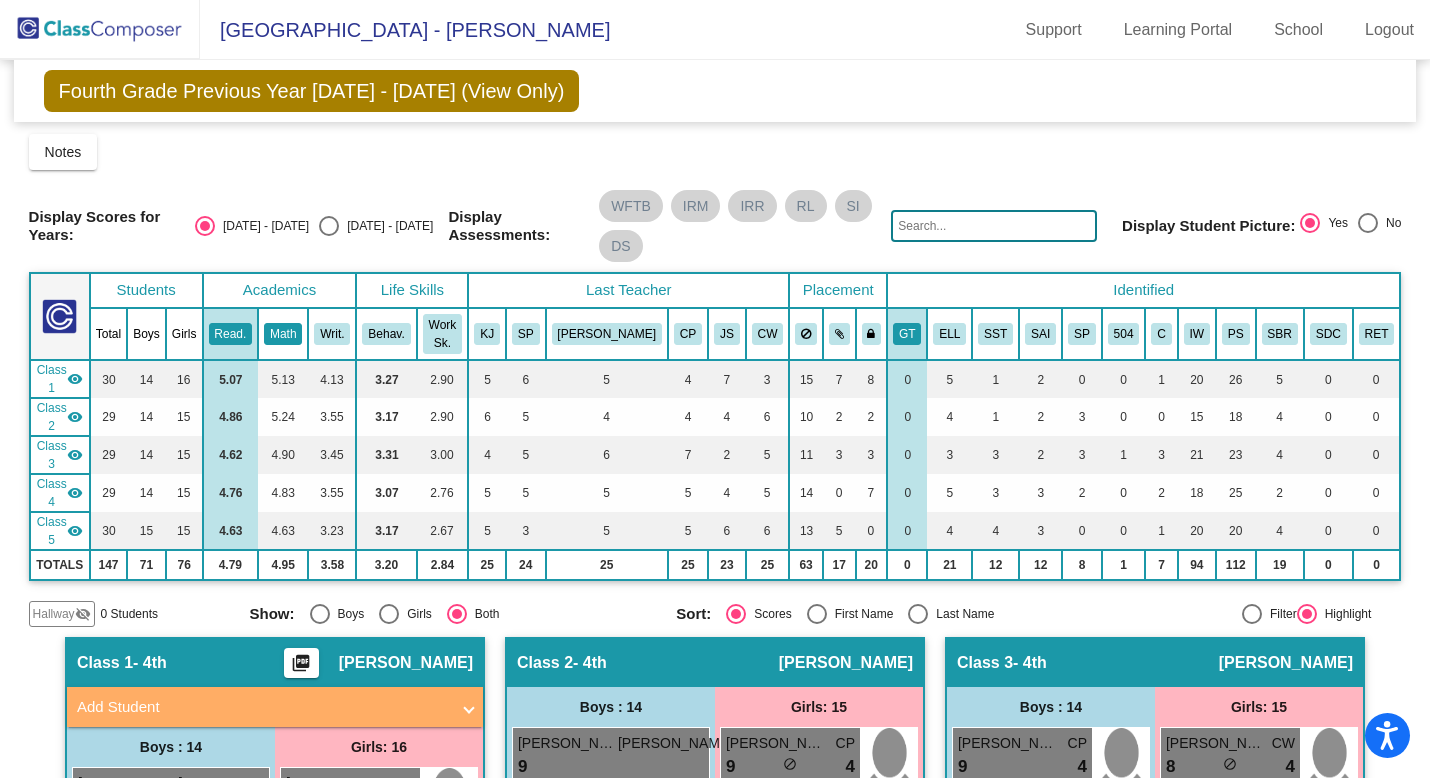 click on "Math" 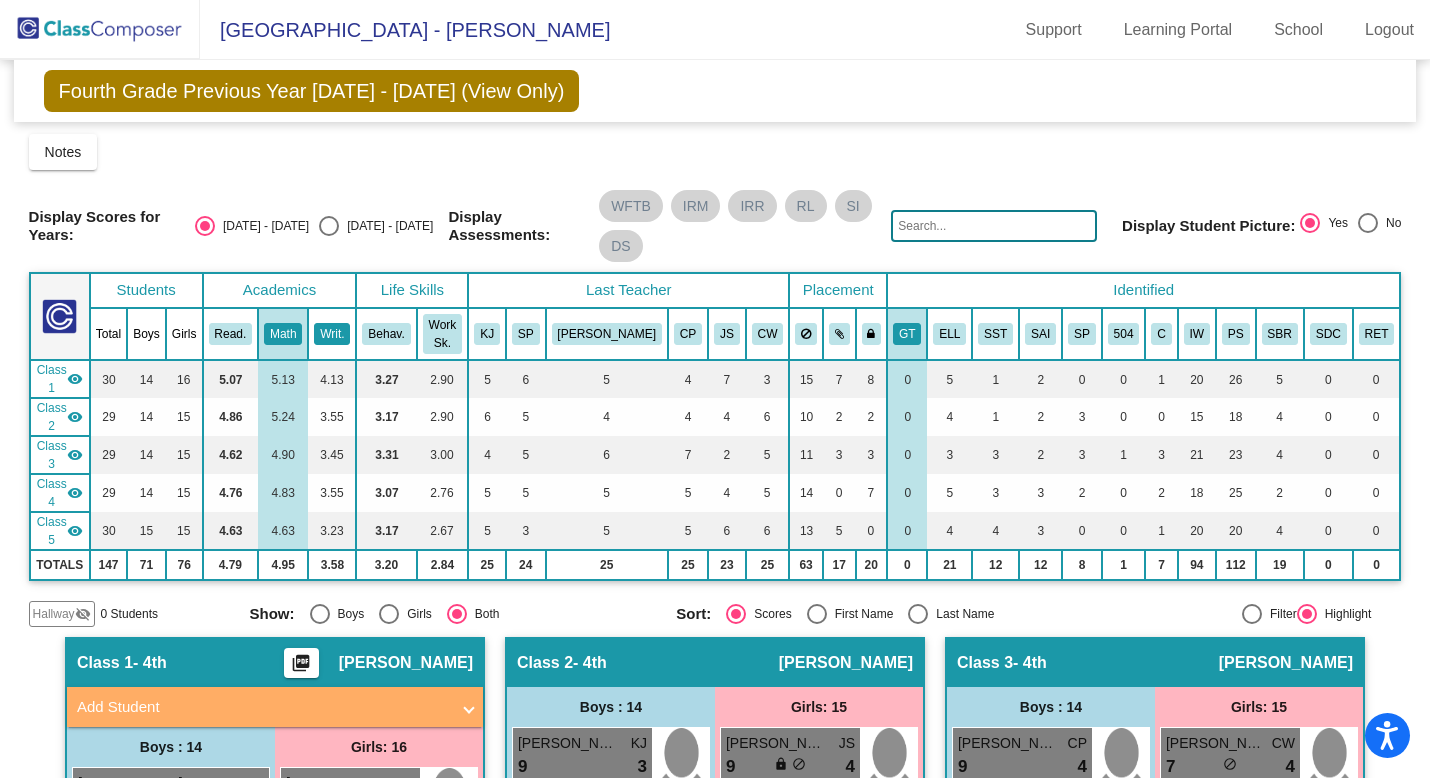 click on "Writ." 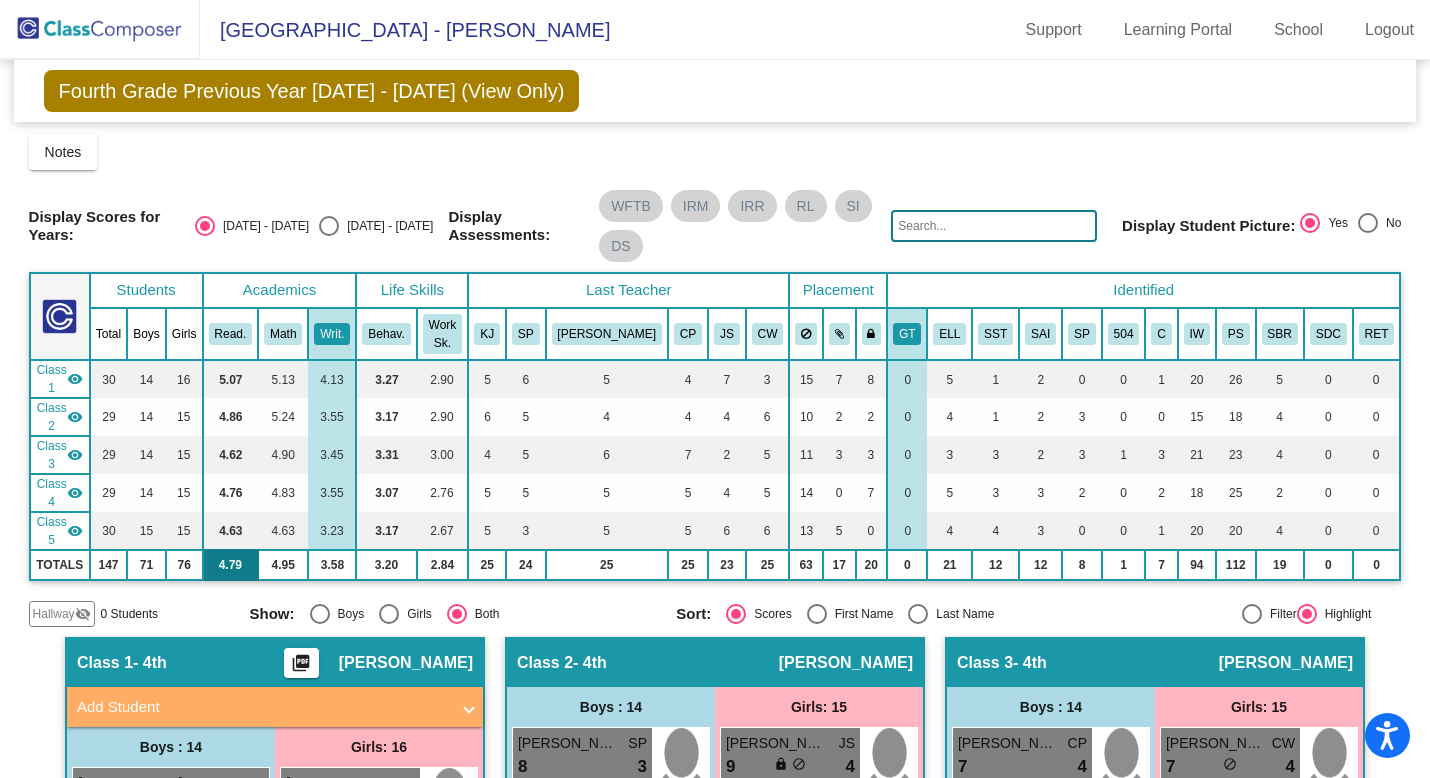 click on "4.79" 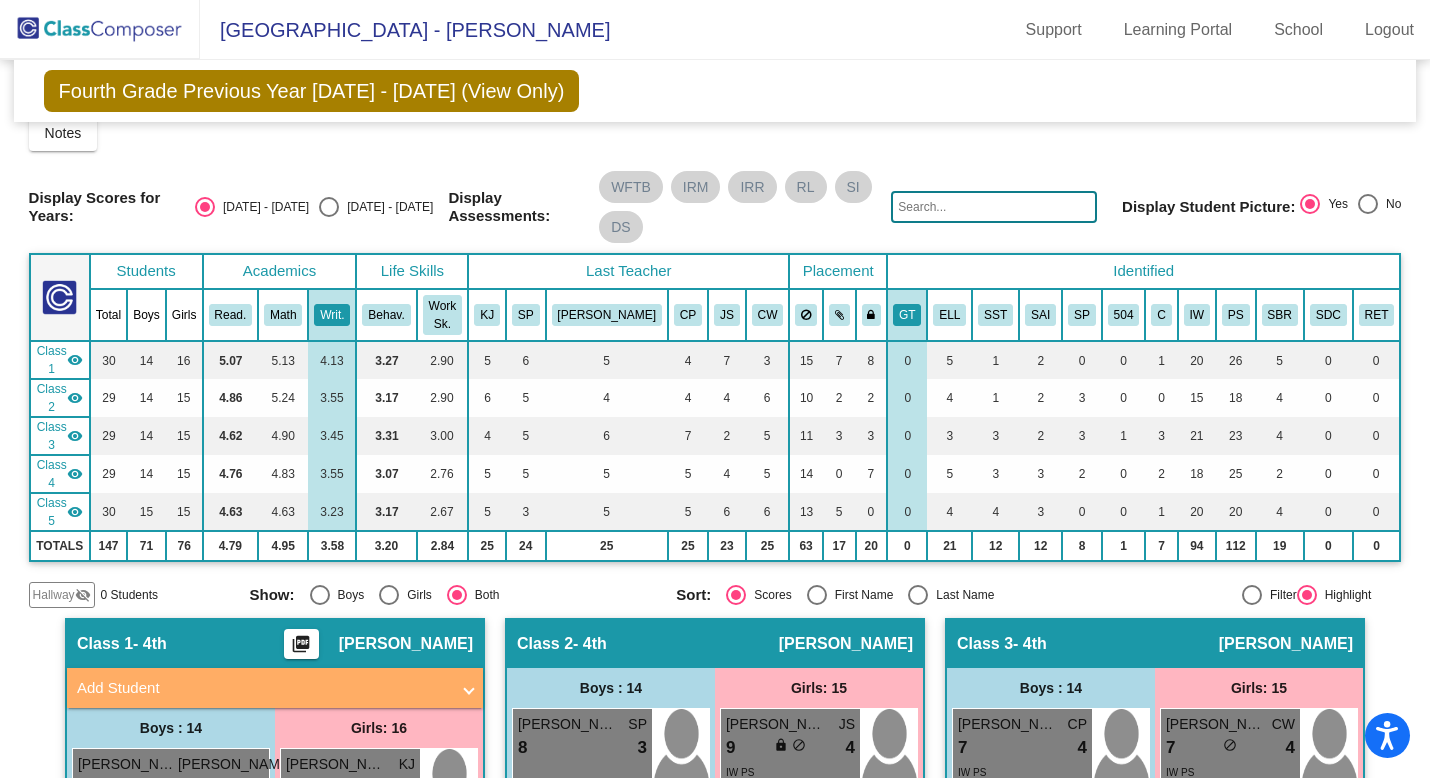 scroll, scrollTop: 0, scrollLeft: 0, axis: both 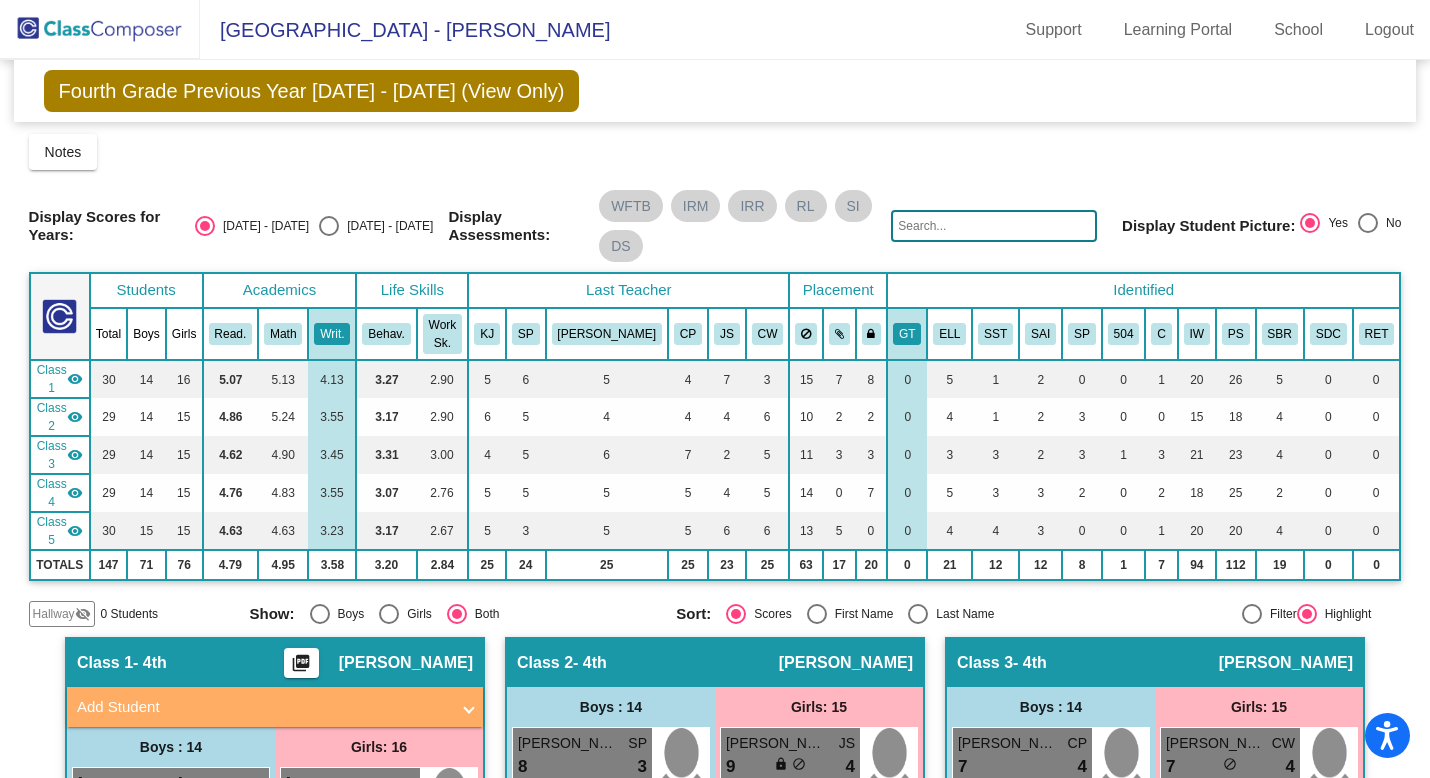 click on "Notes   Download Class List   Import Students   New Small Group   Saved Small Group" 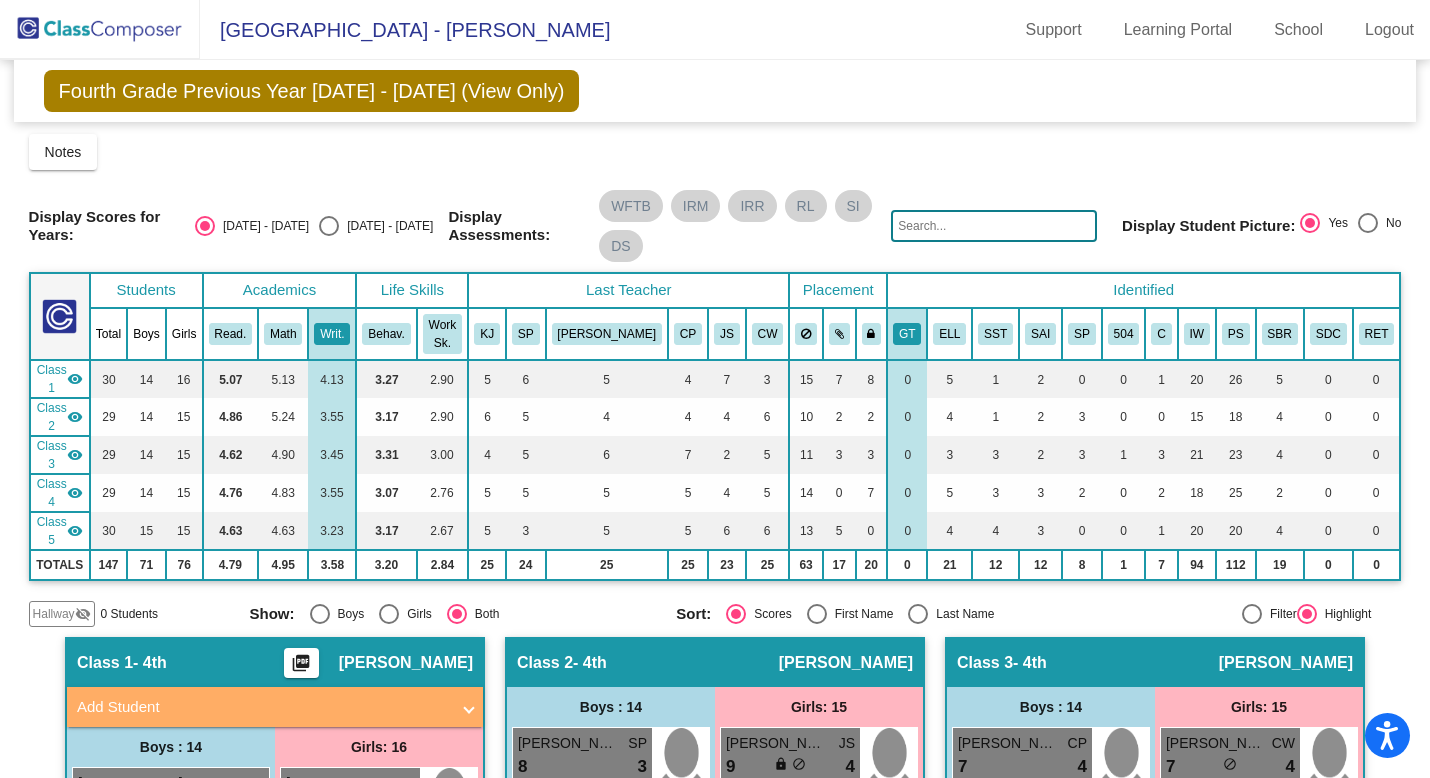scroll, scrollTop: 0, scrollLeft: 0, axis: both 